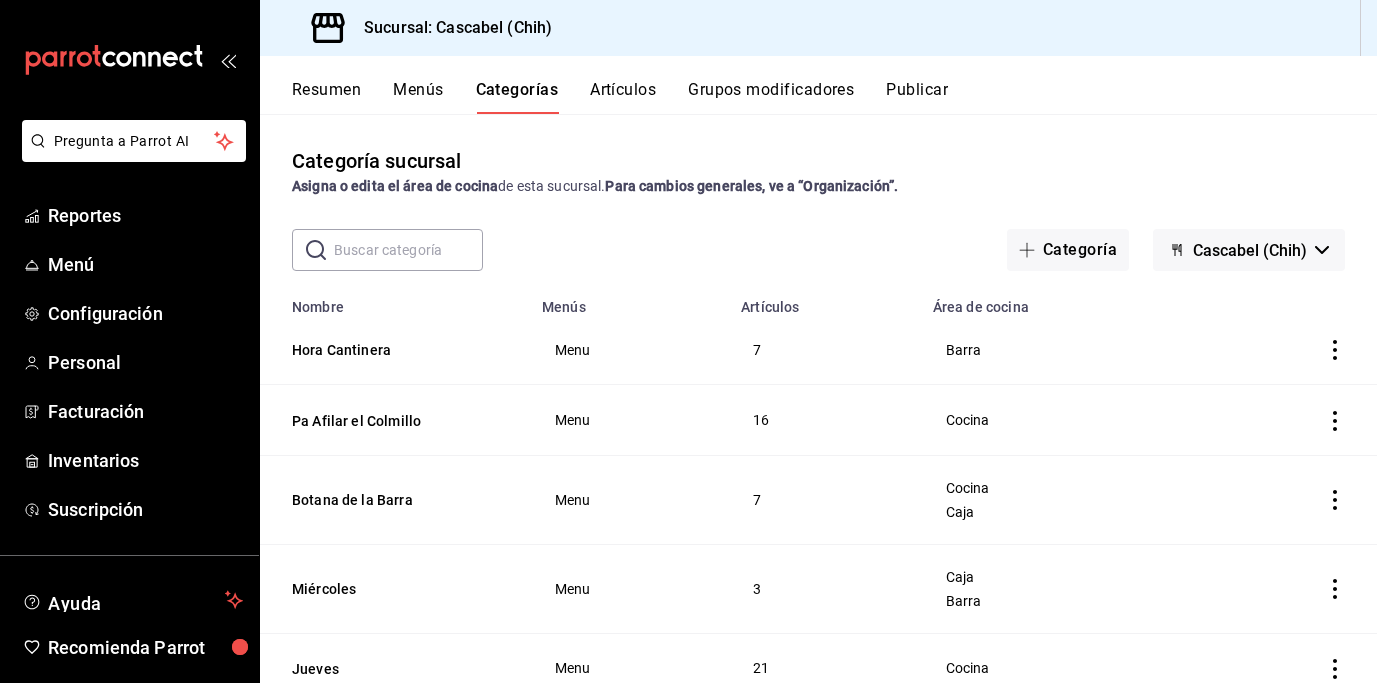 scroll, scrollTop: 0, scrollLeft: 0, axis: both 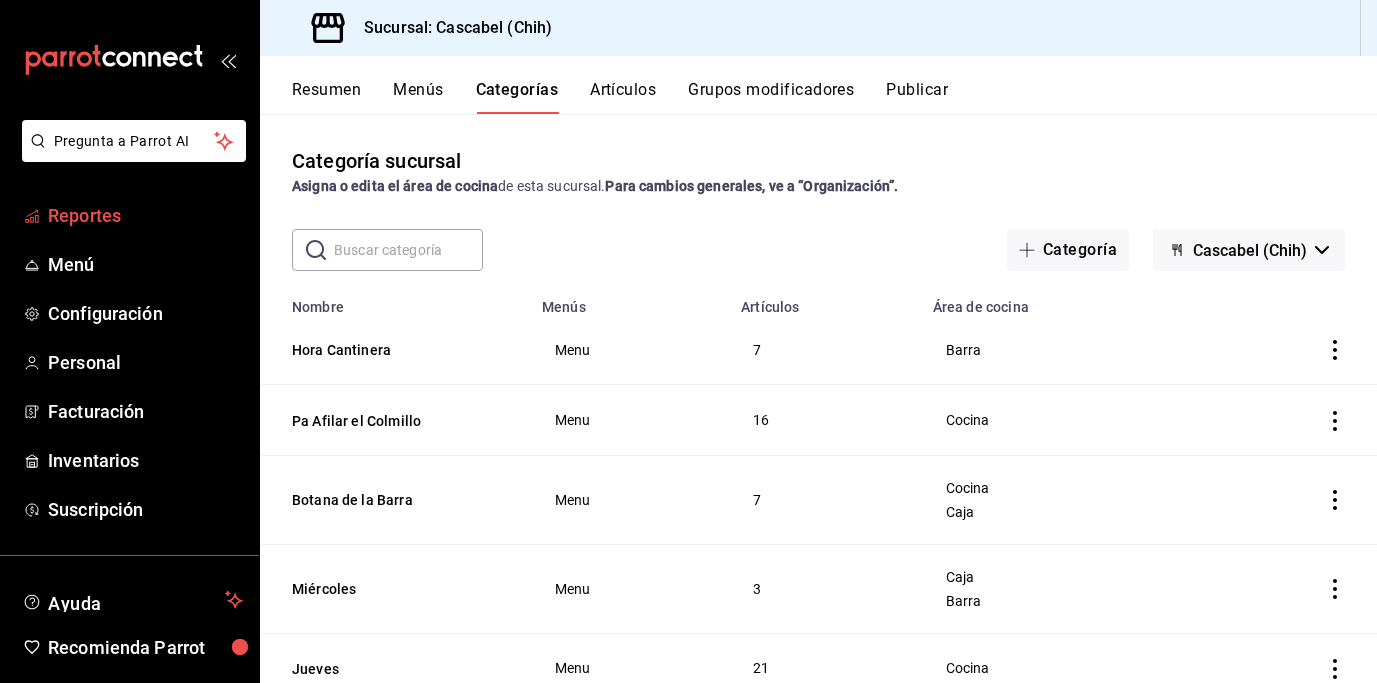 click on "Reportes" at bounding box center [145, 215] 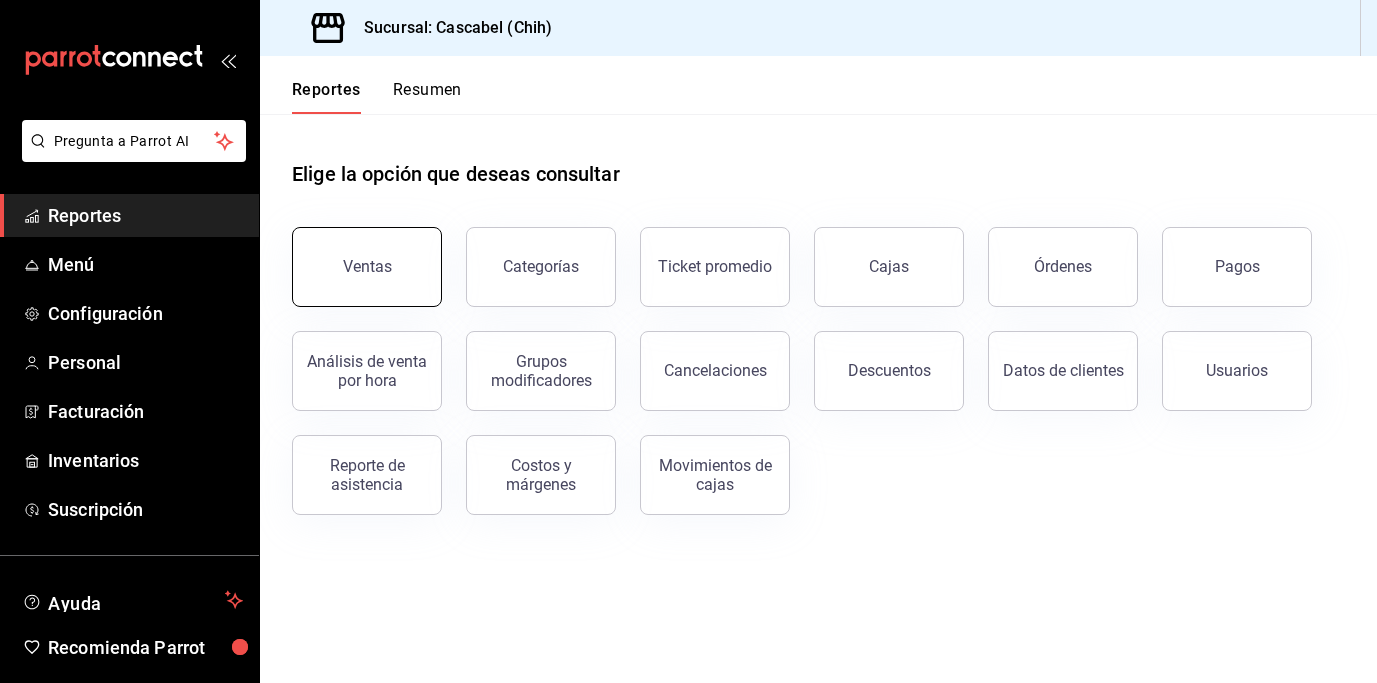 click on "Ventas" at bounding box center (367, 266) 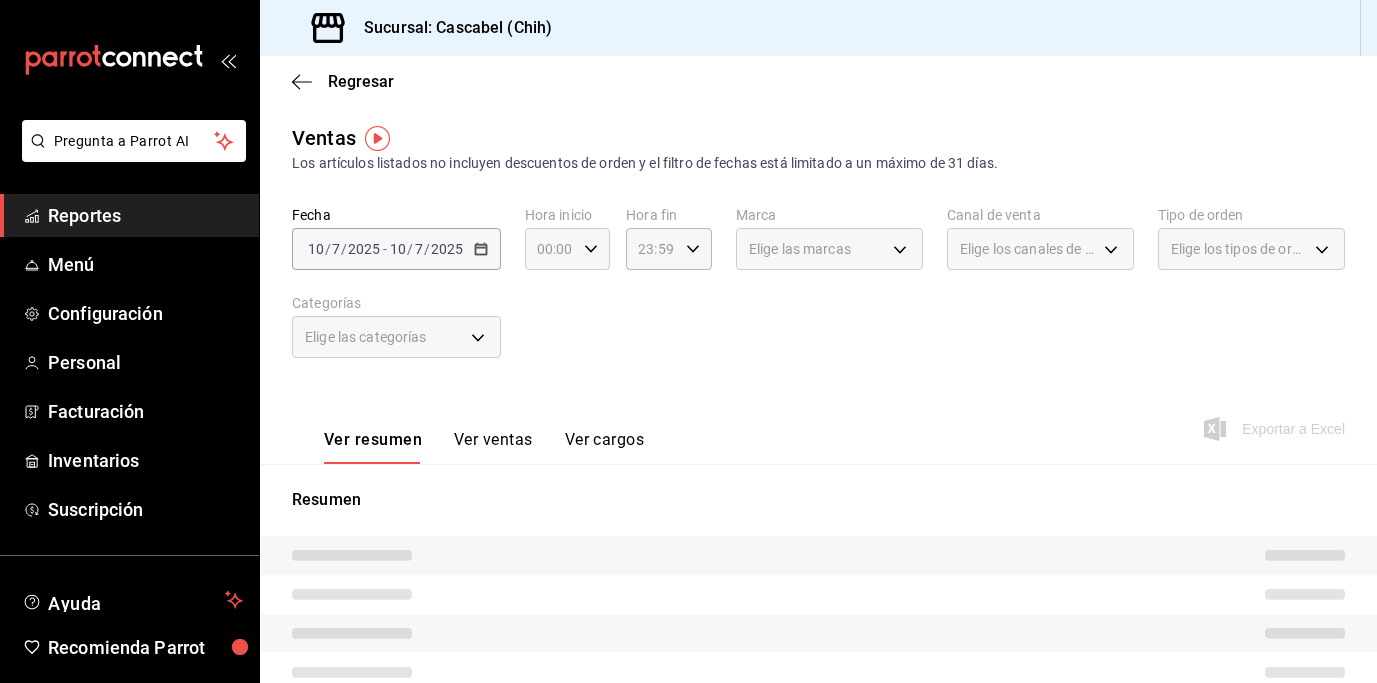 click on "[DATE] [DATE] - [DATE] [DATE]" at bounding box center (396, 249) 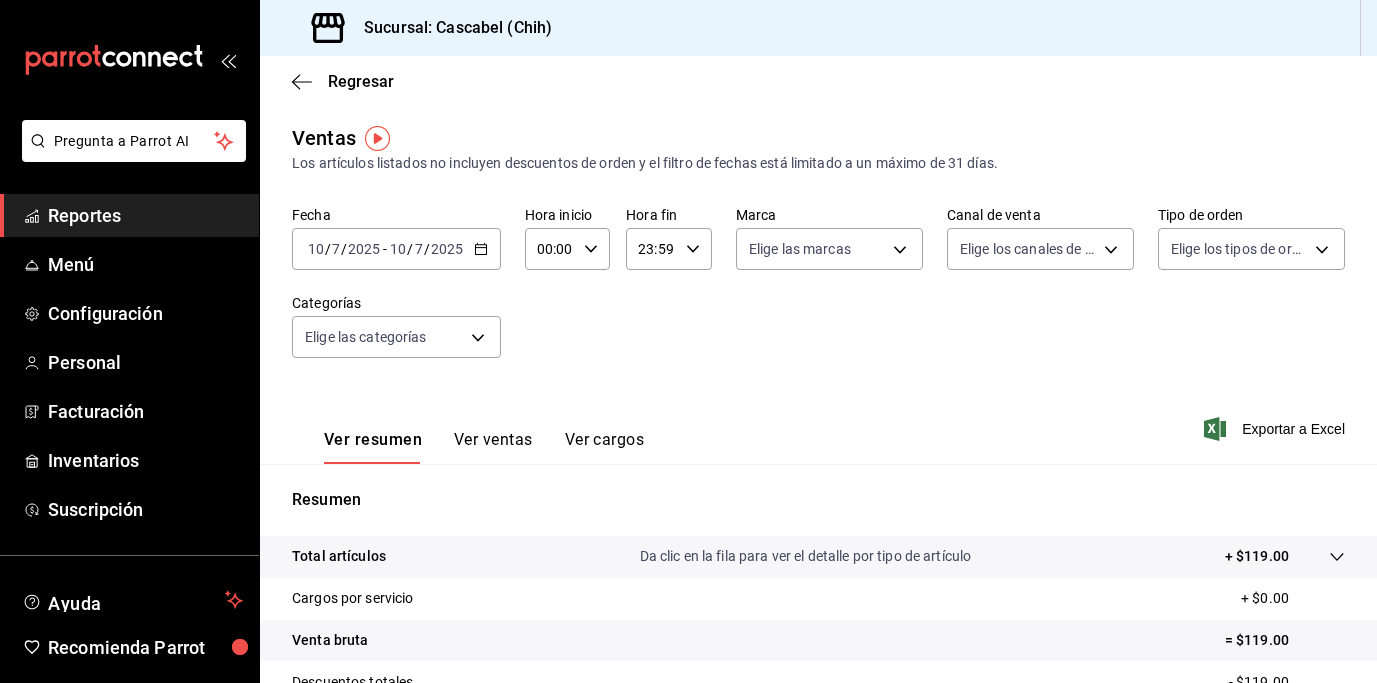 click 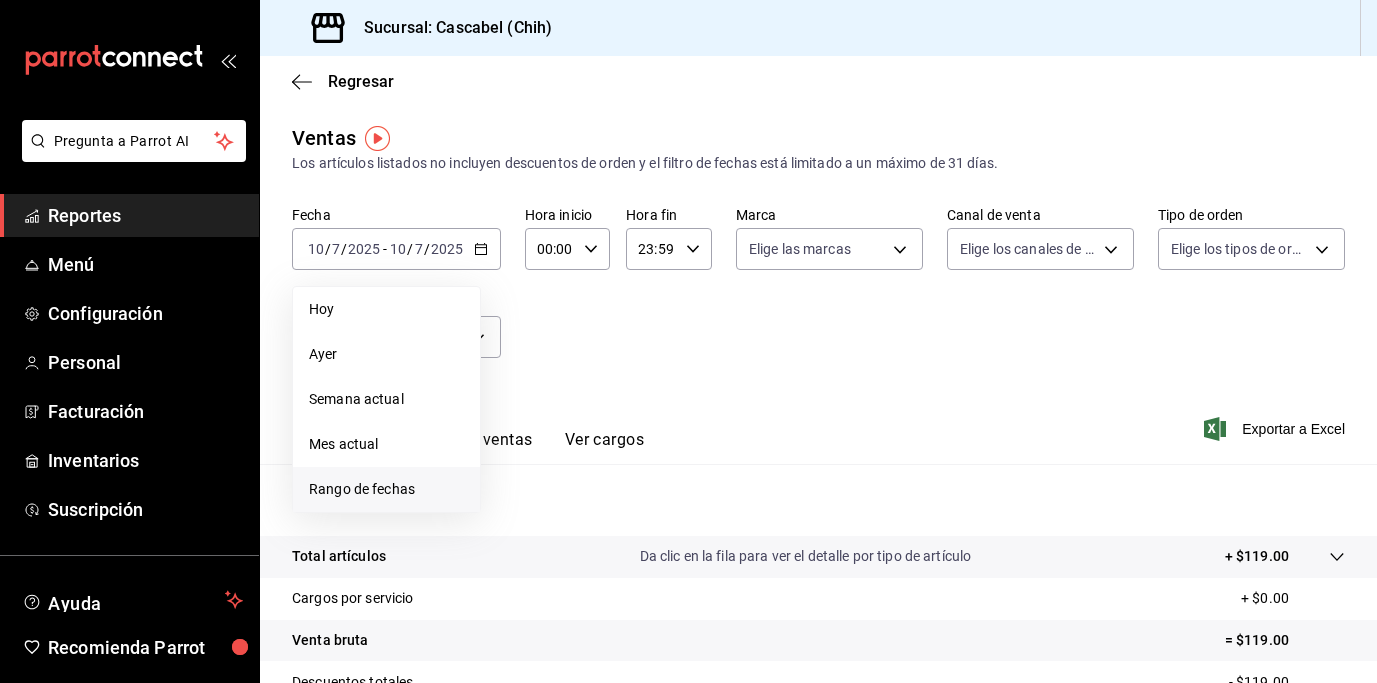 click on "Rango de fechas" at bounding box center (386, 489) 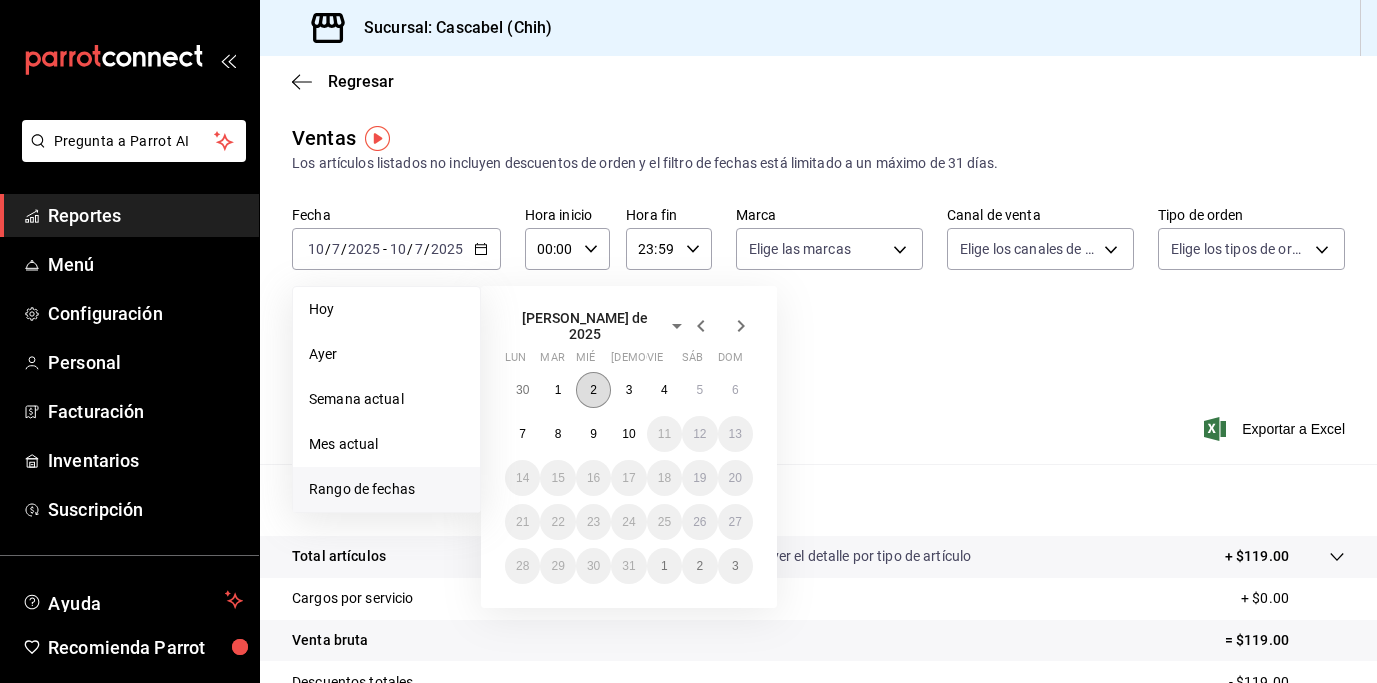 click on "2" at bounding box center (593, 390) 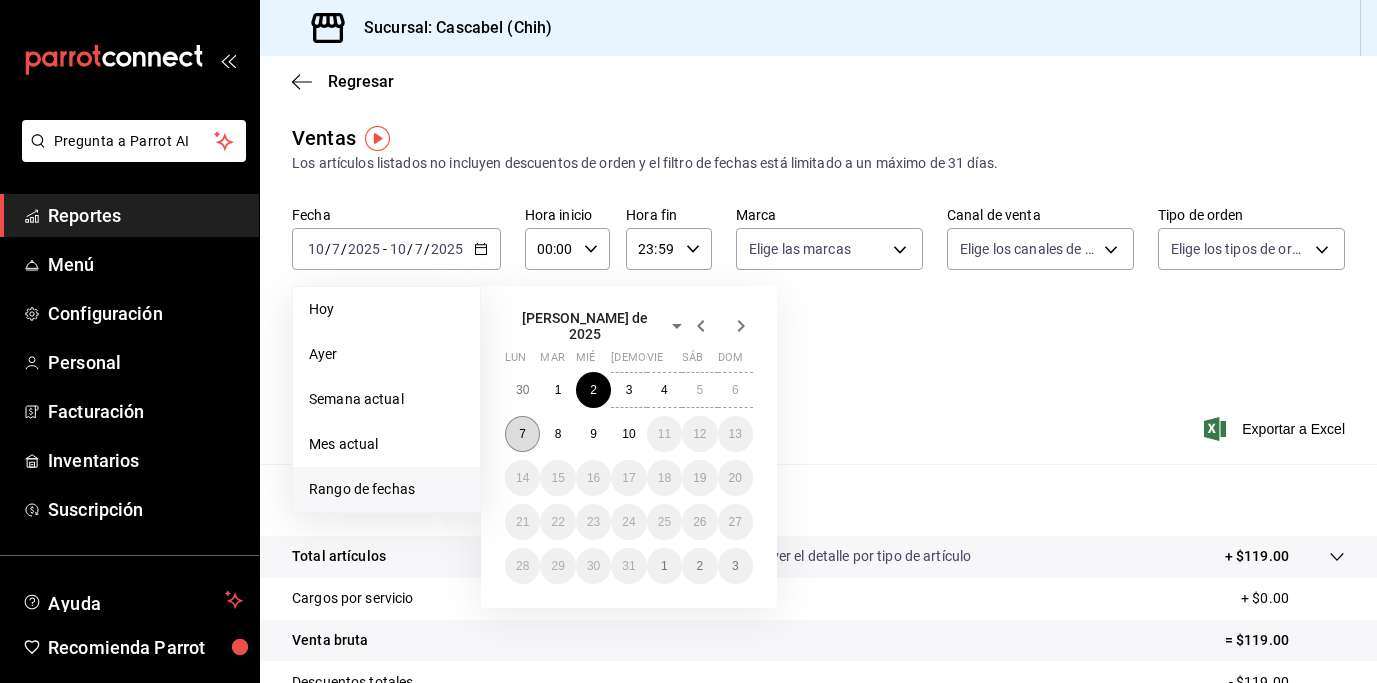 click on "7" at bounding box center [522, 434] 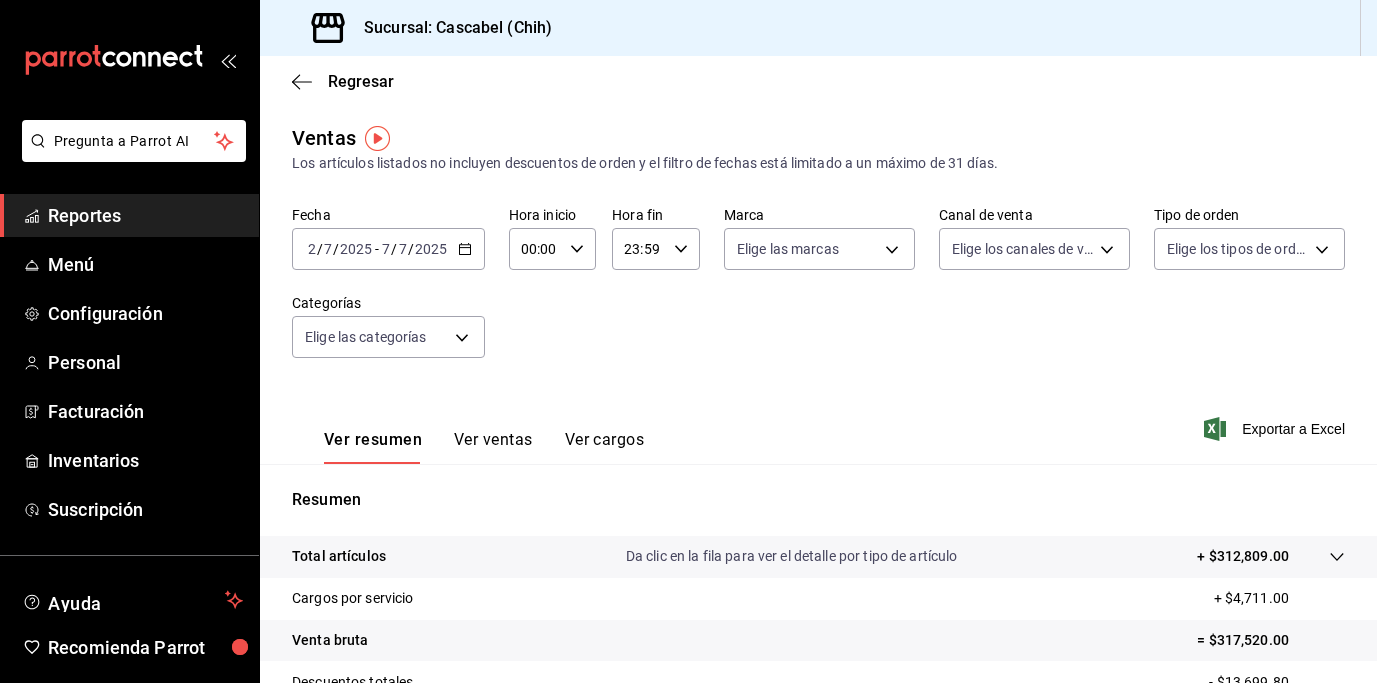 click on "00:00 Hora inicio" at bounding box center [553, 249] 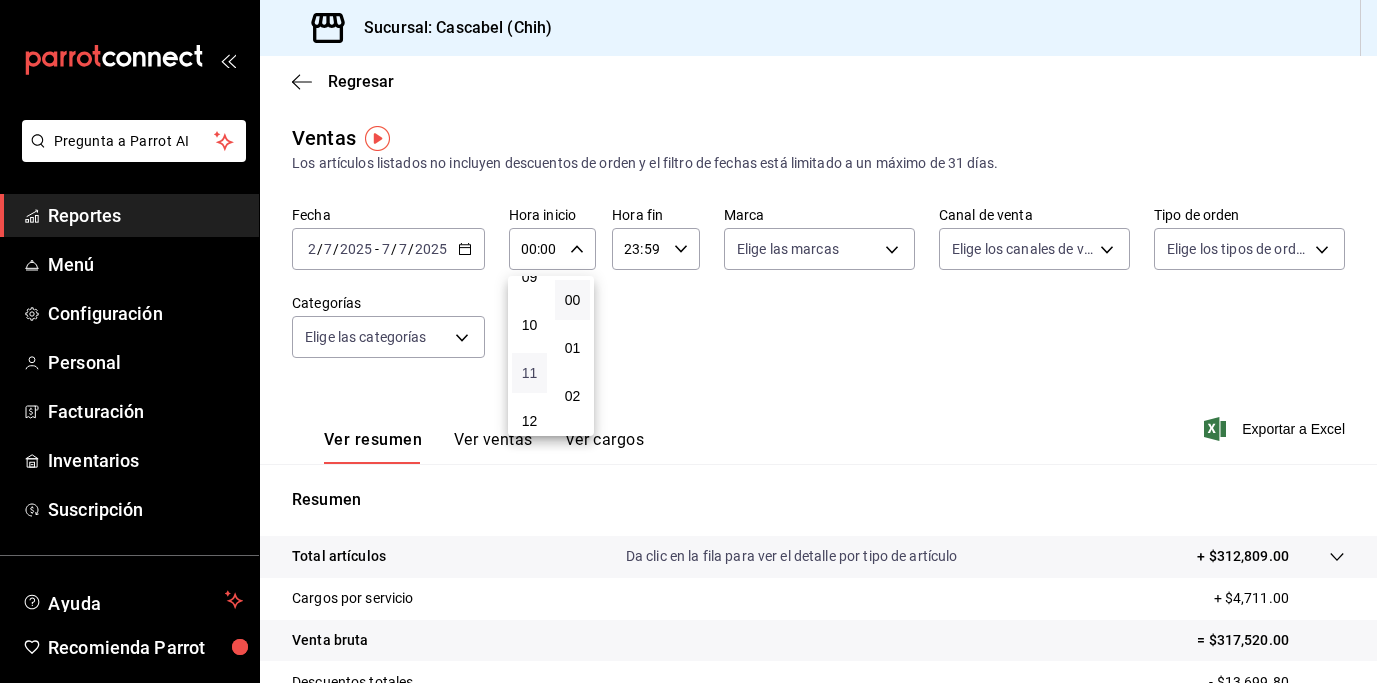 scroll, scrollTop: 457, scrollLeft: 0, axis: vertical 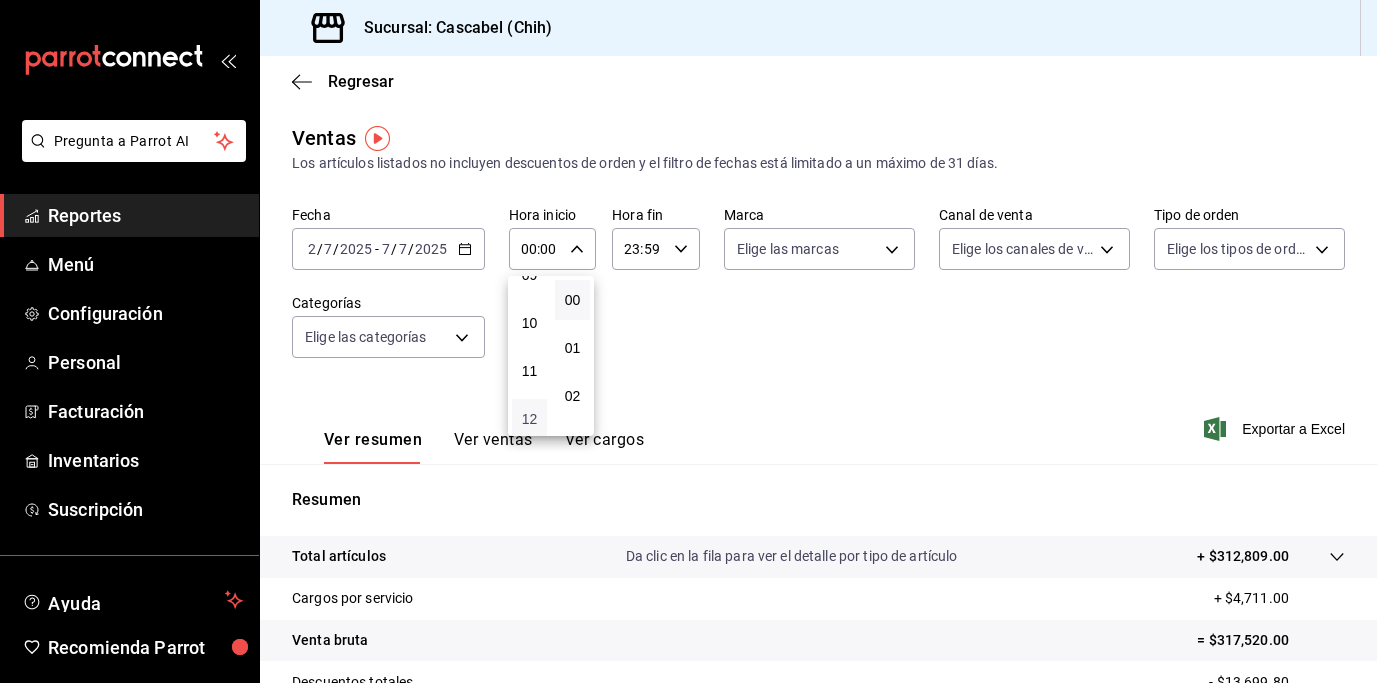 click on "12" at bounding box center (529, 419) 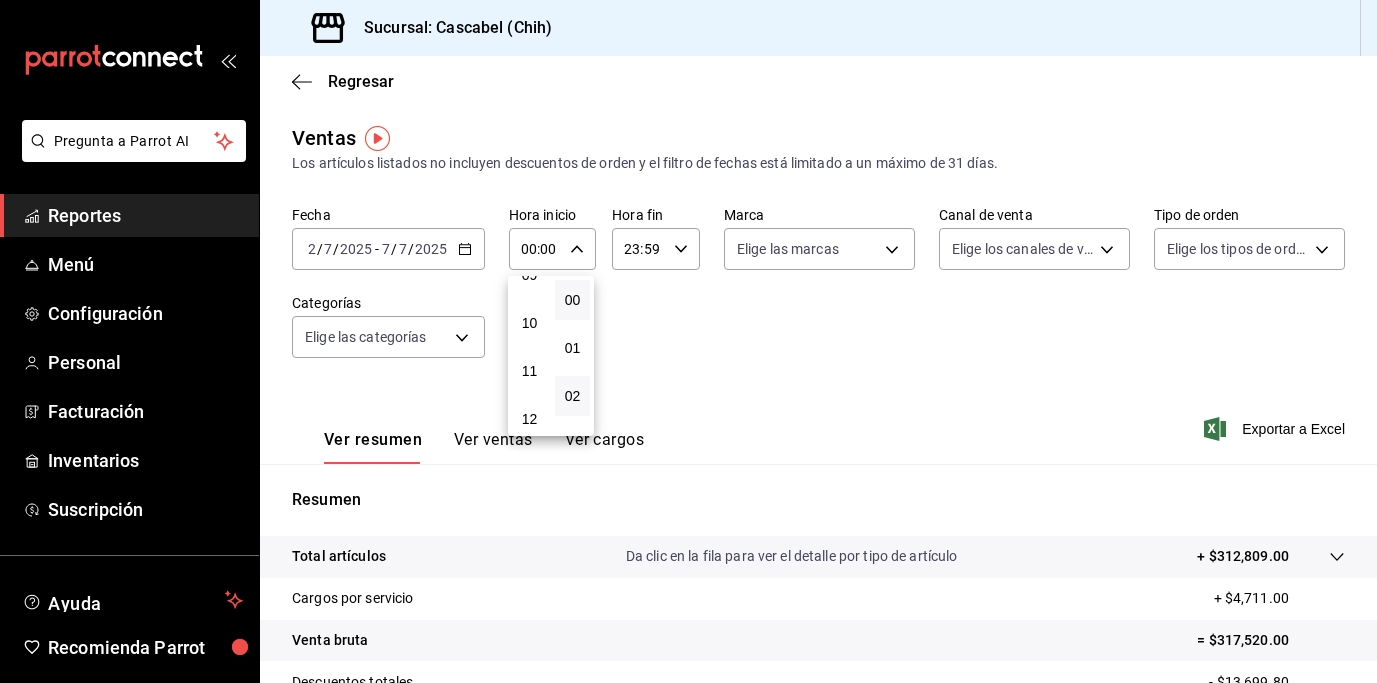type on "12:00" 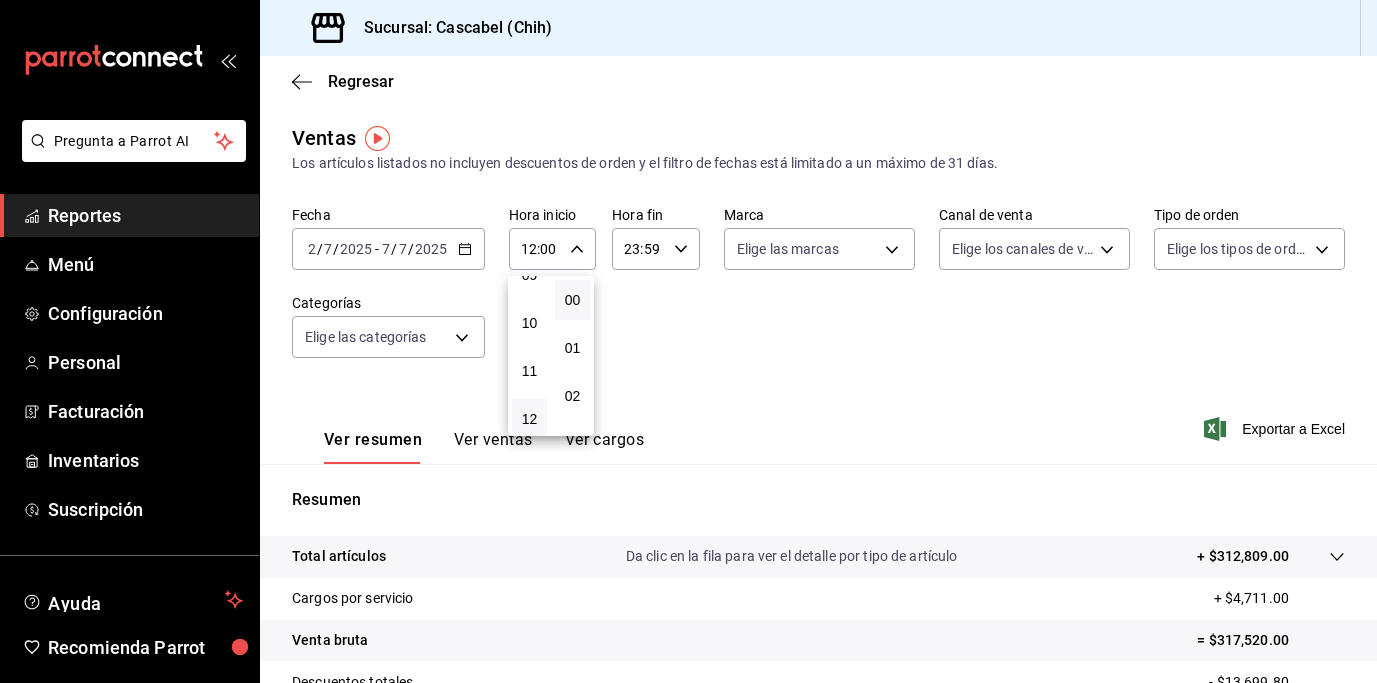 click at bounding box center [688, 341] 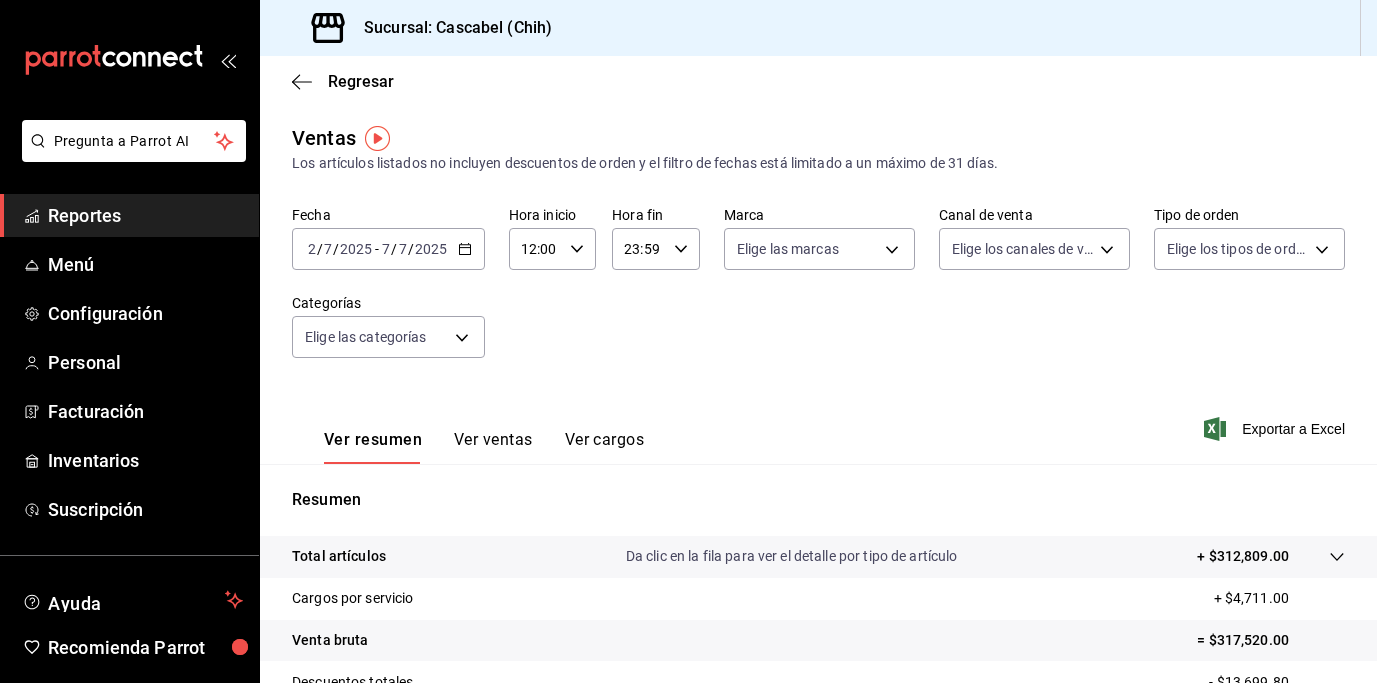 click 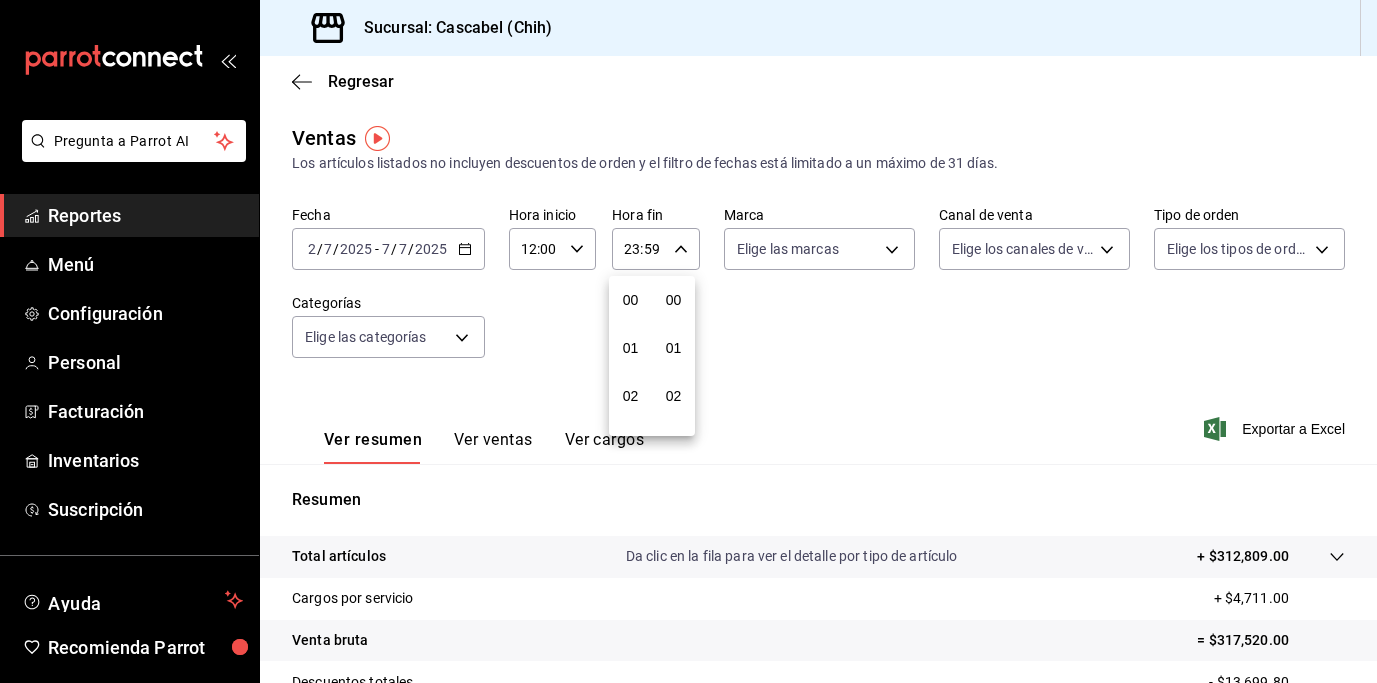 scroll, scrollTop: 992, scrollLeft: 0, axis: vertical 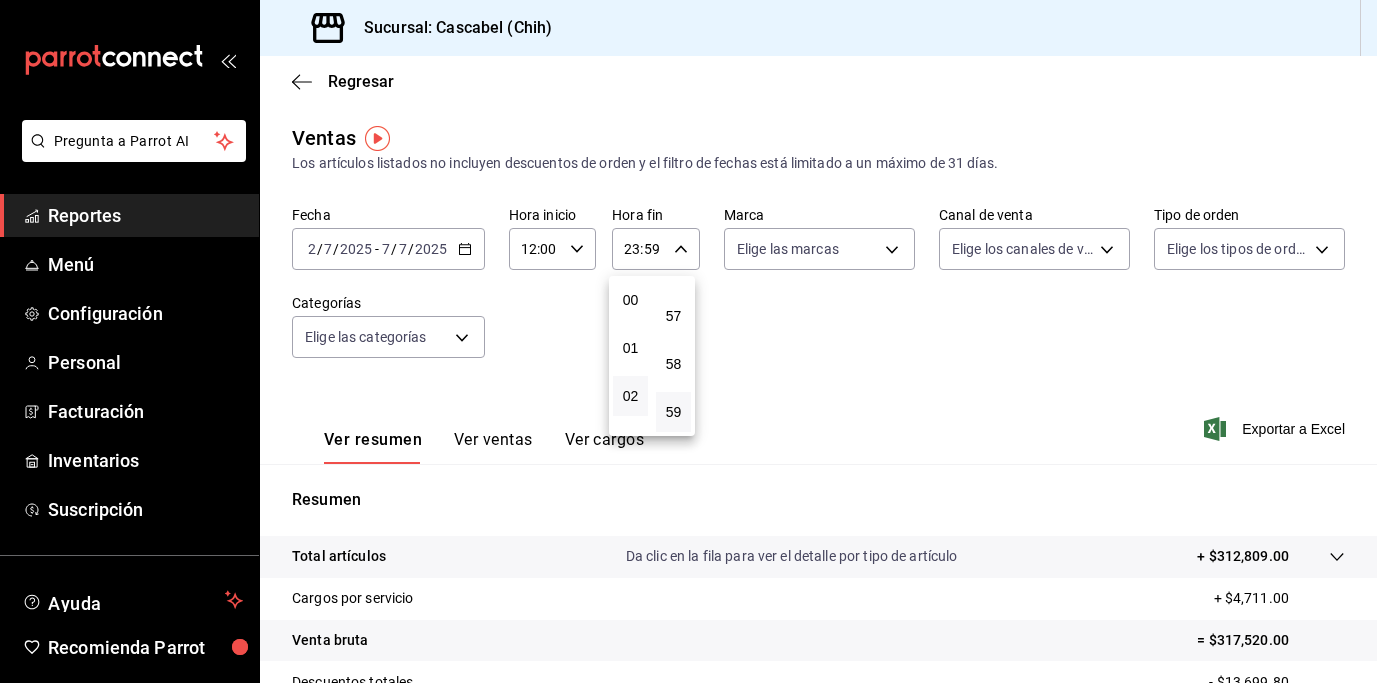click on "02" at bounding box center [630, 396] 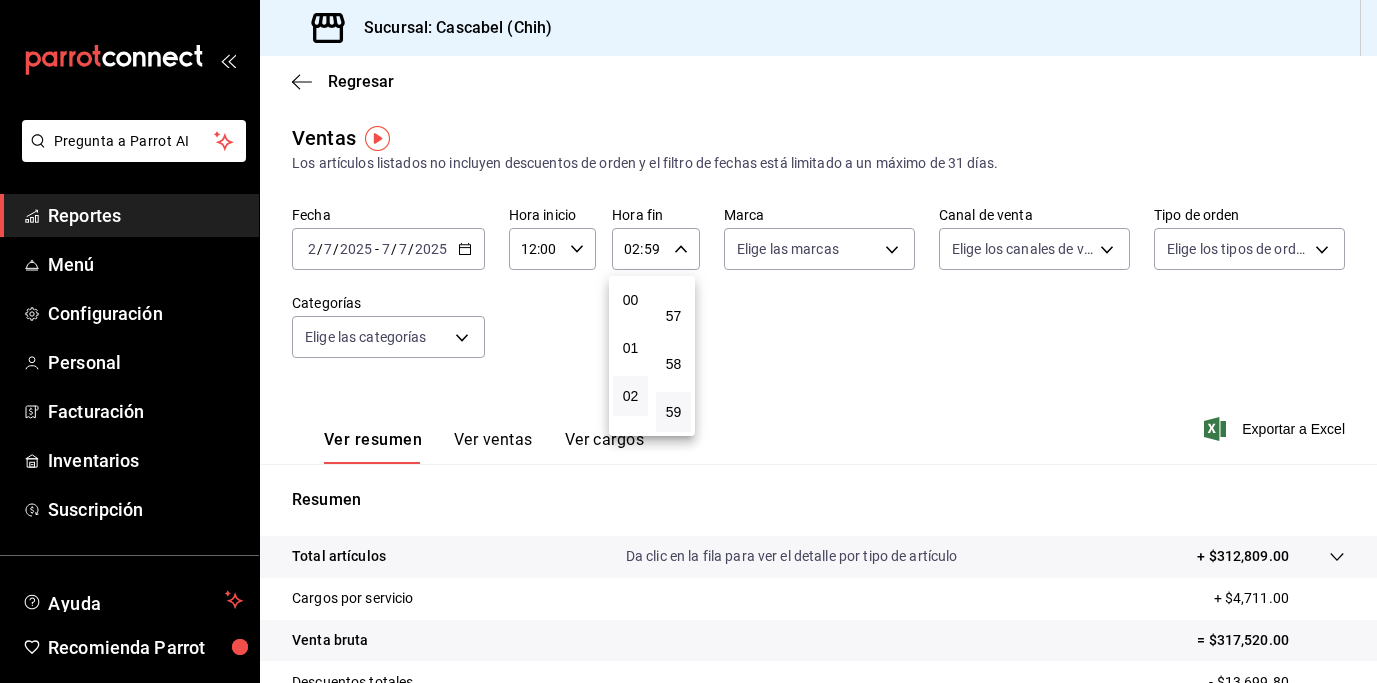 click at bounding box center (688, 341) 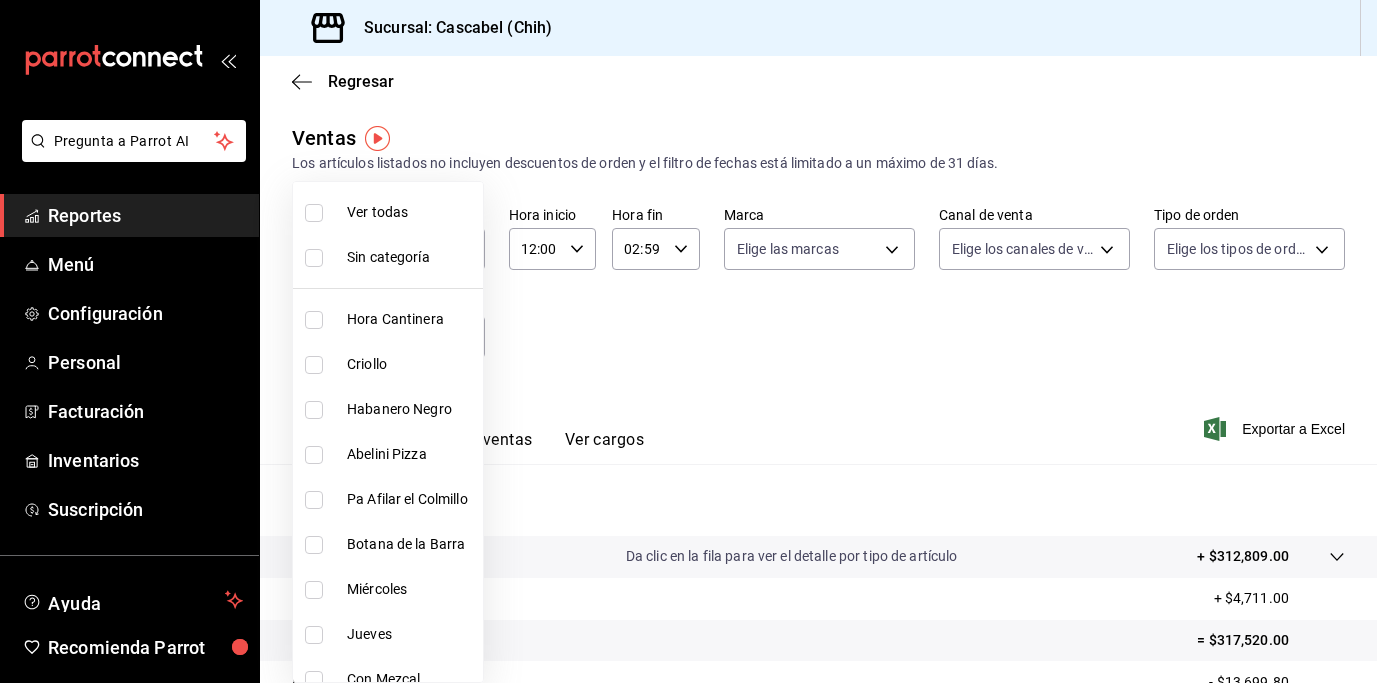 click on "Pregunta a Parrot AI Reportes   Menú   Configuración   Personal   Facturación   Inventarios   Suscripción   Ayuda Recomienda Parrot   [PERSON_NAME]   Sugerir nueva función   Sucursal: Cascabel (Chih) Regresar Ventas Los artículos listados no incluyen descuentos de orden y el filtro de fechas está limitado a un máximo de 31 [PERSON_NAME]. Fecha [DATE] [DATE] - [DATE] [DATE] Hora inicio 12:00 Hora inicio Hora fin 02:59 Hora fin Marca Elige las marcas Canal de venta Elige los [PERSON_NAME] de venta Tipo de orden Elige los tipos de orden Categorías Elige las categorías Ver resumen Ver ventas Ver cargos Exportar a Excel Resumen Total artículos Da clic en la fila para ver el detalle por tipo de artículo + $312,809.00 Cargos por servicio + $4,711.00 Venta bruta = $317,520.00 Descuentos totales - $13,699.80 Certificados de regalo - $0.00 Venta total = $303,820.20 Impuestos - $22,505.20 Venta [PERSON_NAME] = $281,315.00 GANA 1 MES GRATIS EN TU SUSCRIPCIÓN AQUÍ Ver video tutorial Ir a video Reportes   Menú" at bounding box center (688, 341) 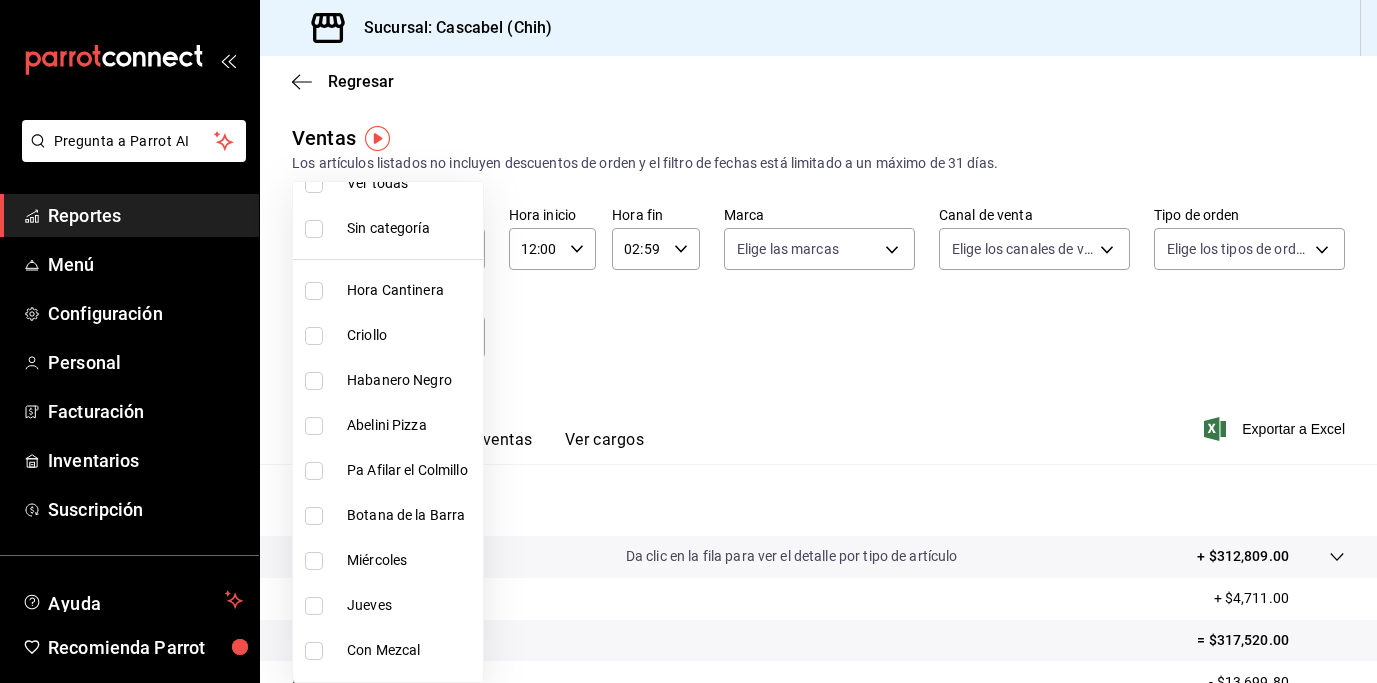 scroll, scrollTop: 33, scrollLeft: 0, axis: vertical 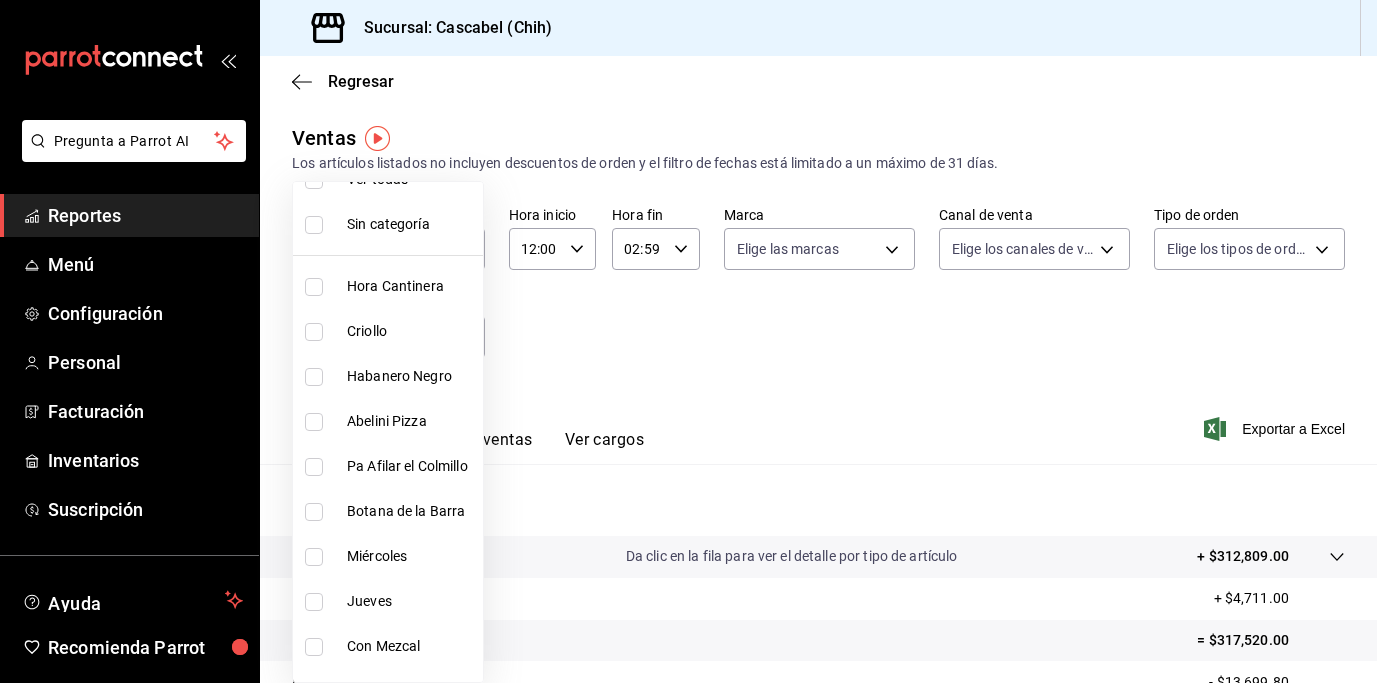 click at bounding box center (314, 467) 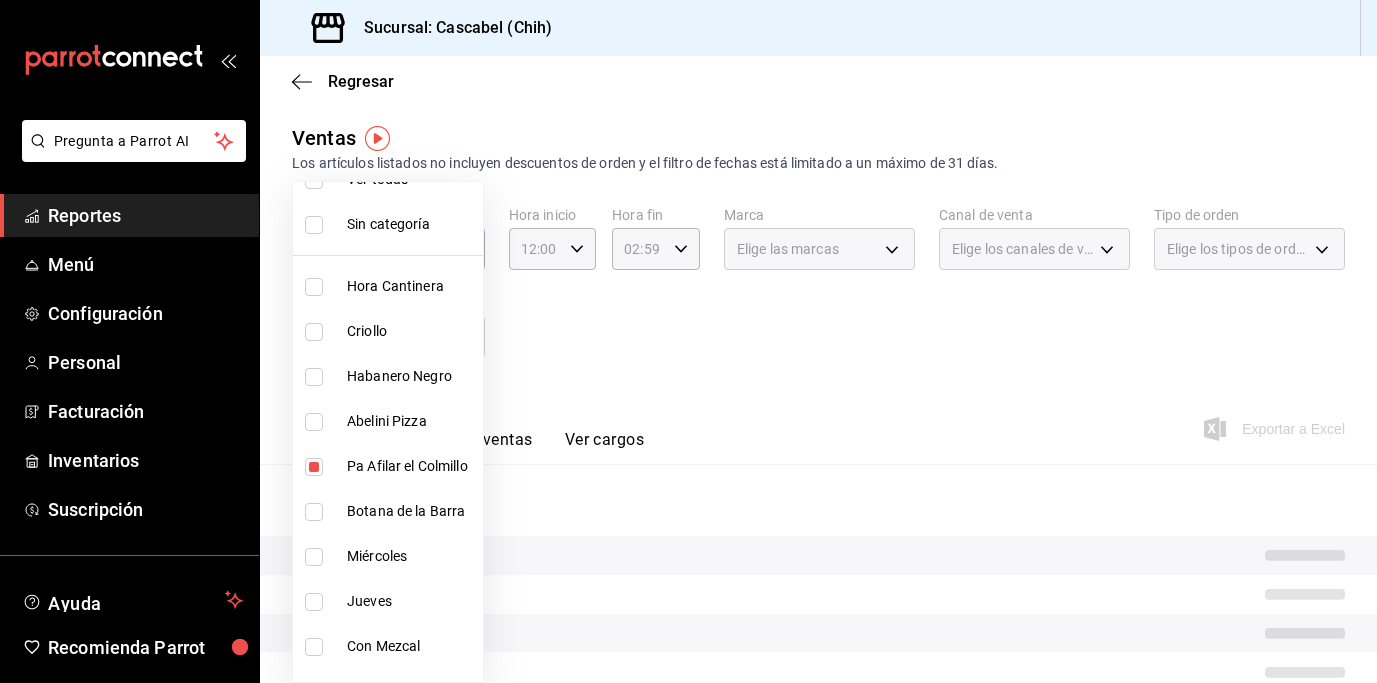 click at bounding box center (314, 512) 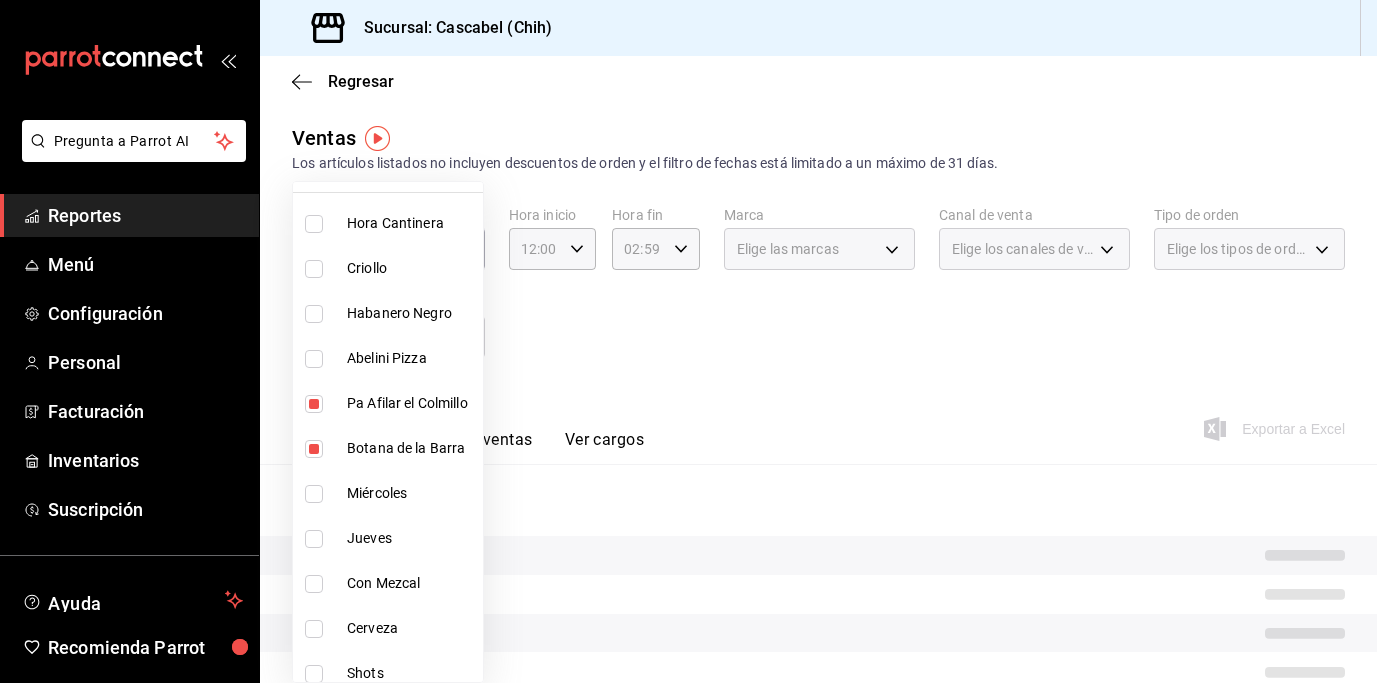 scroll, scrollTop: 100, scrollLeft: 0, axis: vertical 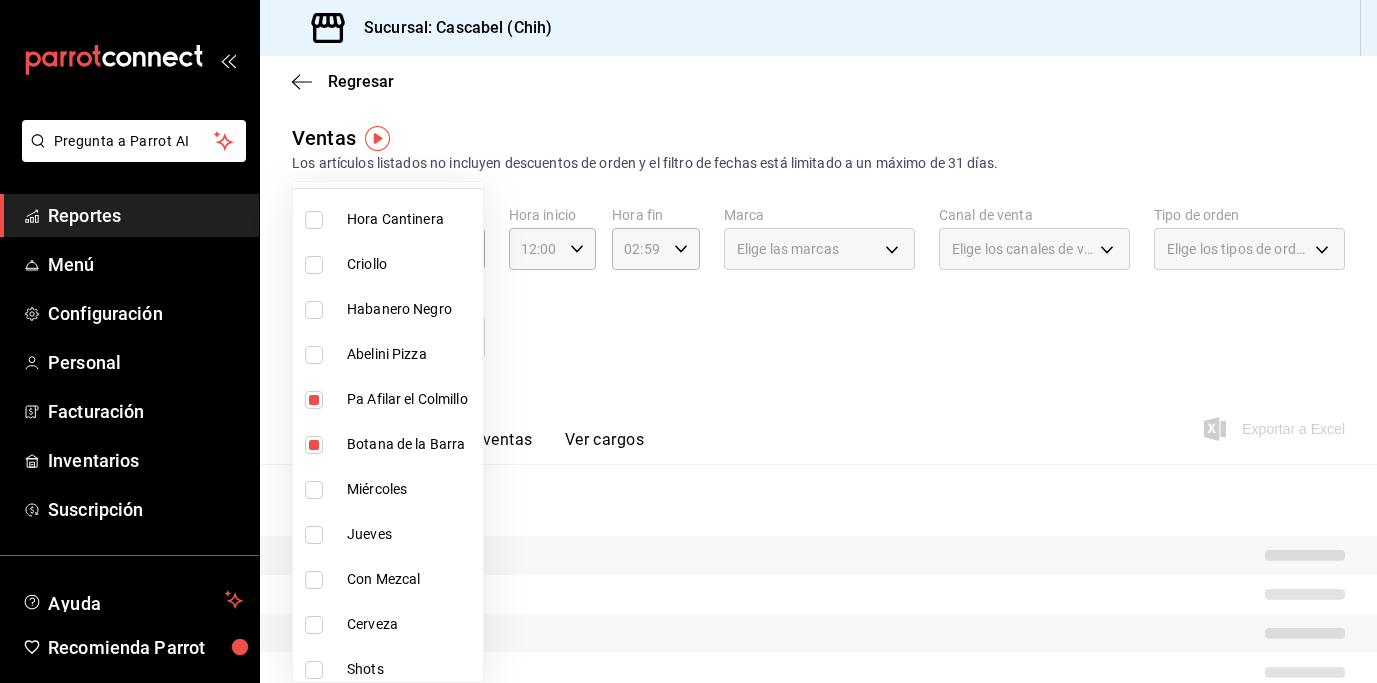 click at bounding box center [314, 535] 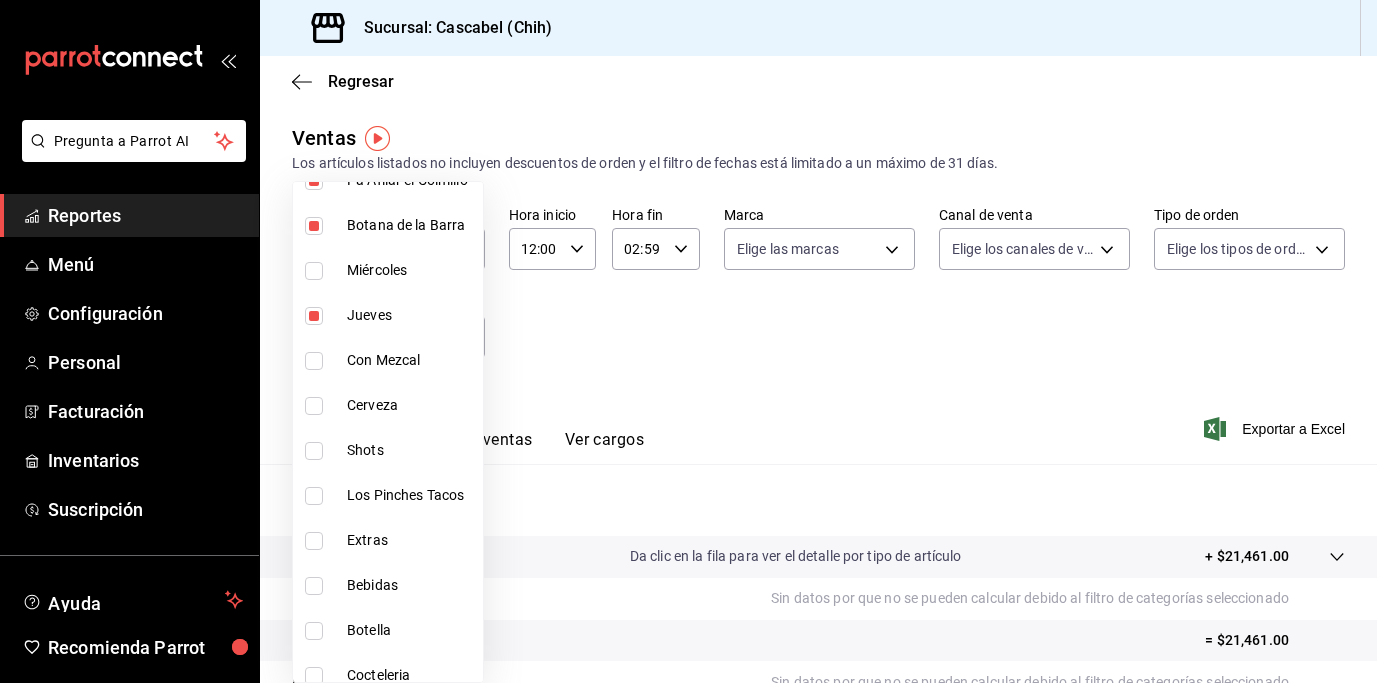 scroll, scrollTop: 320, scrollLeft: 0, axis: vertical 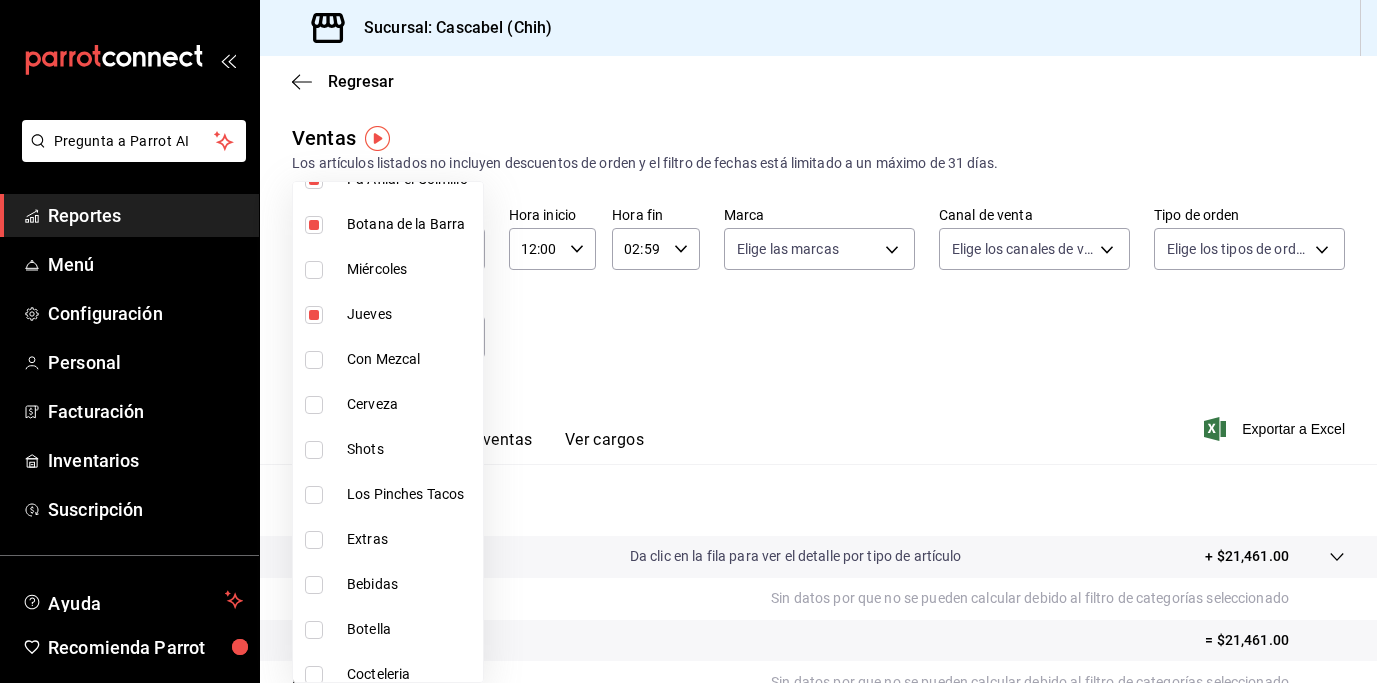 click at bounding box center [314, 495] 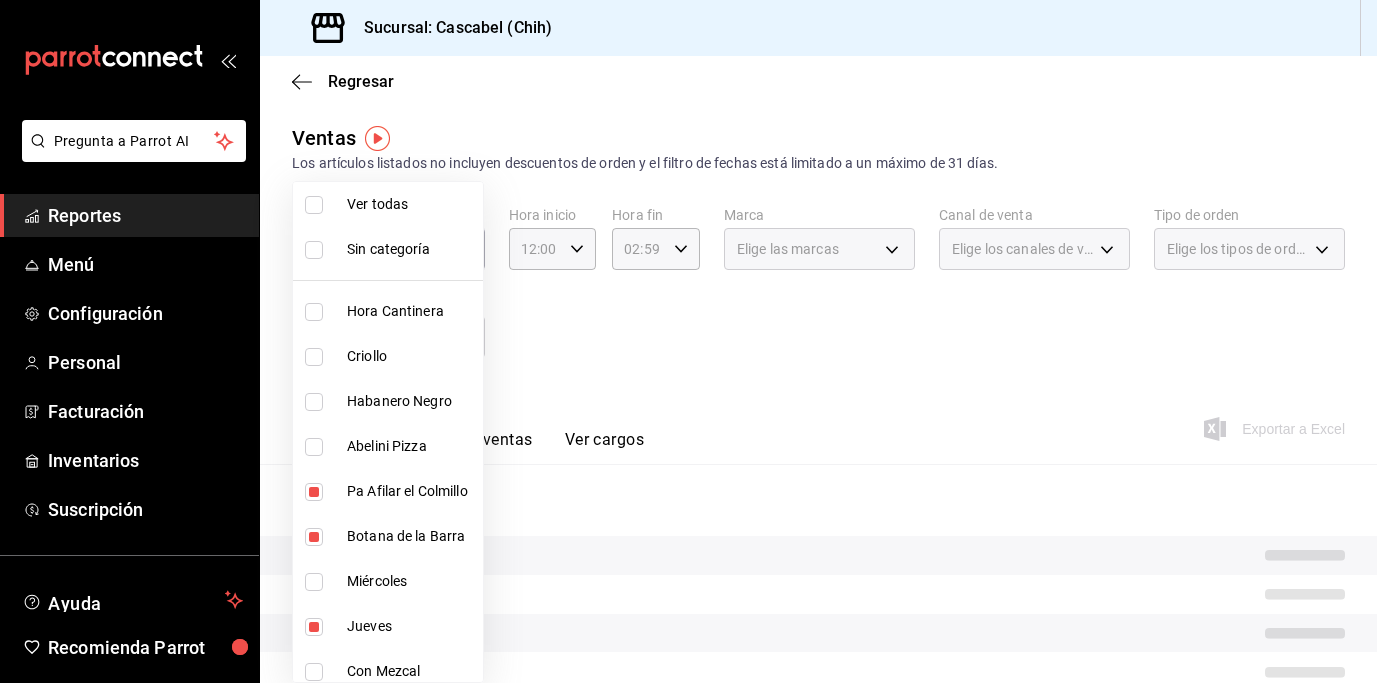 scroll, scrollTop: 0, scrollLeft: 0, axis: both 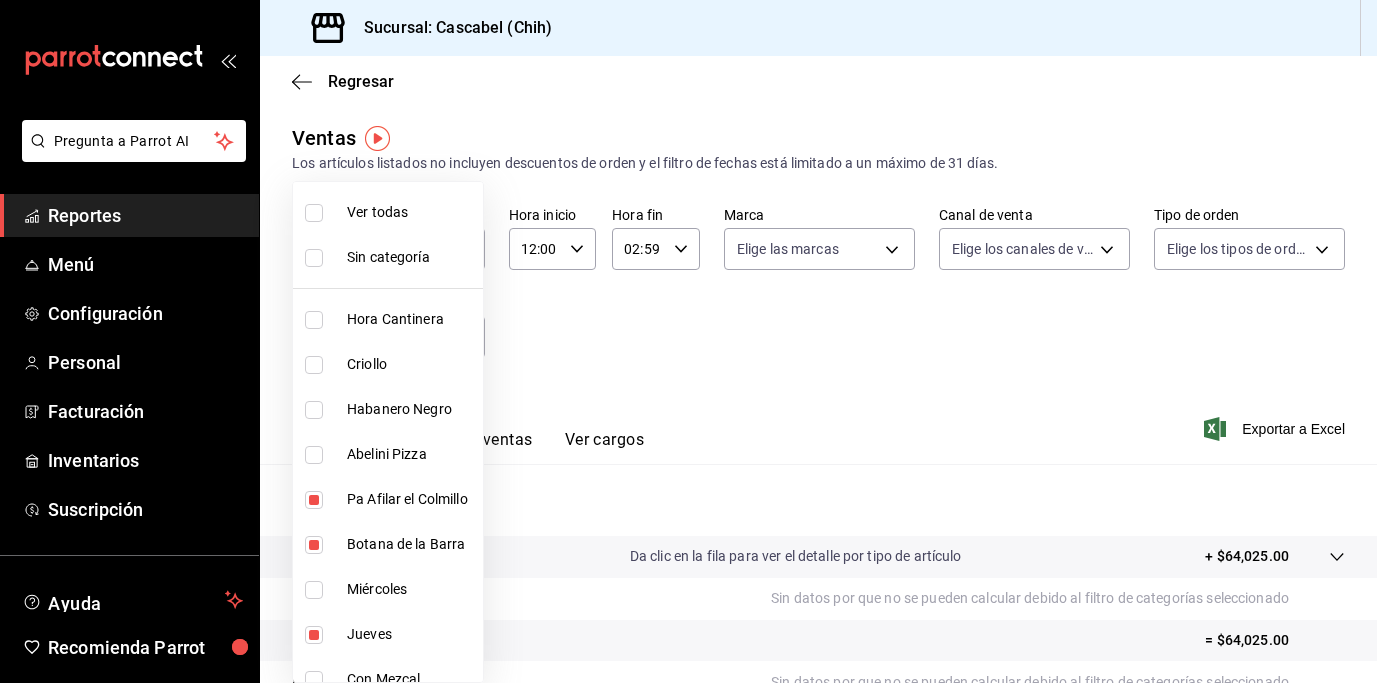 click at bounding box center [688, 341] 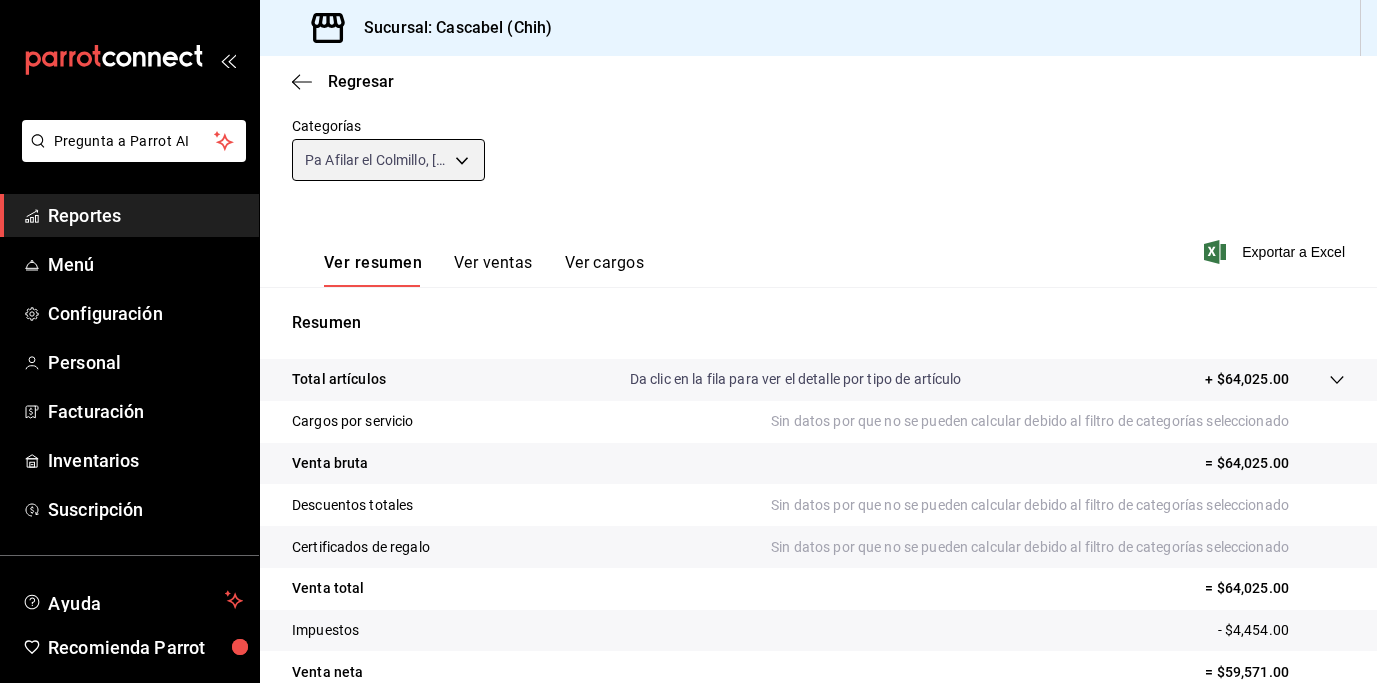 scroll, scrollTop: 162, scrollLeft: 0, axis: vertical 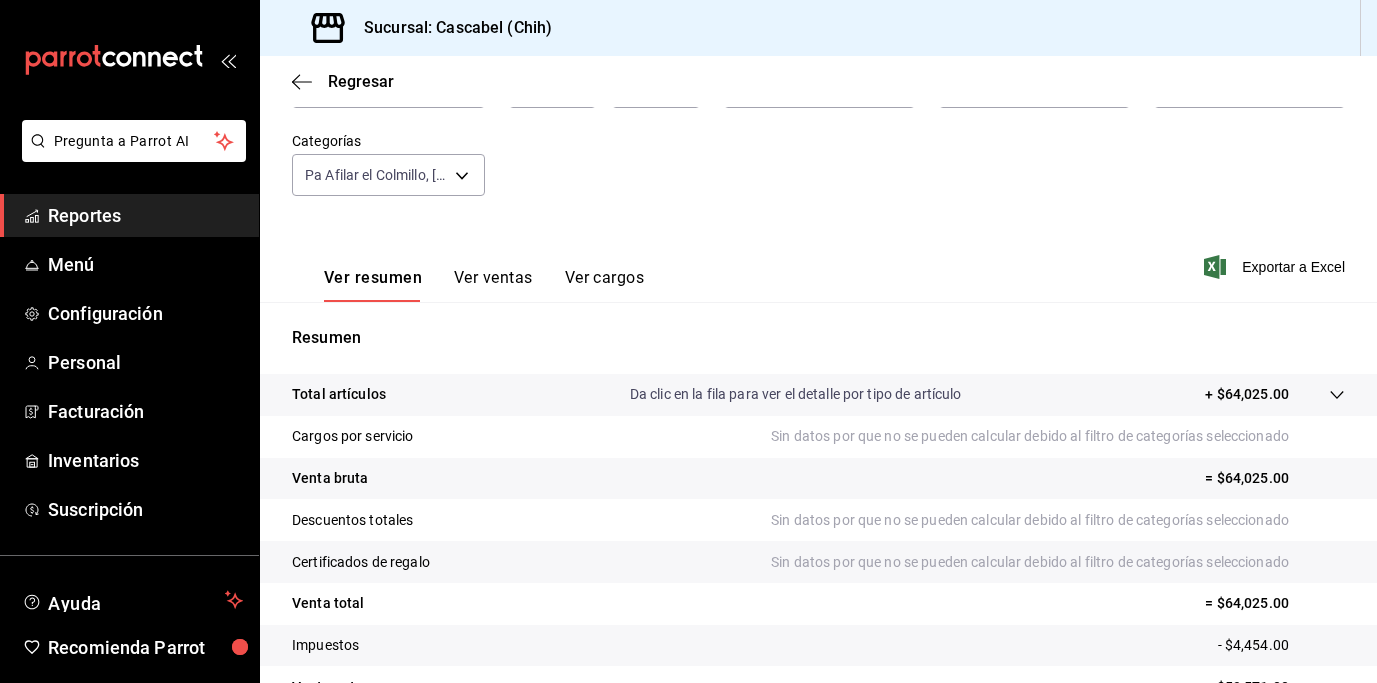 click on "Ver ventas" at bounding box center (493, 285) 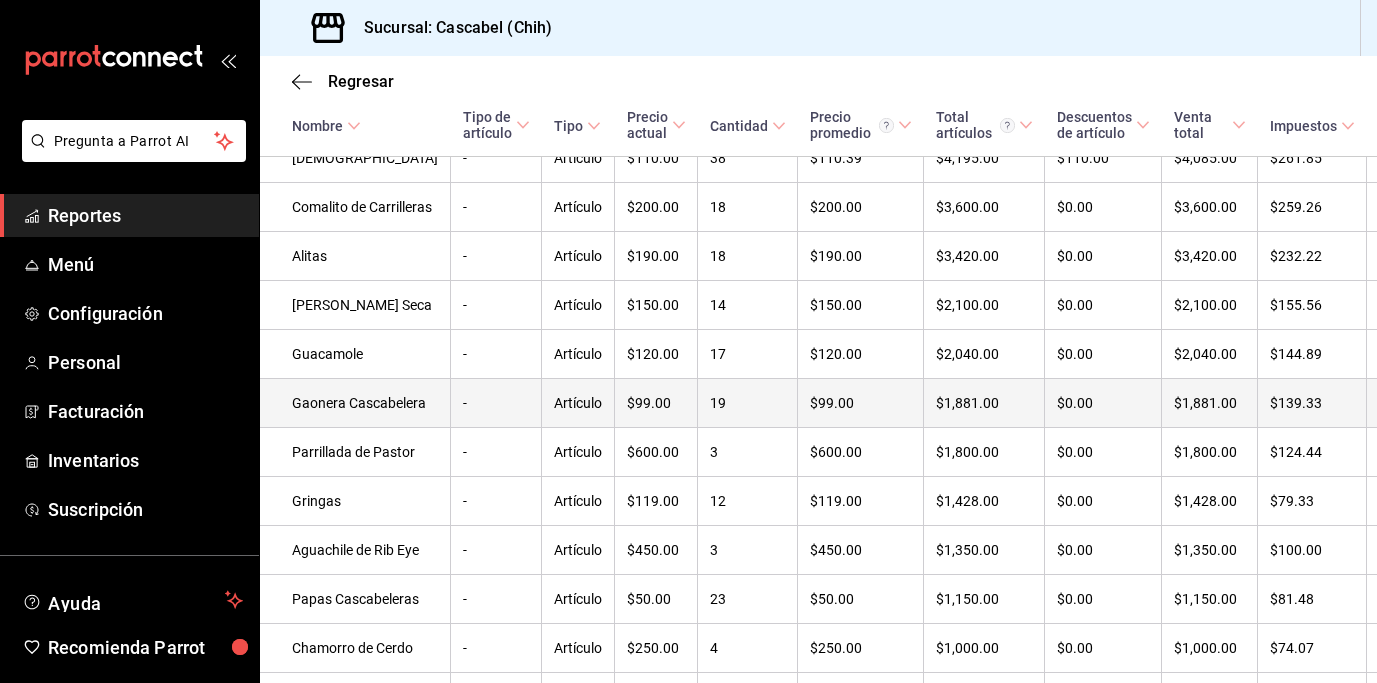 scroll, scrollTop: 0, scrollLeft: 0, axis: both 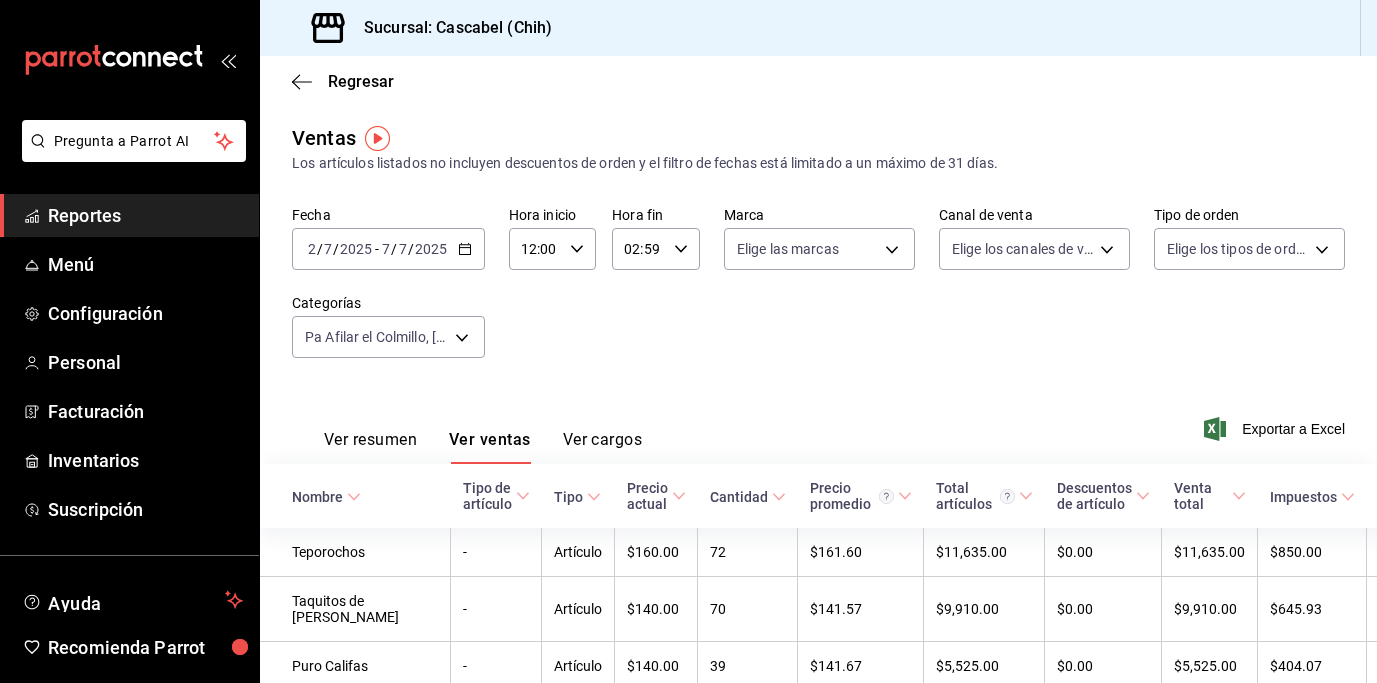 drag, startPoint x: 1281, startPoint y: 424, endPoint x: 1287, endPoint y: 446, distance: 22.803509 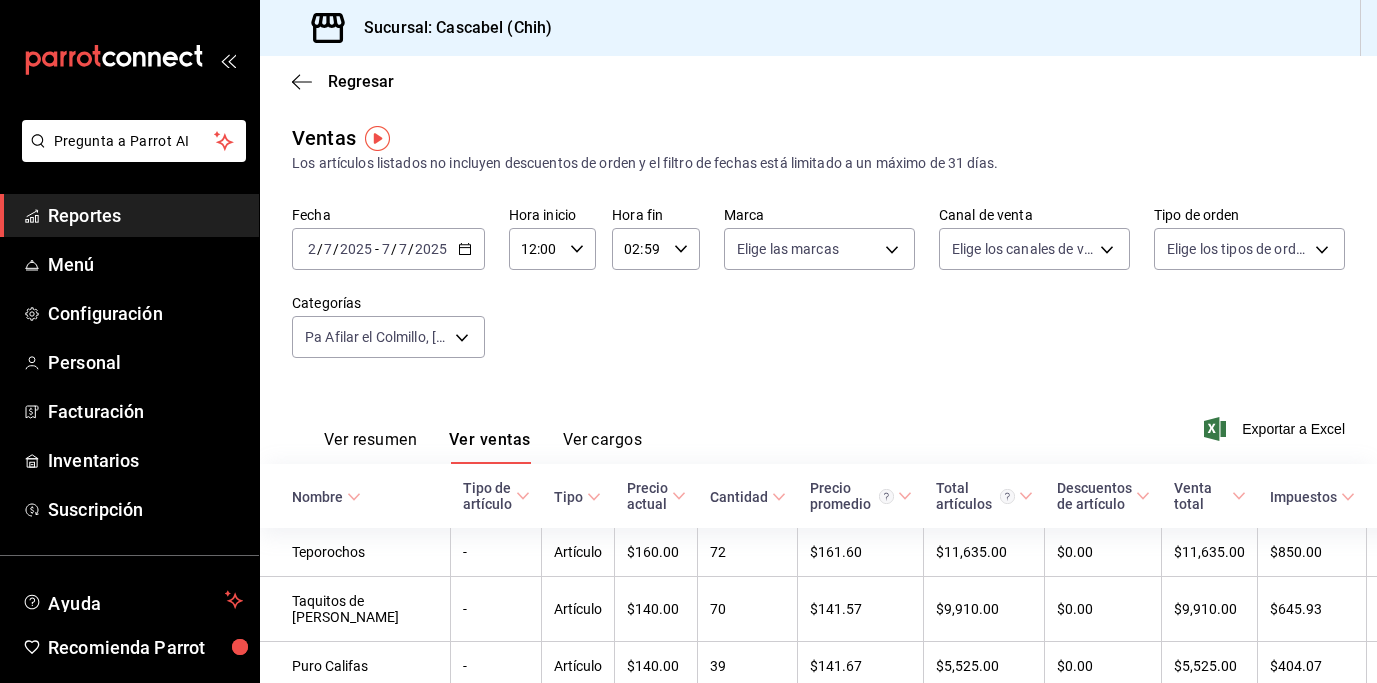 click on "Fecha [DATE] [DATE] - [DATE] [DATE] Hora inicio 12:00 Hora inicio Hora fin 02:59 Hora fin Marca Elige las marcas Canal de venta Elige los [PERSON_NAME] de venta Tipo de orden Elige los tipos de orden Categorías Pa Afilar el Colmillo, Botana de la Barra, Jueves, Los Pinches Tacos 78ac7b3d-4b0b-4f4c-83b4-d66adb49f3b6,4aff97c4-bb61-47c1-bd5c-6a61c8c1bab8,35b3d646-c48a-4733-bf17-c33daa9d5c96,fa7006b4-c697-4e80-b8fc-5c7819e26466" at bounding box center [818, 294] 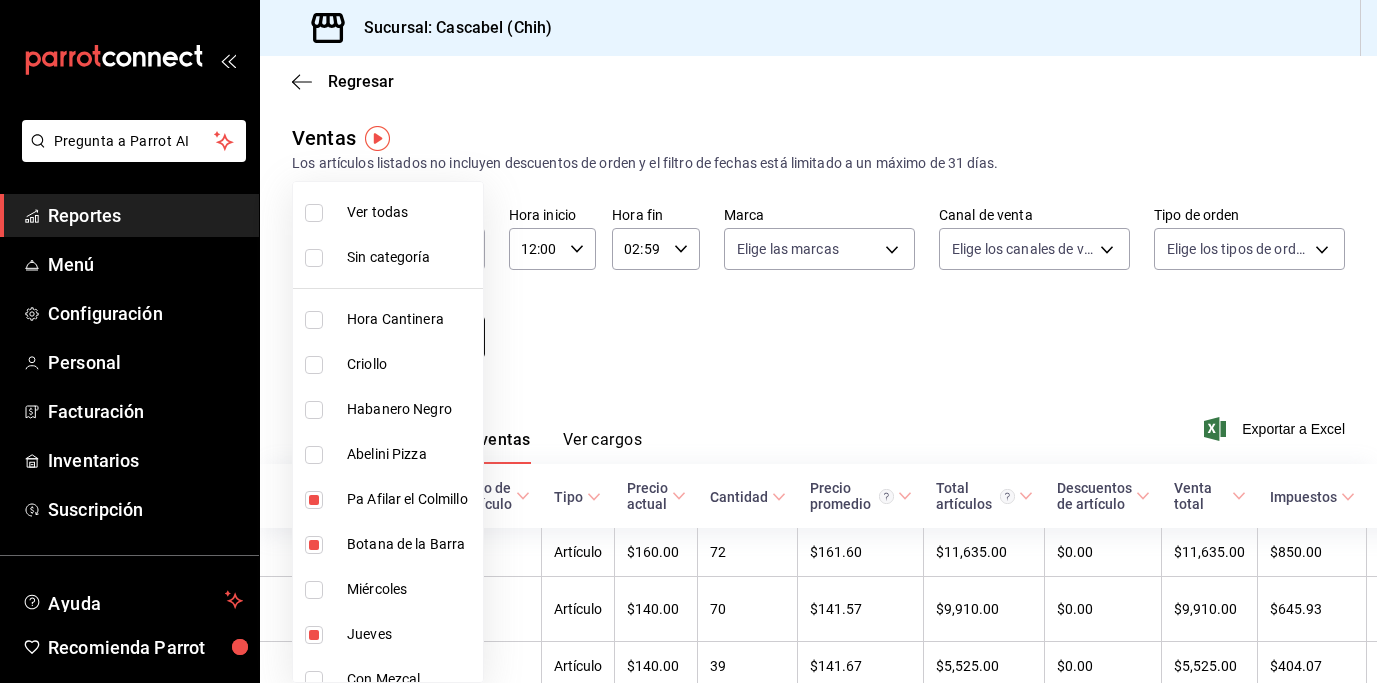 click on "Pregunta a Parrot AI Reportes   Menú   Configuración   Personal   Facturación   Inventarios   Suscripción   Ayuda Recomienda Parrot   [PERSON_NAME]   Sugerir nueva función   Sucursal: Cascabel (Chih) Regresar Ventas Los artículos listados no incluyen descuentos de orden y el filtro de fechas está limitado a un máximo de 31 [PERSON_NAME]. Fecha [DATE] [DATE] - [DATE] [DATE] Hora inicio 12:00 Hora inicio Hora fin 02:59 Hora fin Marca Elige las marcas Canal de venta Elige los [PERSON_NAME] de venta Tipo de orden Elige los tipos de orden Categorías Pa Afilar el Colmillo, Botana de la Barra, Jueves, Los Pinches Tacos 78ac7b3d-4b0b-4f4c-83b4-d66adb49f3b6,4aff97c4-bb61-47c1-bd5c-6a61c8c1bab8,35b3d646-c48a-4733-bf17-c33daa9d5c96,fa7006b4-c697-4e80-b8fc-5c7819e26466 Ver resumen Ver ventas Ver cargos Exportar a Excel Nombre Tipo de artículo Tipo Precio actual Cantidad Precio promedio   Total artículos   Descuentos de artículo Venta total Impuestos Venta [PERSON_NAME] Teporochos - Artículo $160.00 72 $161.60" at bounding box center (688, 341) 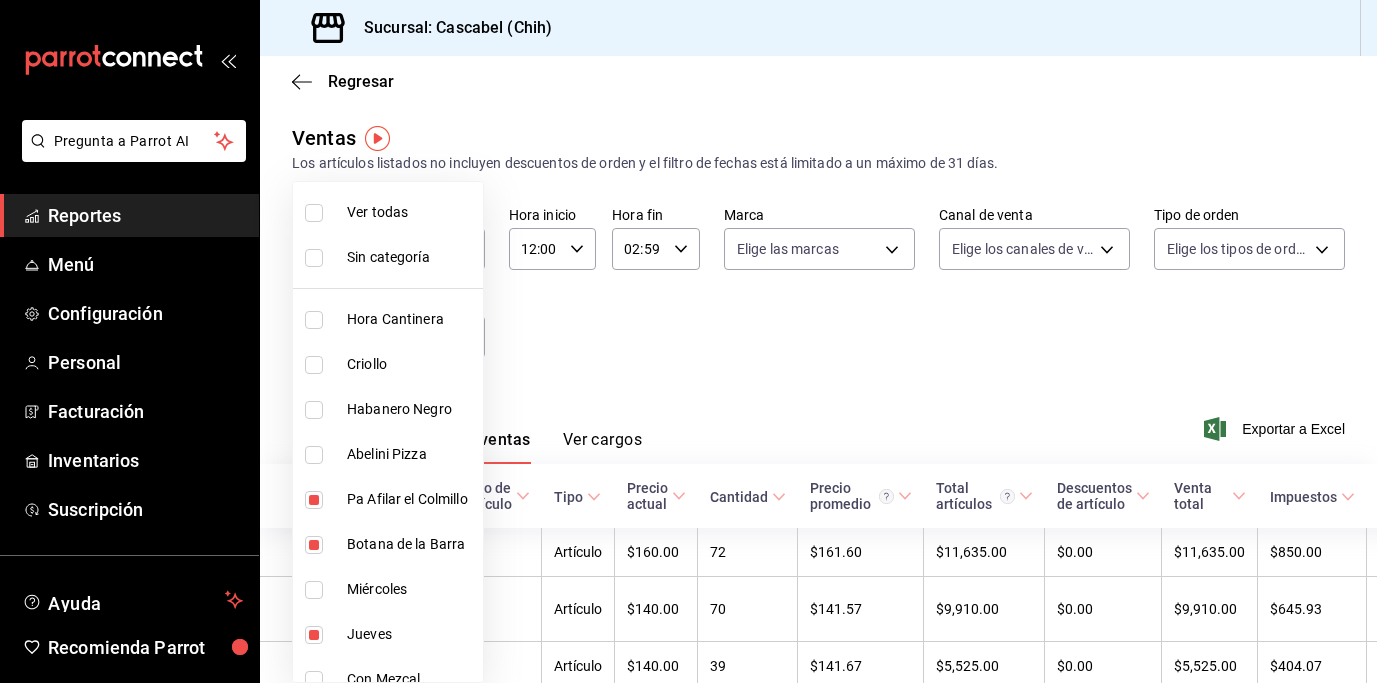 click at bounding box center [314, 500] 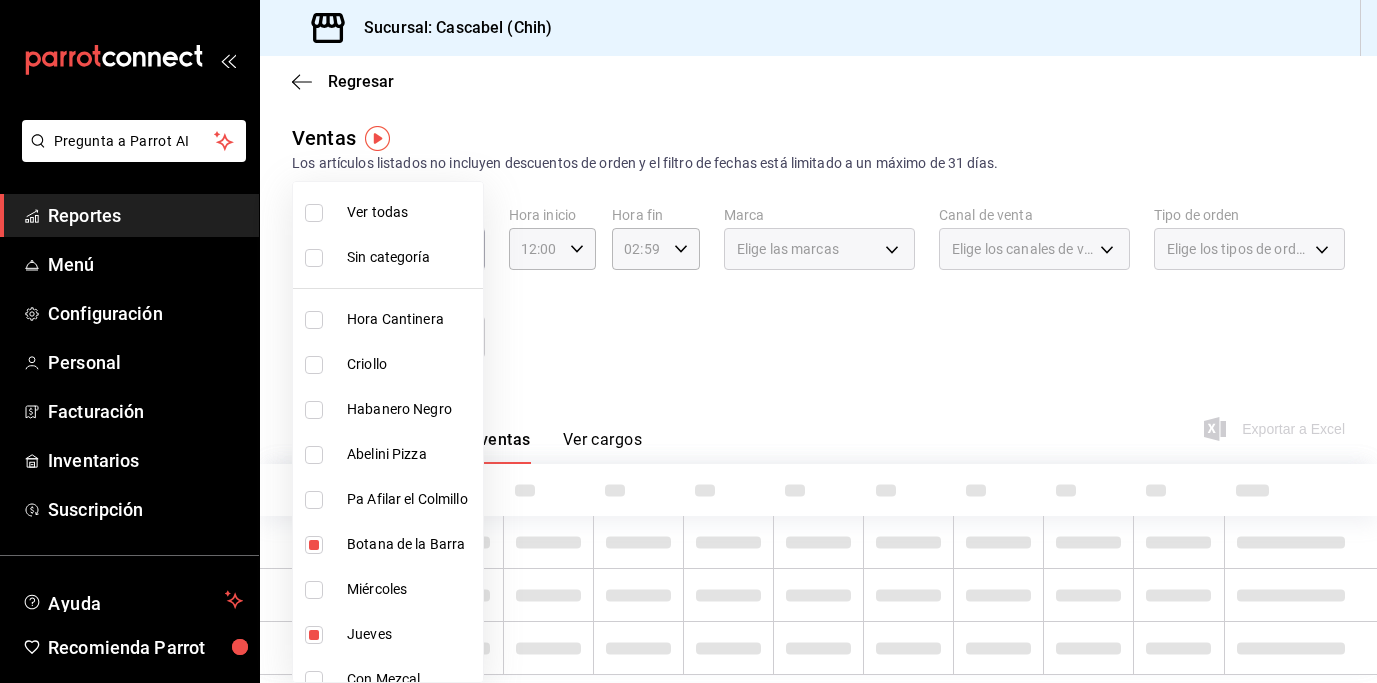 click at bounding box center (314, 545) 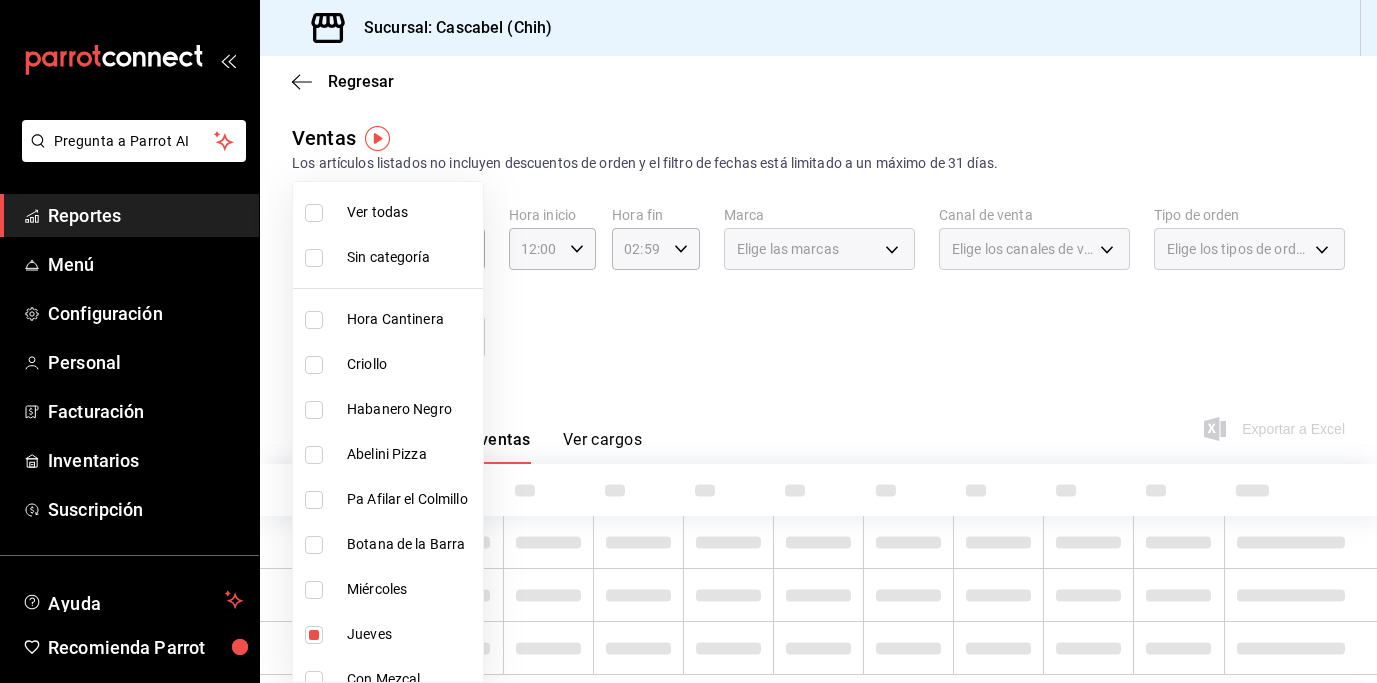 click at bounding box center [314, 635] 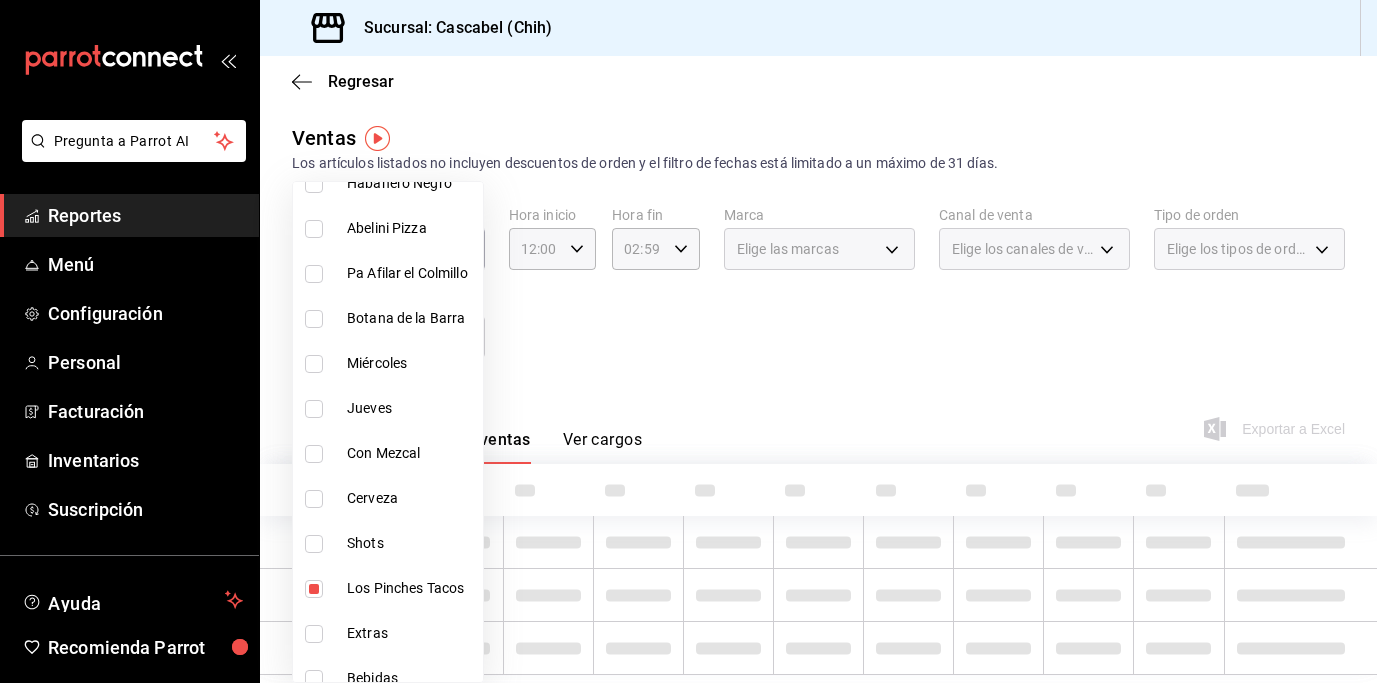 scroll, scrollTop: 335, scrollLeft: 0, axis: vertical 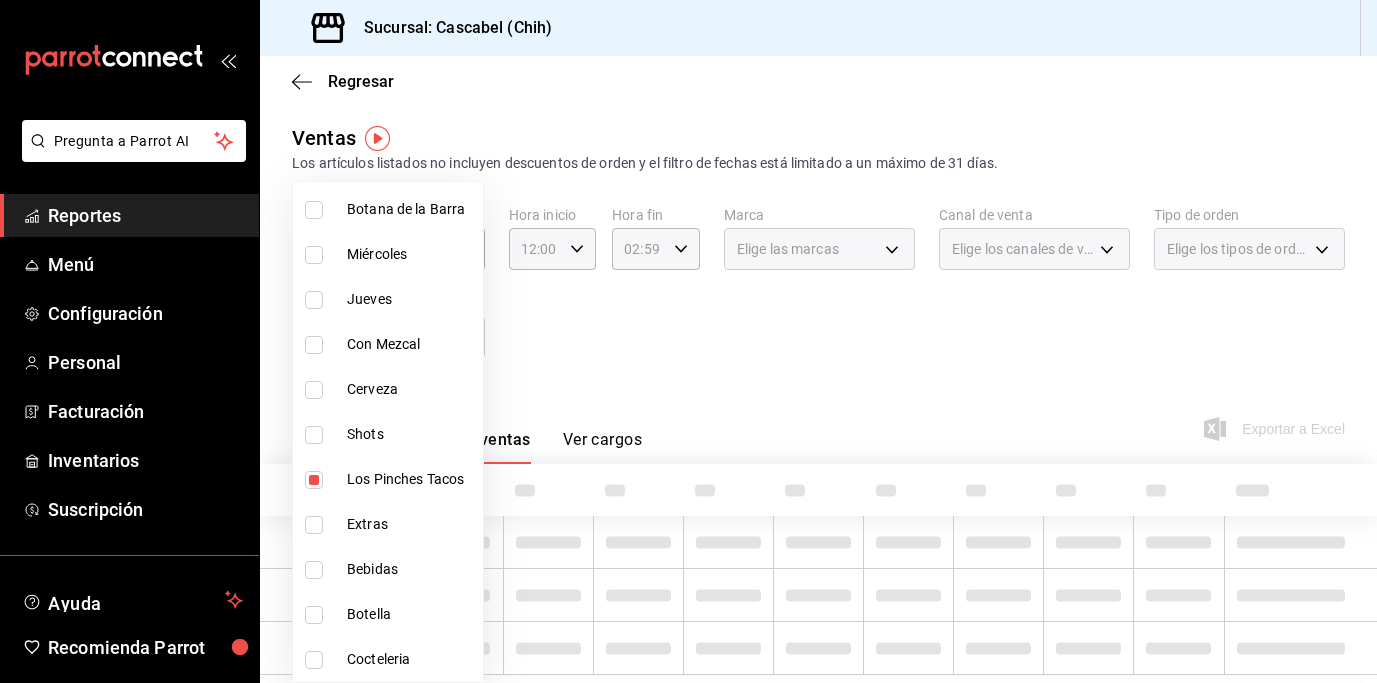 click at bounding box center [314, 480] 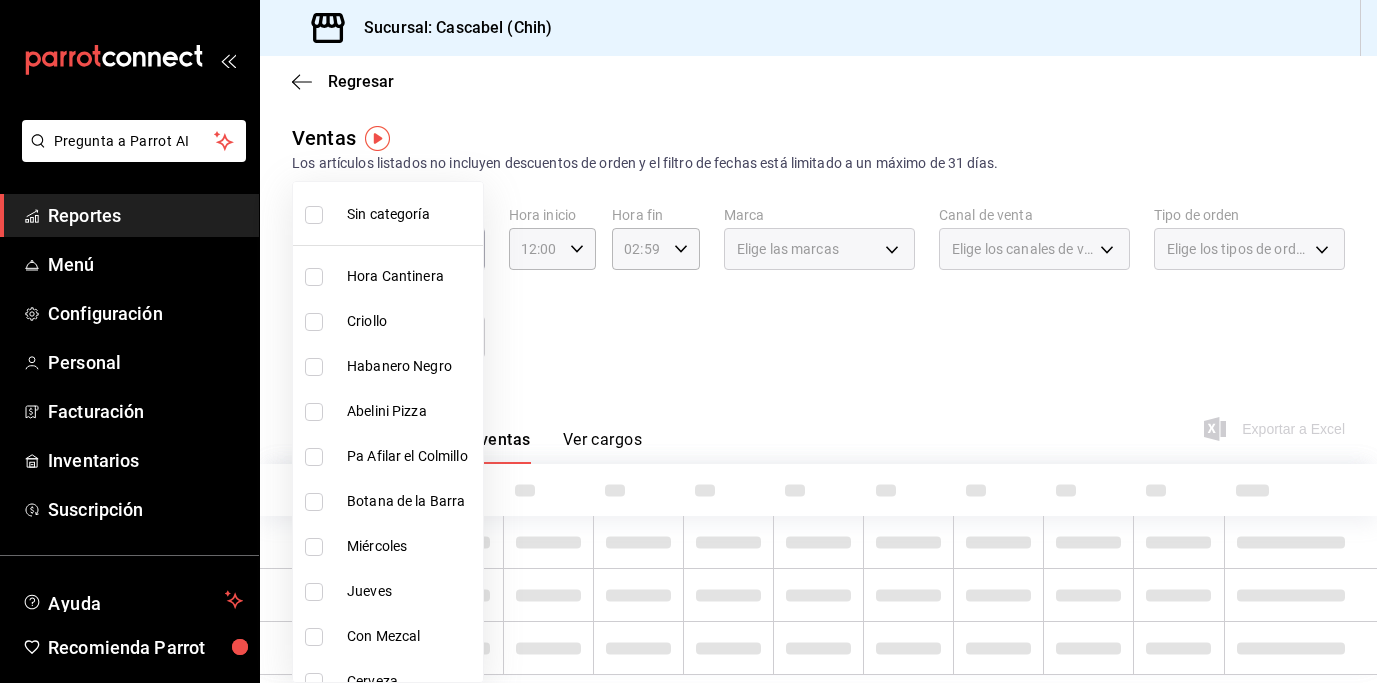 scroll, scrollTop: 0, scrollLeft: 0, axis: both 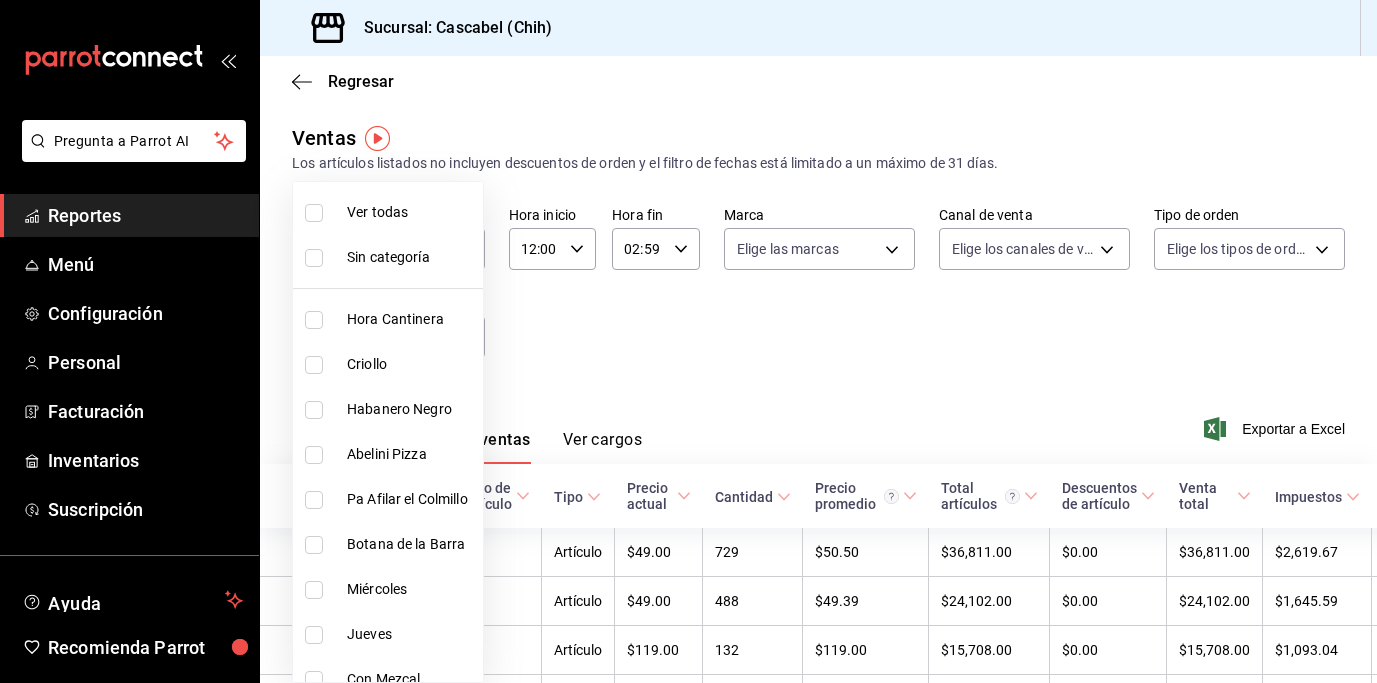 click at bounding box center (314, 320) 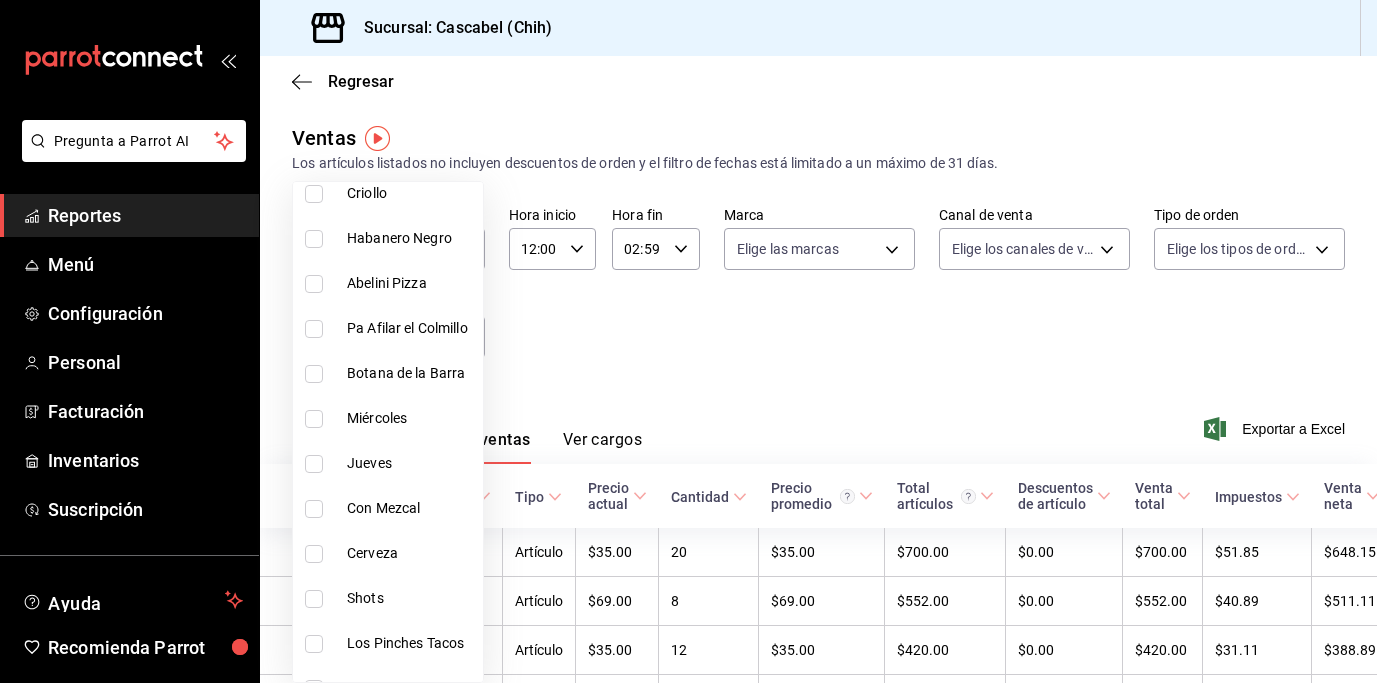 scroll, scrollTop: 190, scrollLeft: 0, axis: vertical 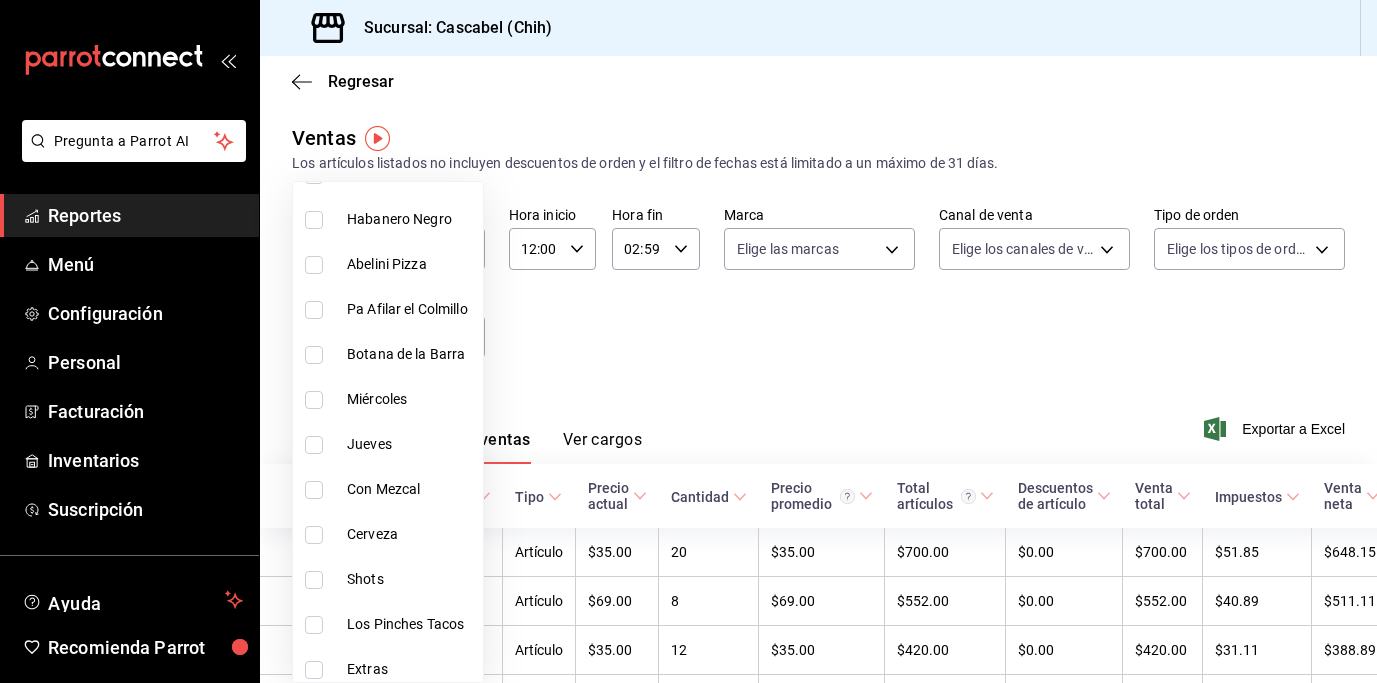 click at bounding box center (314, 535) 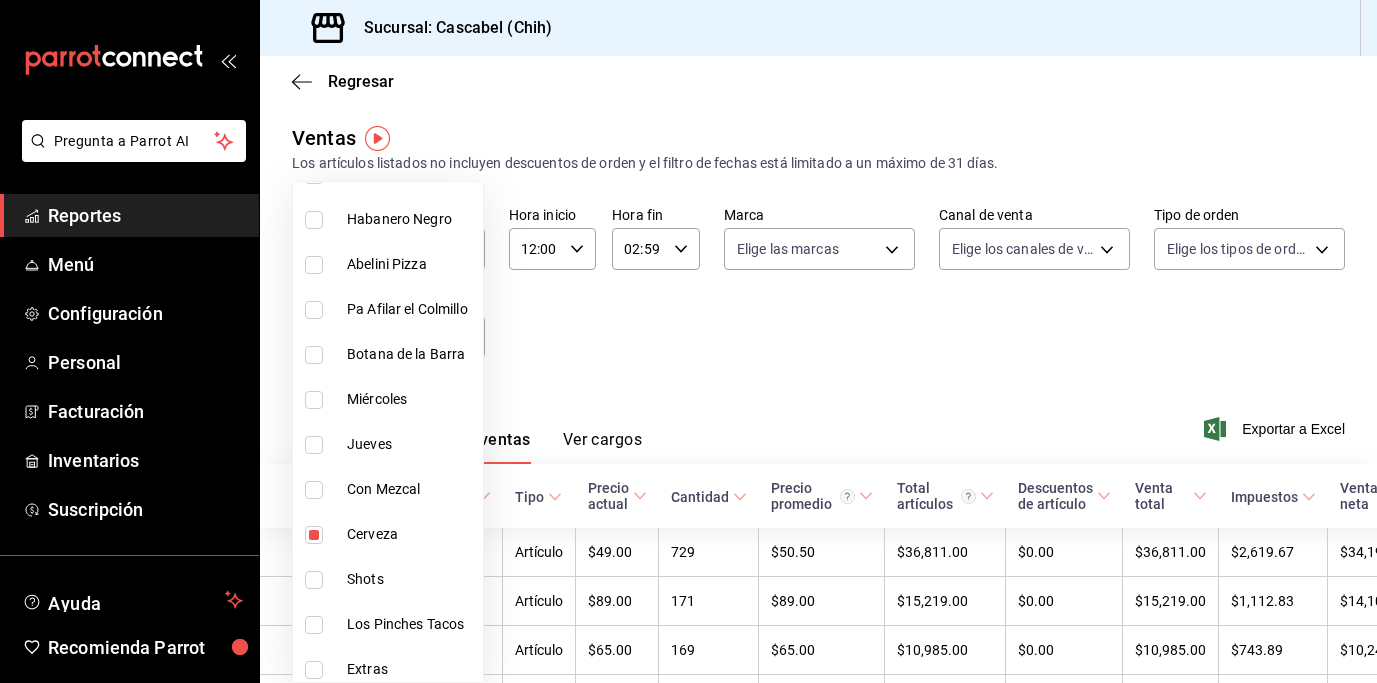 click at bounding box center [688, 341] 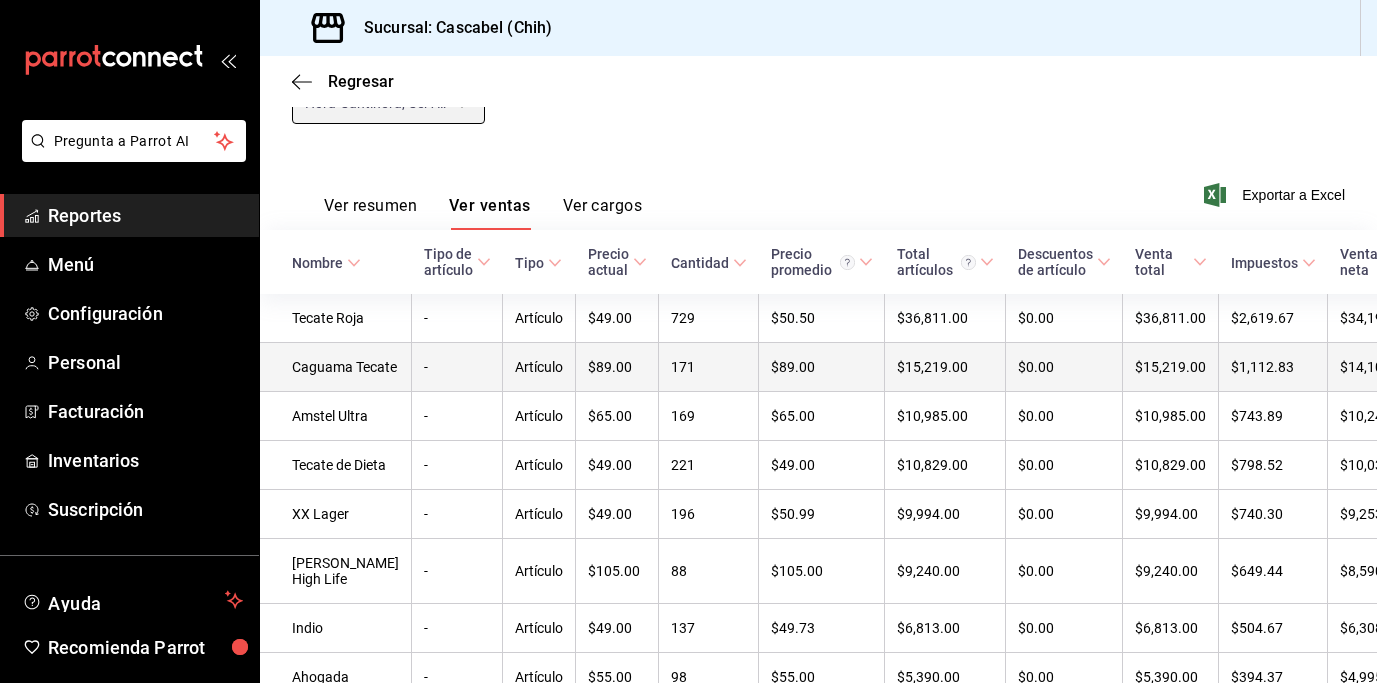 scroll, scrollTop: 0, scrollLeft: 0, axis: both 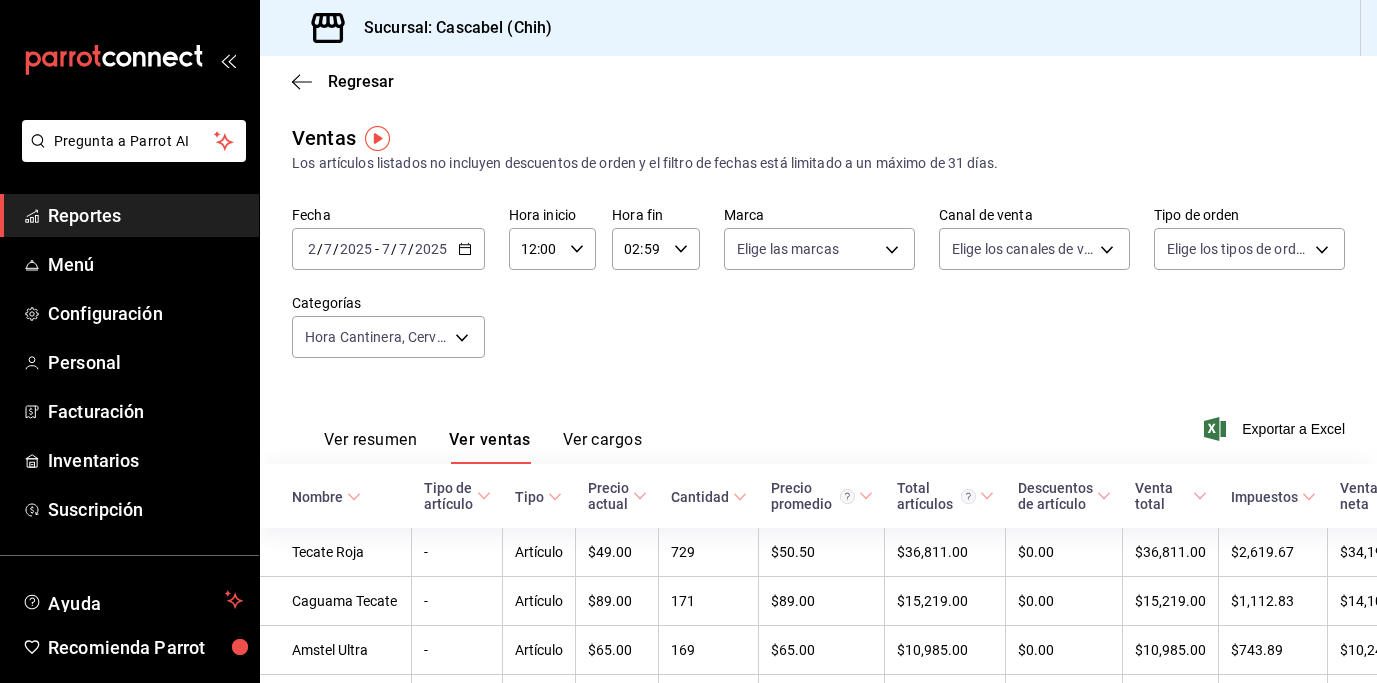 click on "Ver resumen" at bounding box center (370, 447) 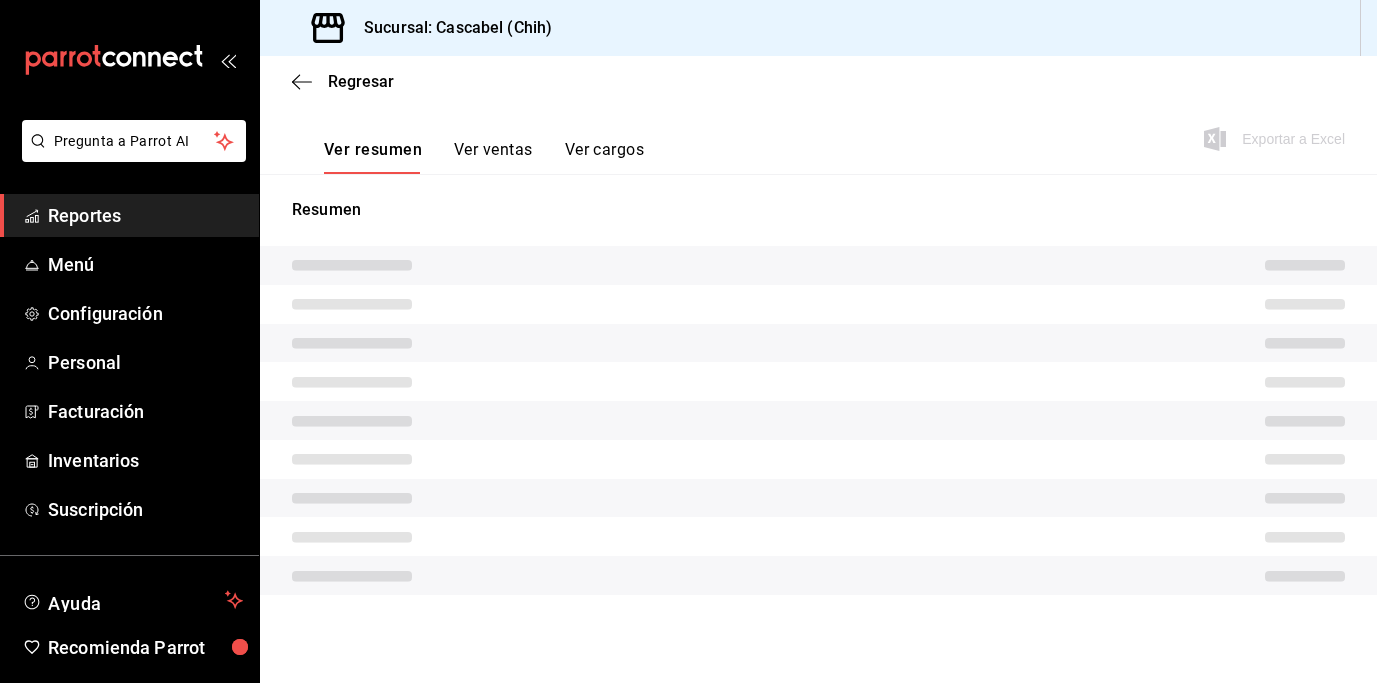 scroll, scrollTop: 275, scrollLeft: 0, axis: vertical 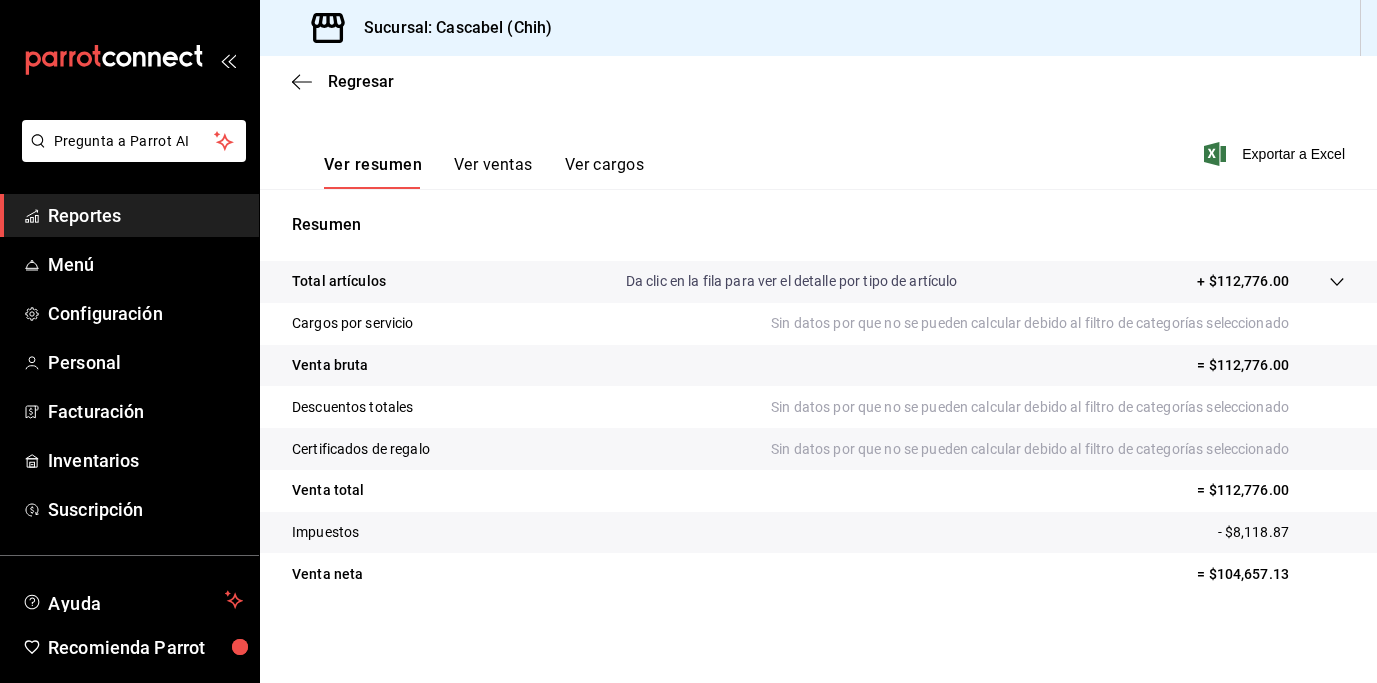 click on "Ver ventas" at bounding box center [493, 172] 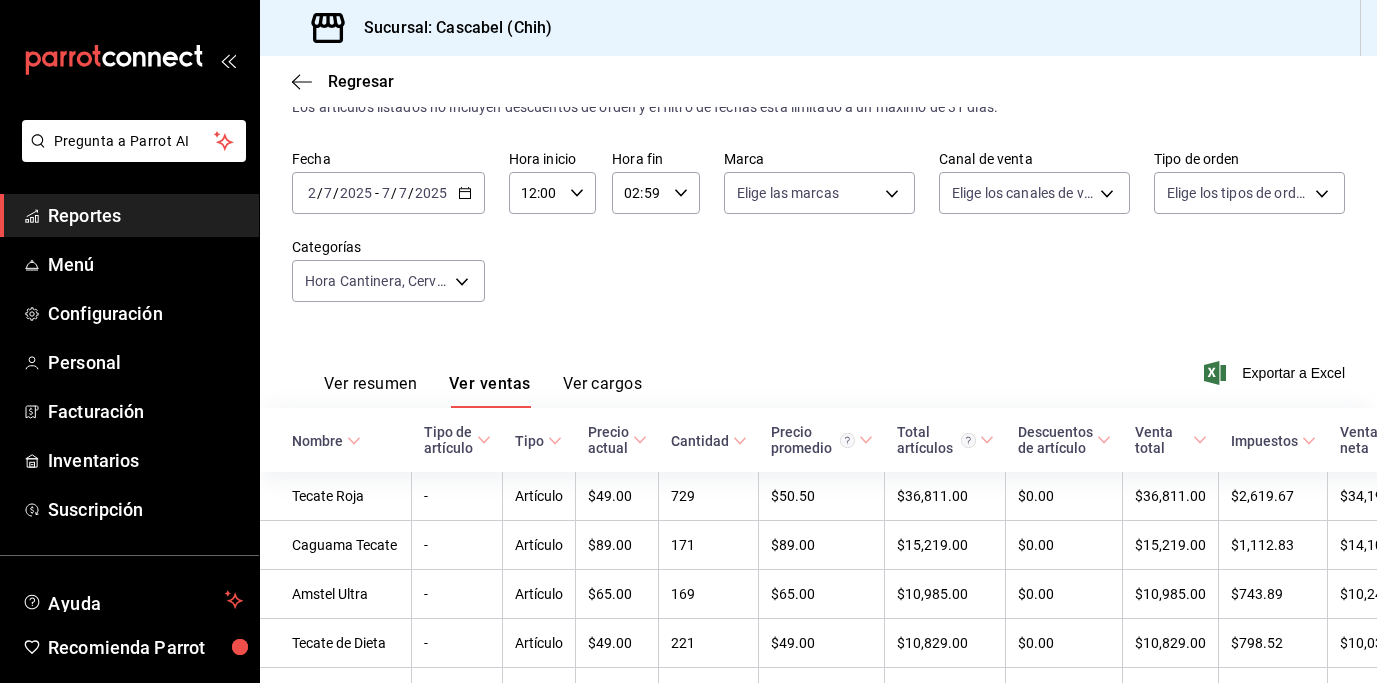 scroll, scrollTop: 275, scrollLeft: 0, axis: vertical 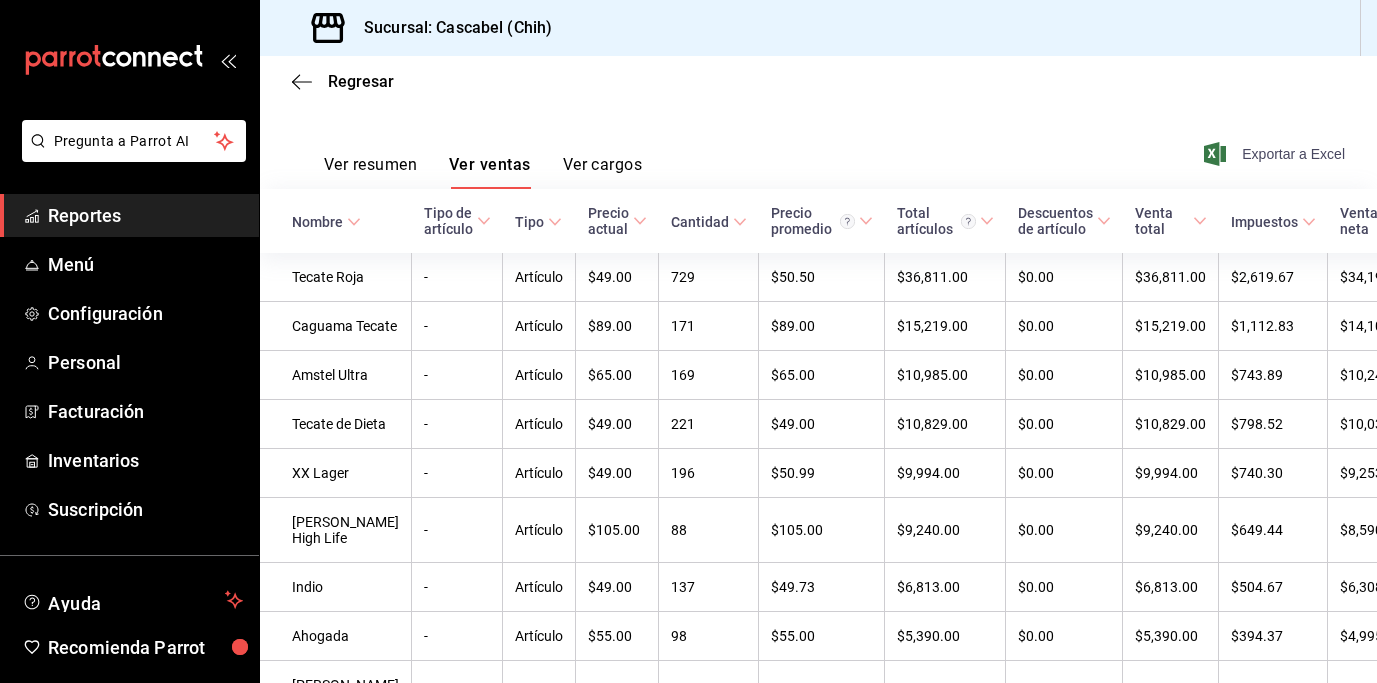 click on "Exportar a Excel" at bounding box center [1276, 154] 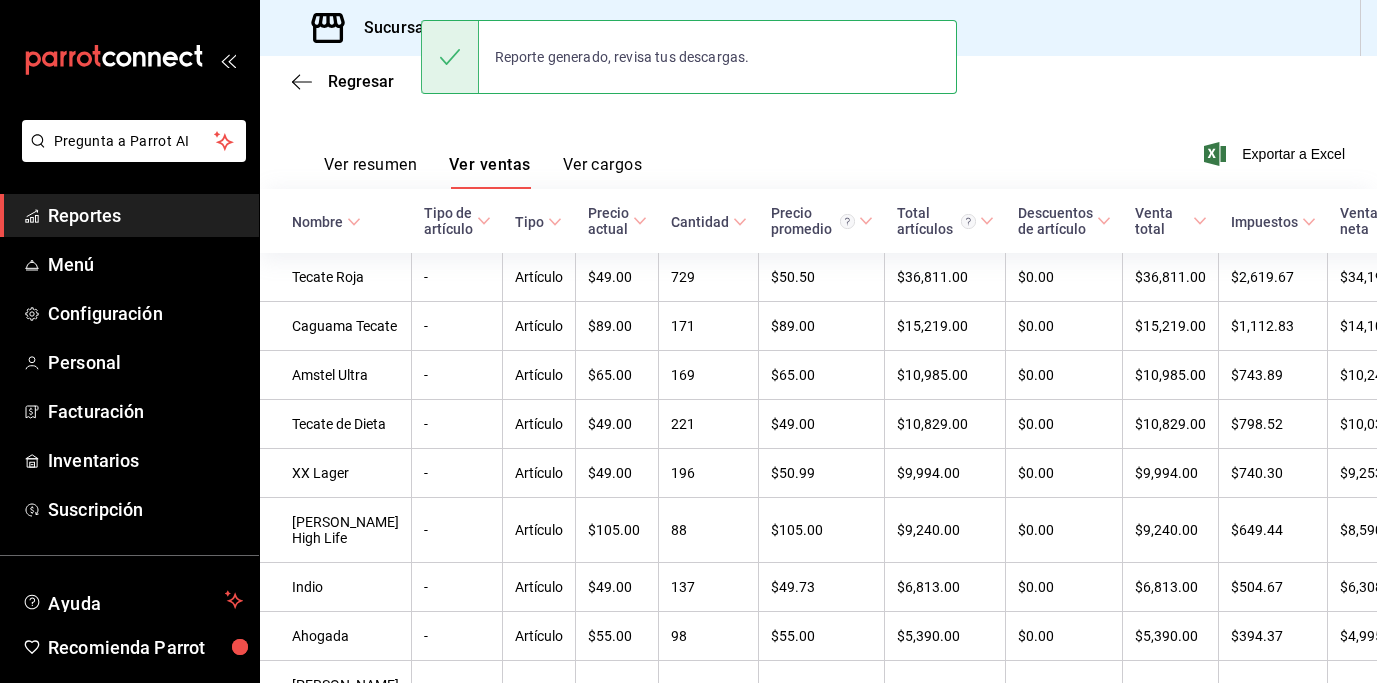 scroll, scrollTop: 0, scrollLeft: 0, axis: both 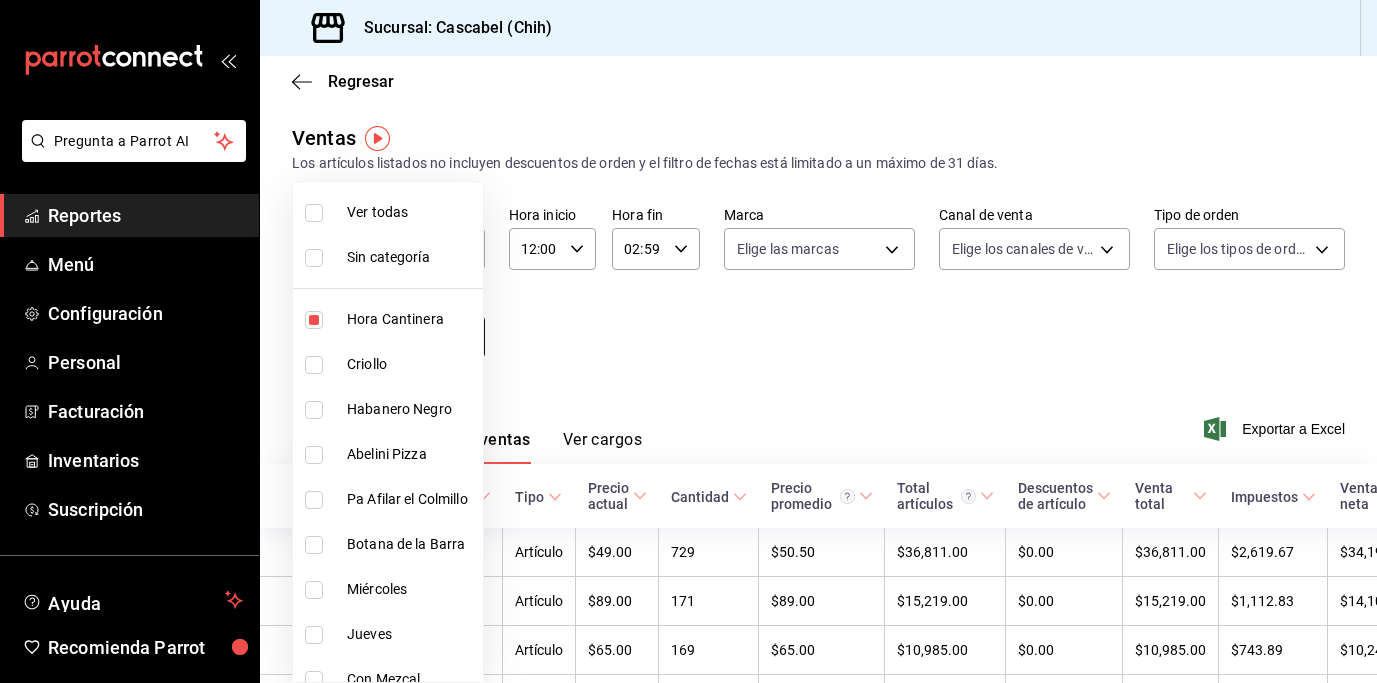 click on "Pregunta a Parrot AI Reportes   Menú   Configuración   Personal   Facturación   Inventarios   Suscripción   Ayuda Recomienda Parrot   [PERSON_NAME]   Sugerir nueva función   Sucursal: Cascabel (Chih) Regresar Ventas Los artículos listados no incluyen descuentos de orden y el filtro de fechas está limitado a un máximo de 31 [PERSON_NAME]. Fecha [DATE] [DATE] - [DATE] [DATE] Hora inicio 12:00 Hora inicio Hora fin 02:59 Hora fin Marca Elige las marcas Canal de venta Elige los [PERSON_NAME] de venta Tipo de orden Elige los tipos de orden Categorías Hora Cantinera, Cerveza 091b276e-83ae-4720-8bc4-094a770430c8,da38e5de-fbae-45e7-8cfa-c11035e6d064 Ver resumen Ver ventas Ver cargos Exportar a Excel Nombre Tipo de artículo Tipo Precio actual Cantidad Precio promedio   Total artículos   Descuentos de artículo Venta total Impuestos Venta [PERSON_NAME] Tecate Roja - Artículo $49.00 729 $50.50 $36,811.00 $0.00 $36,811.00 $2,619.67 $34,191.33 Caguama Tecate - Artículo $89.00 171 $89.00 $15,219.00 $0.00 - $65.00" at bounding box center (688, 341) 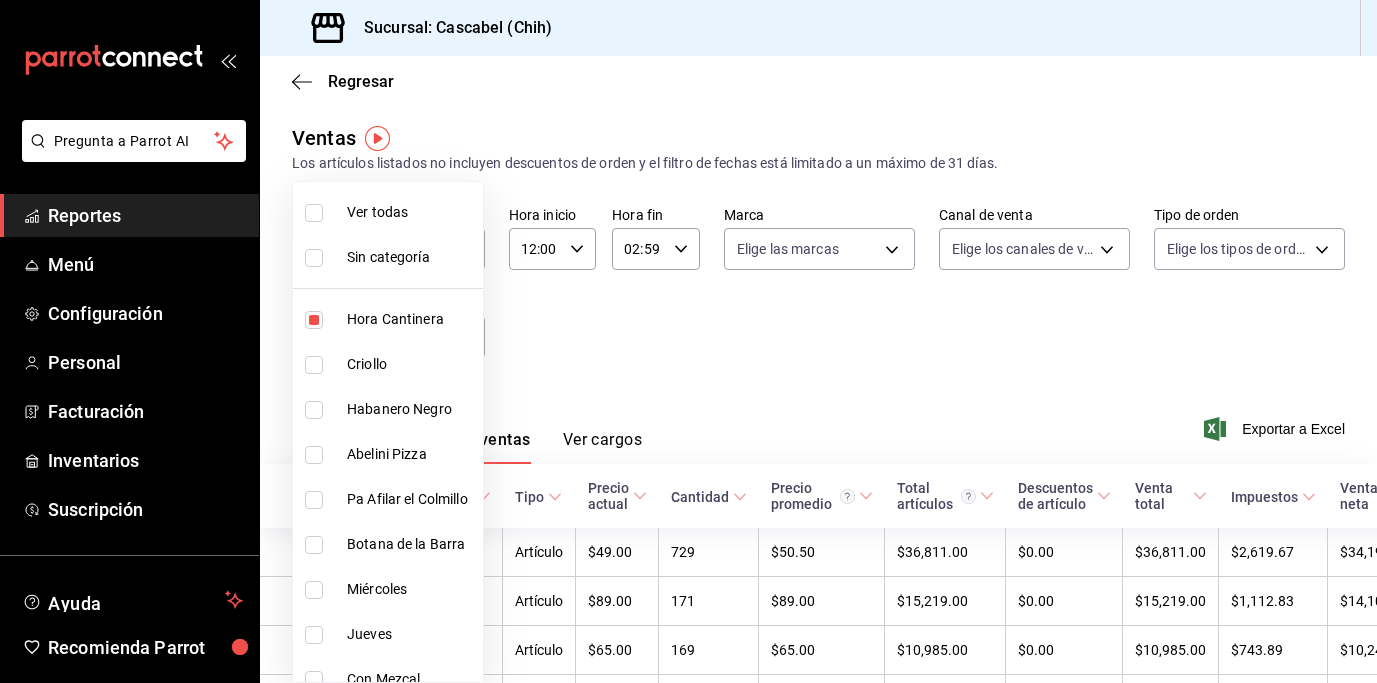 click at bounding box center (314, 320) 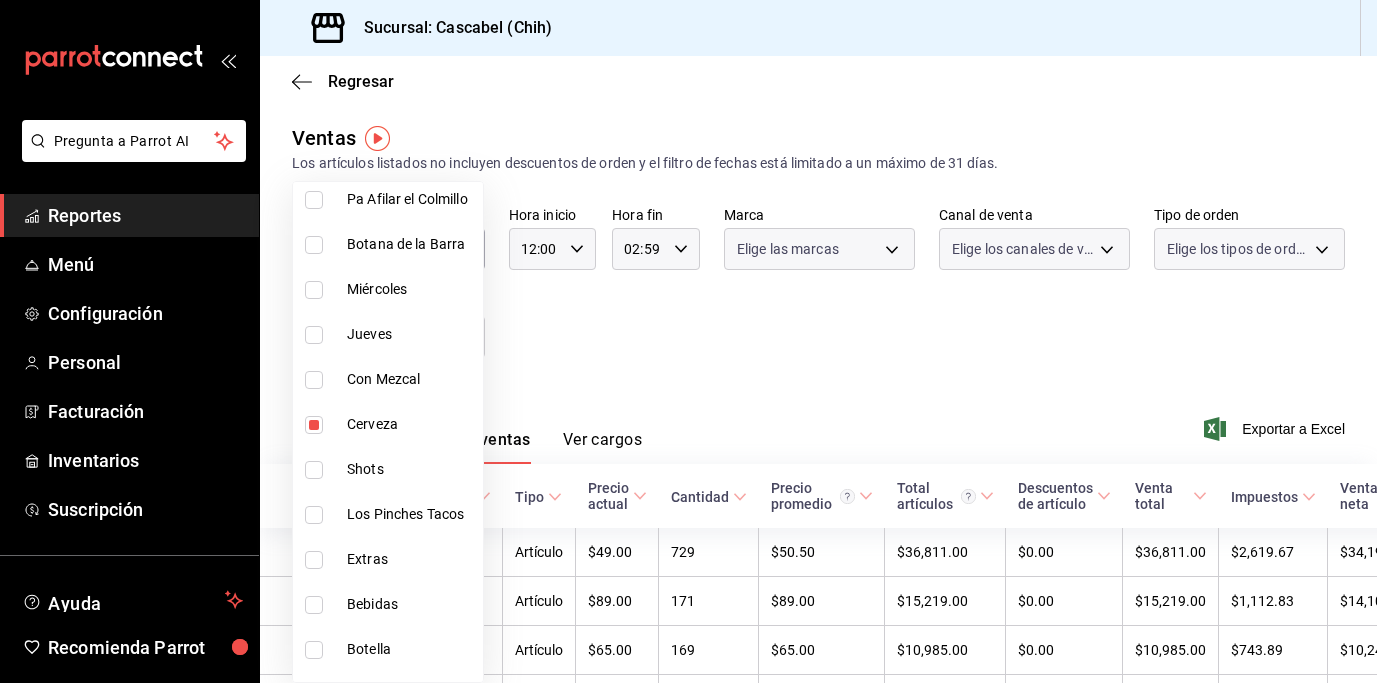 scroll, scrollTop: 335, scrollLeft: 0, axis: vertical 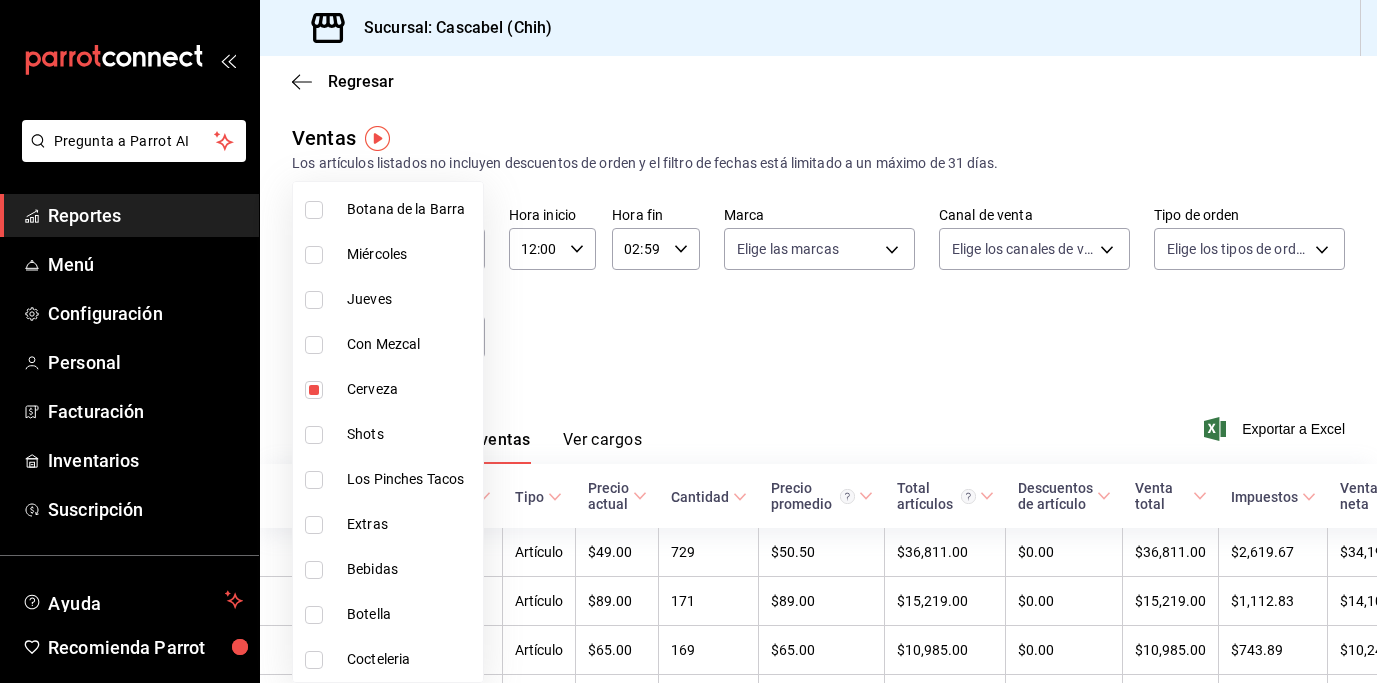 click at bounding box center [314, 390] 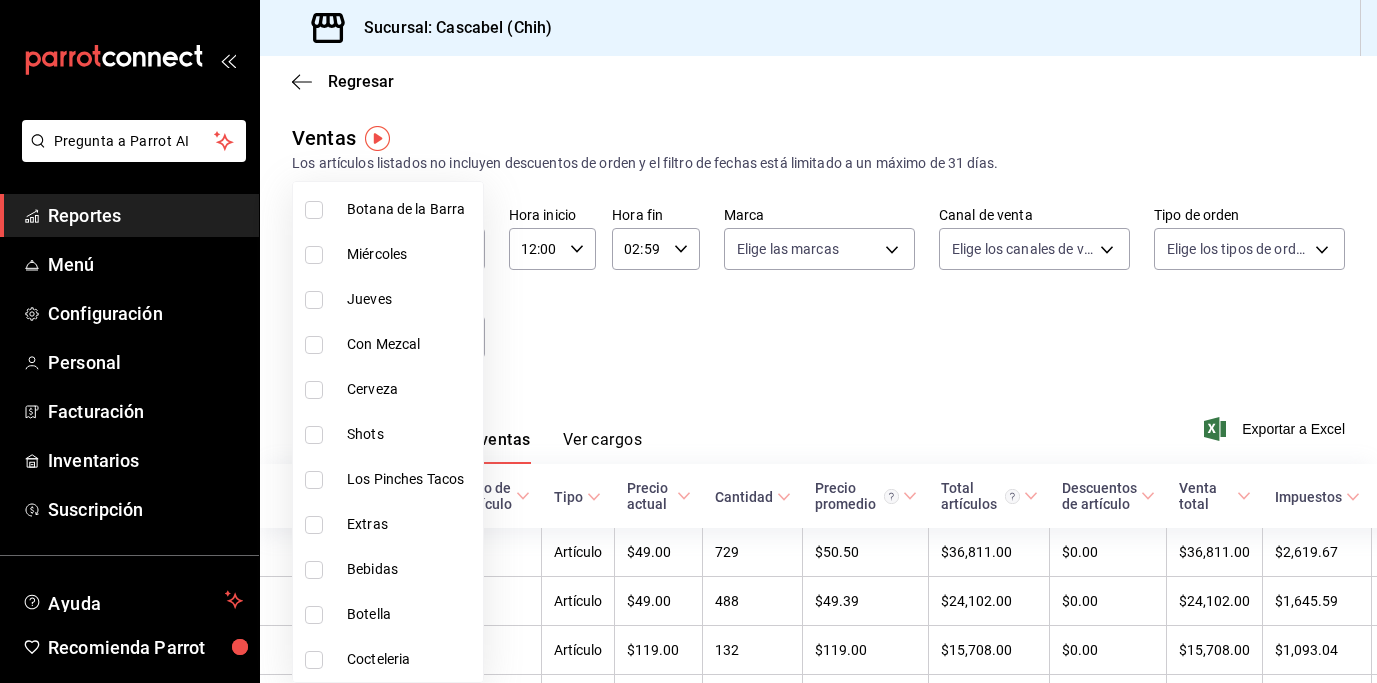 click at bounding box center (314, 435) 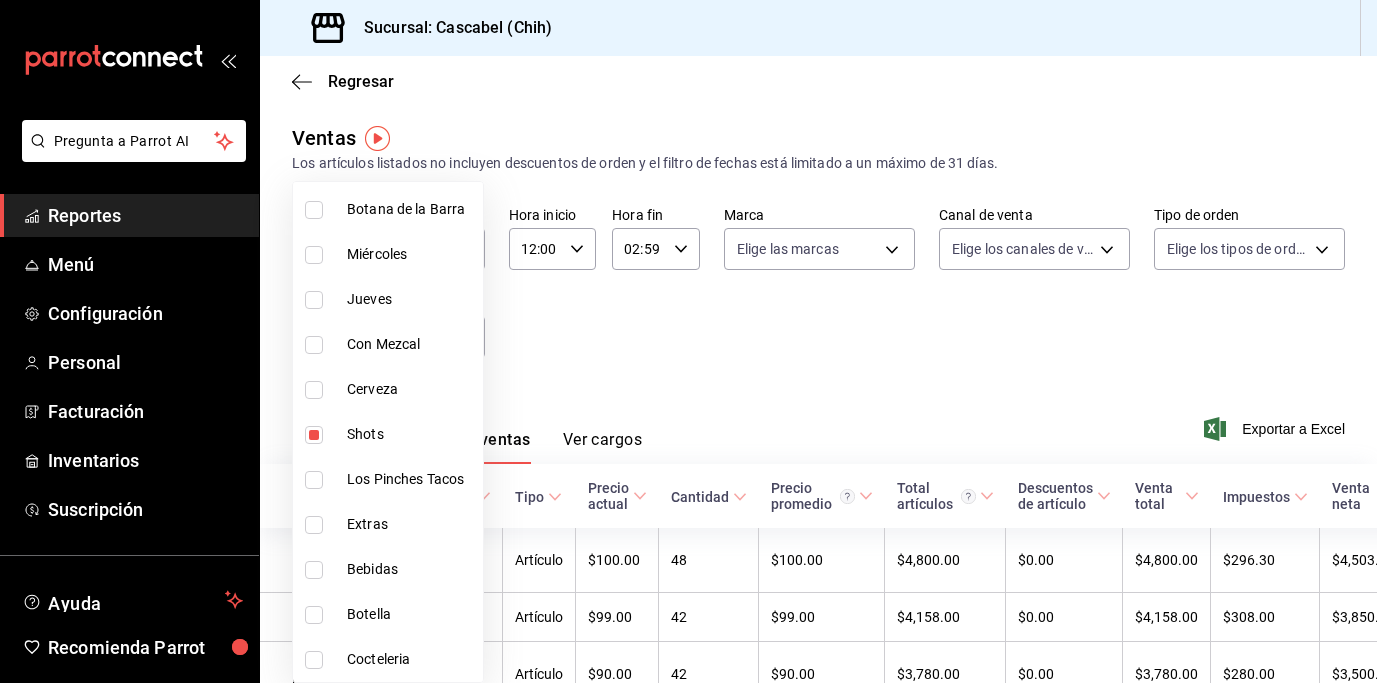 click at bounding box center [314, 525] 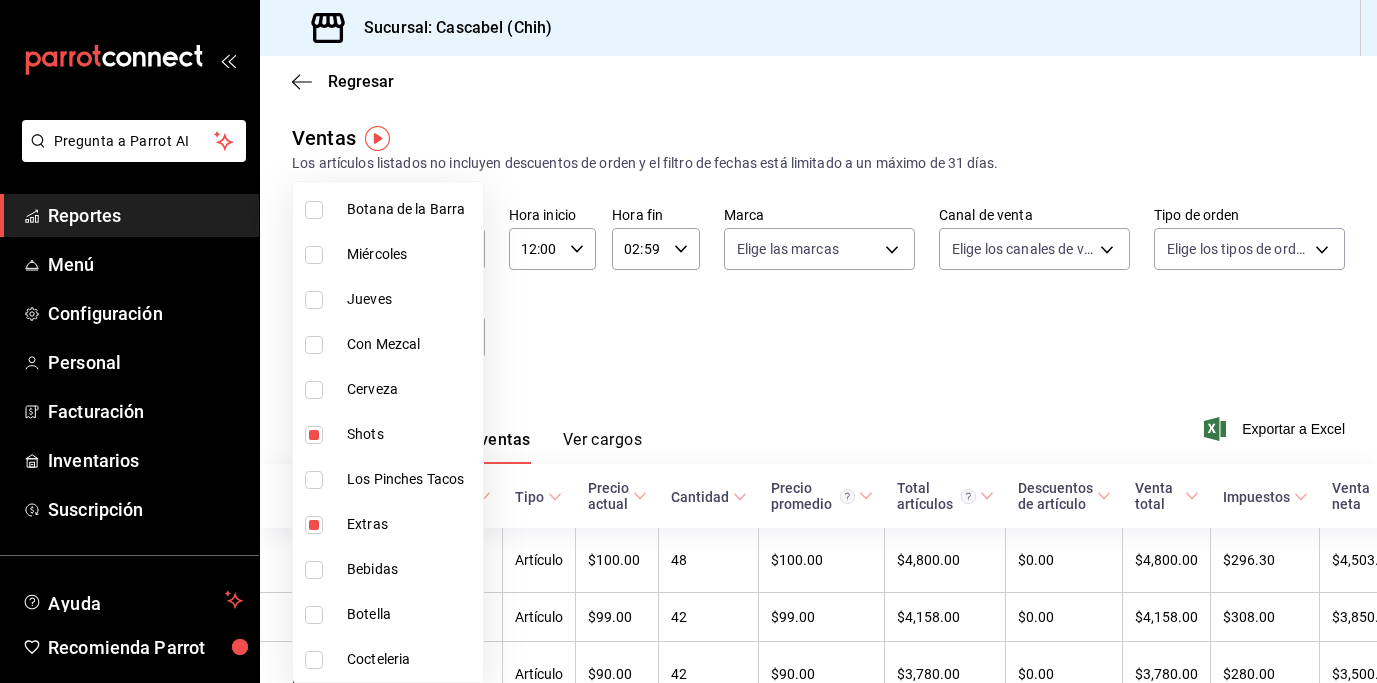 click at bounding box center (314, 615) 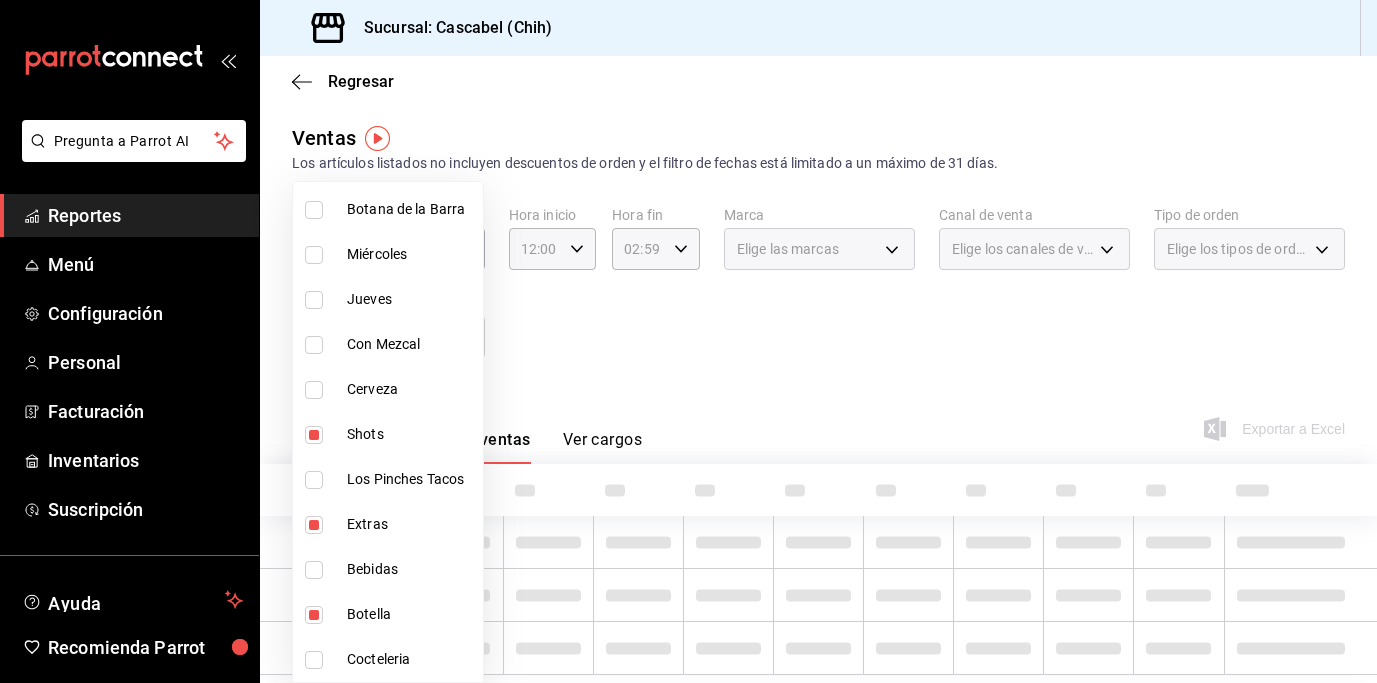 click at bounding box center [314, 660] 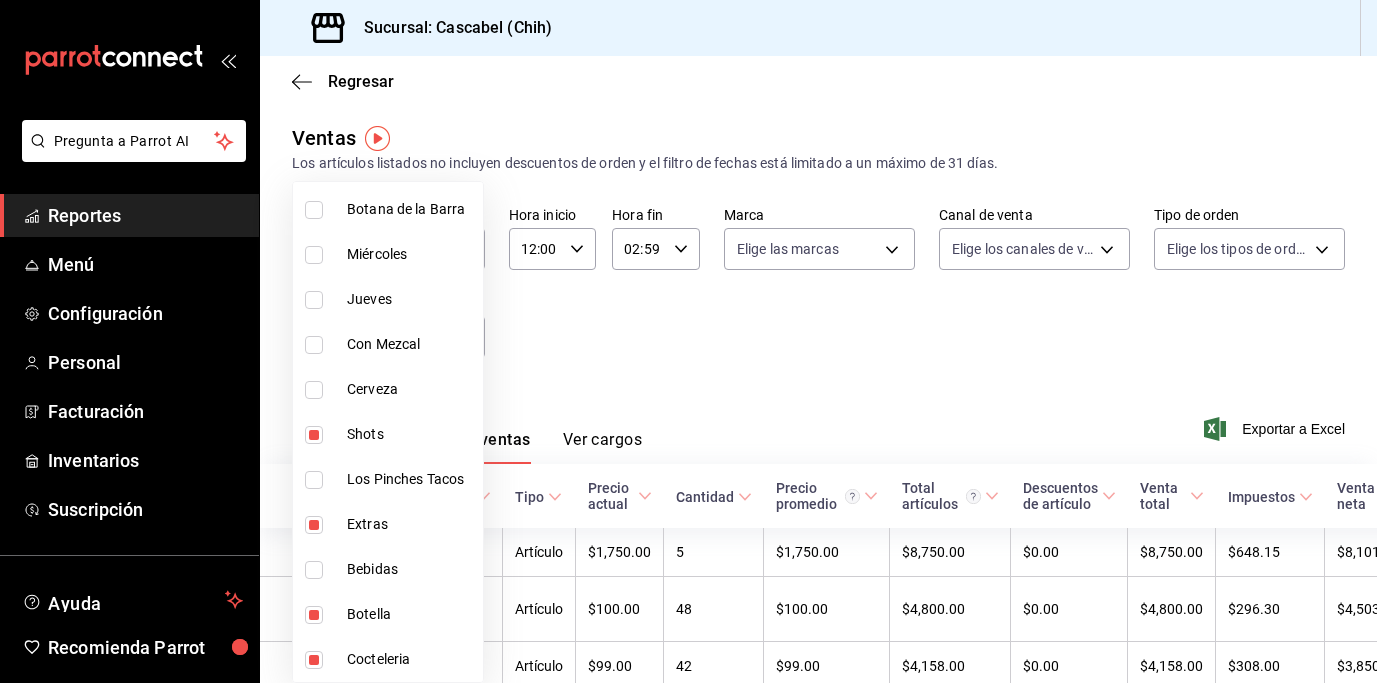 click at bounding box center (314, 525) 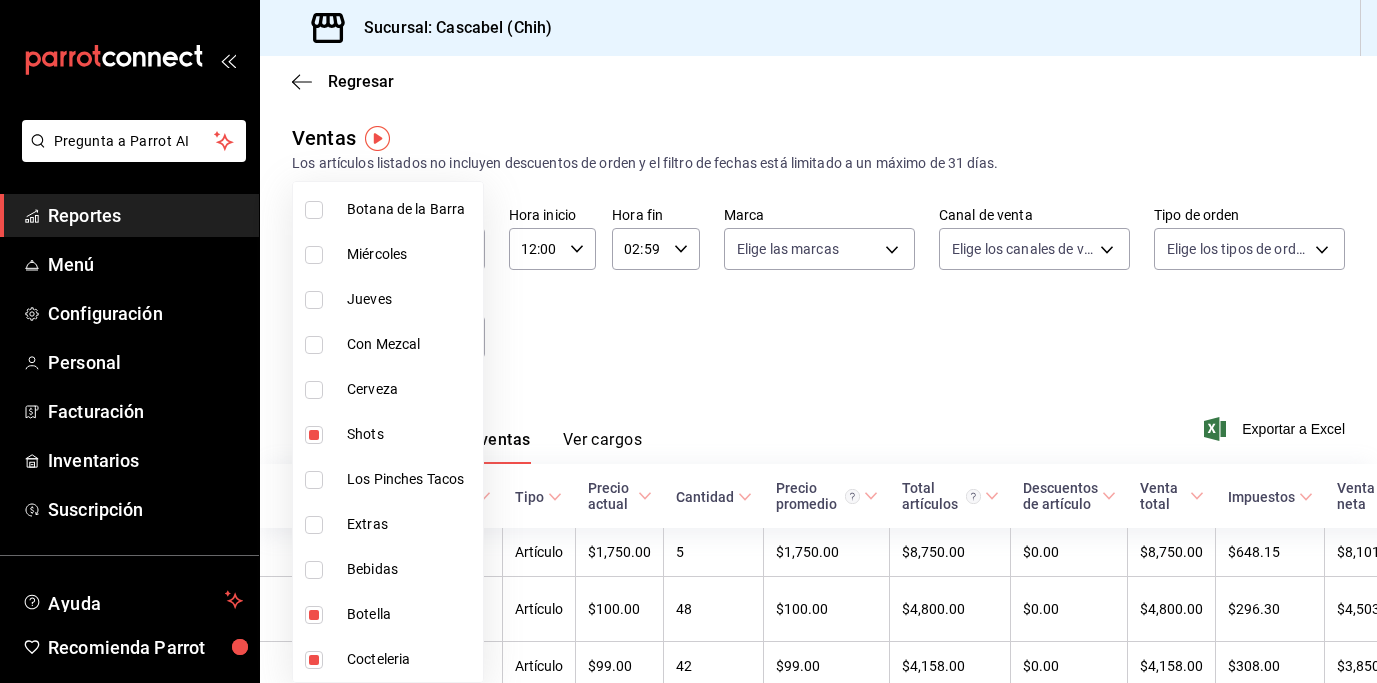 click at bounding box center (314, 345) 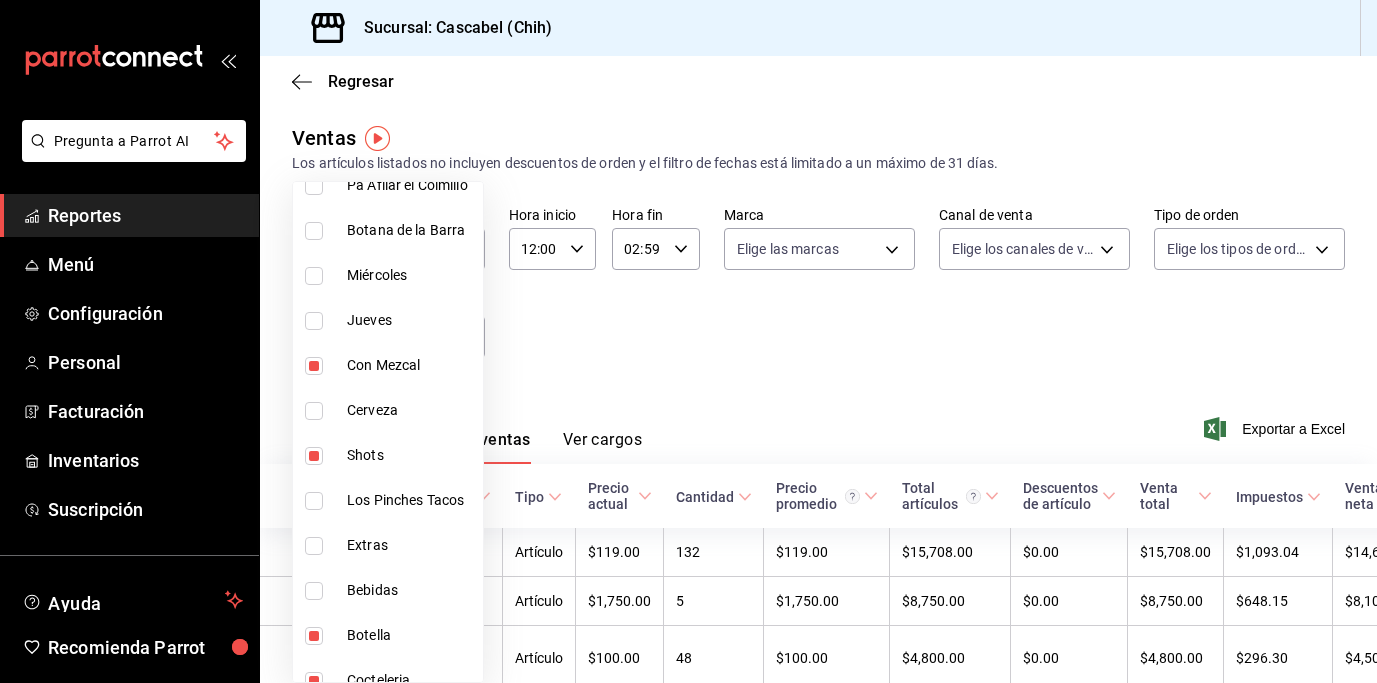 scroll, scrollTop: 314, scrollLeft: 0, axis: vertical 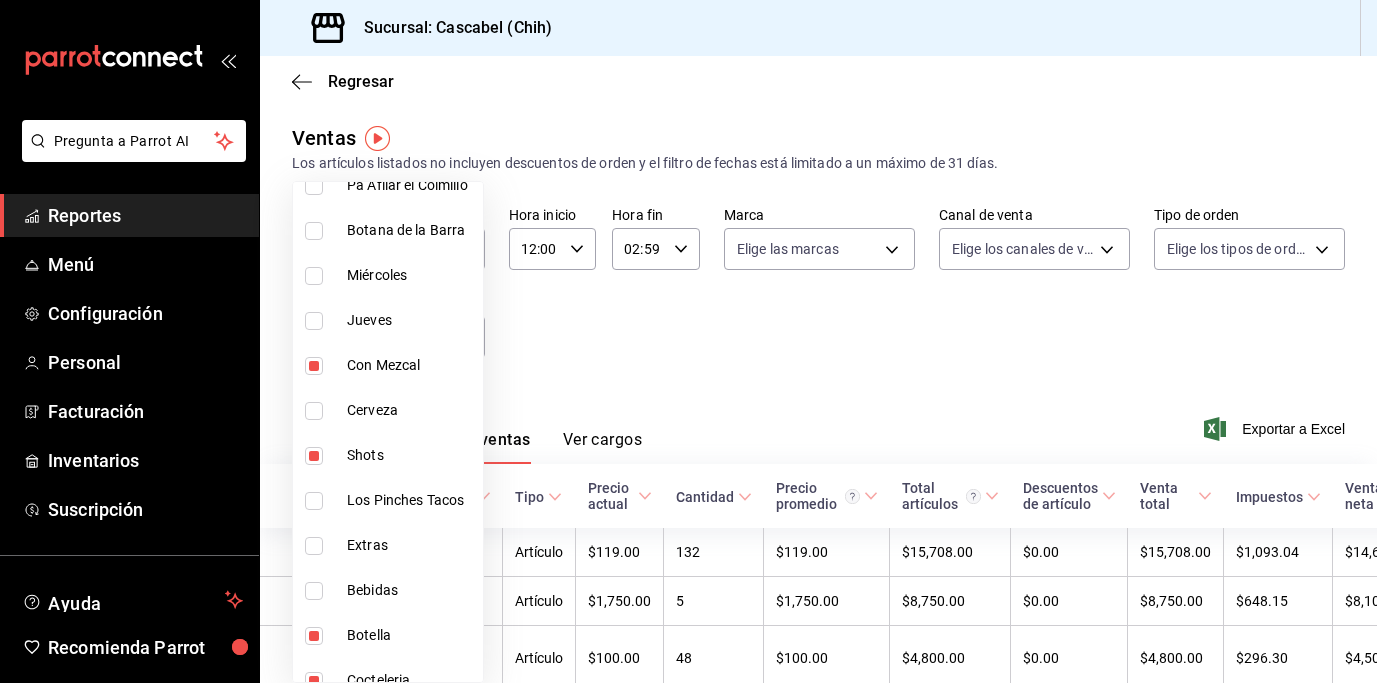 click at bounding box center [314, 276] 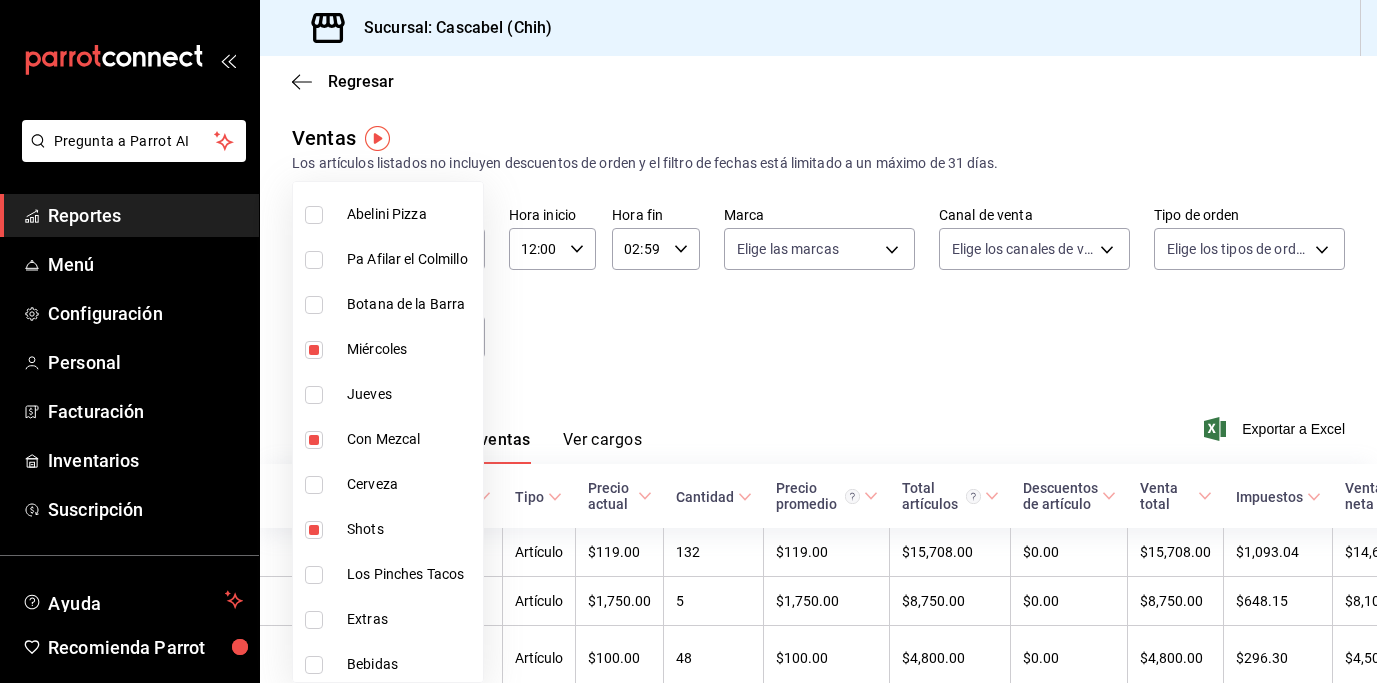 scroll, scrollTop: 335, scrollLeft: 0, axis: vertical 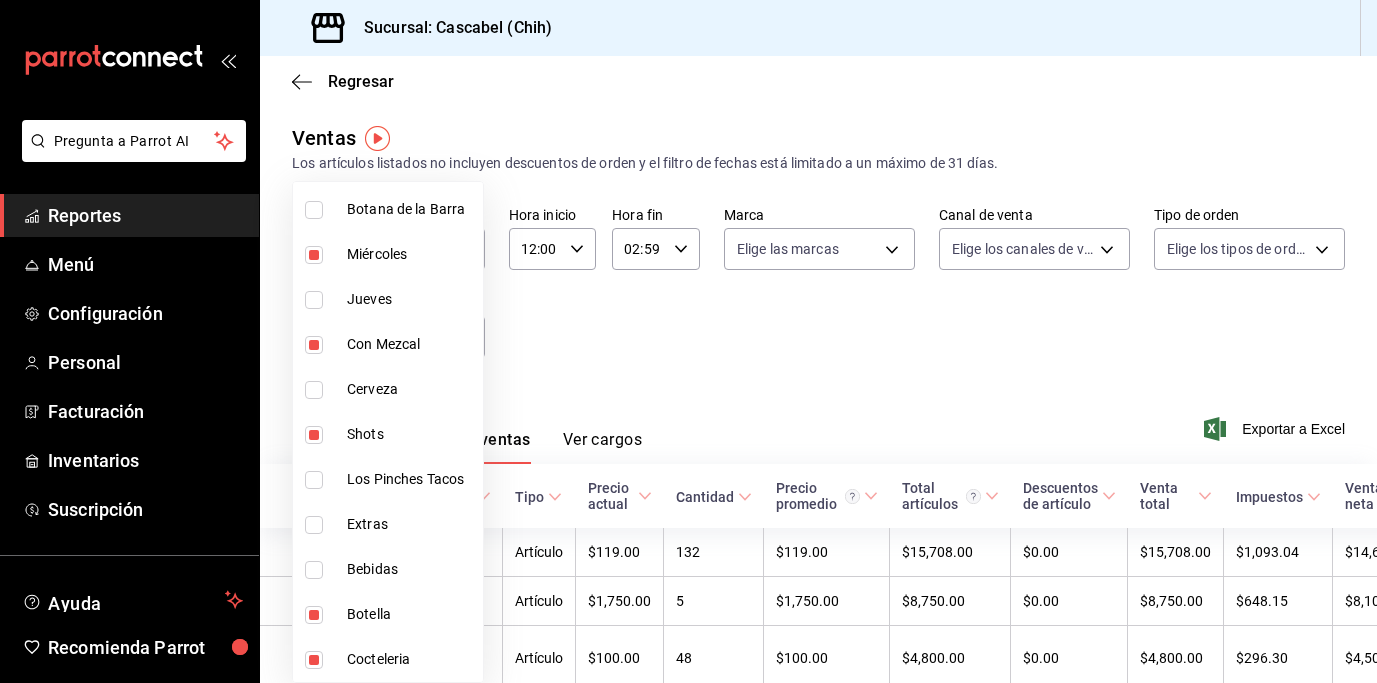 click at bounding box center [688, 341] 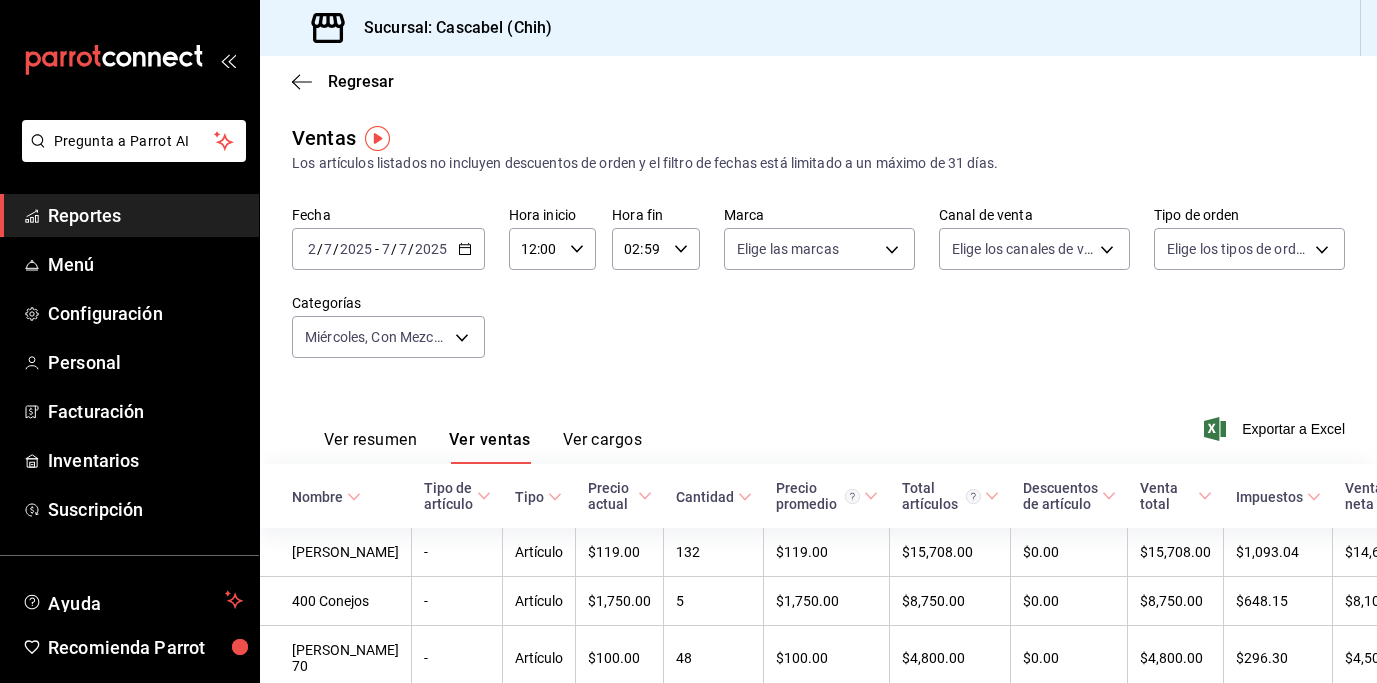click on "Ver resumen" at bounding box center (370, 447) 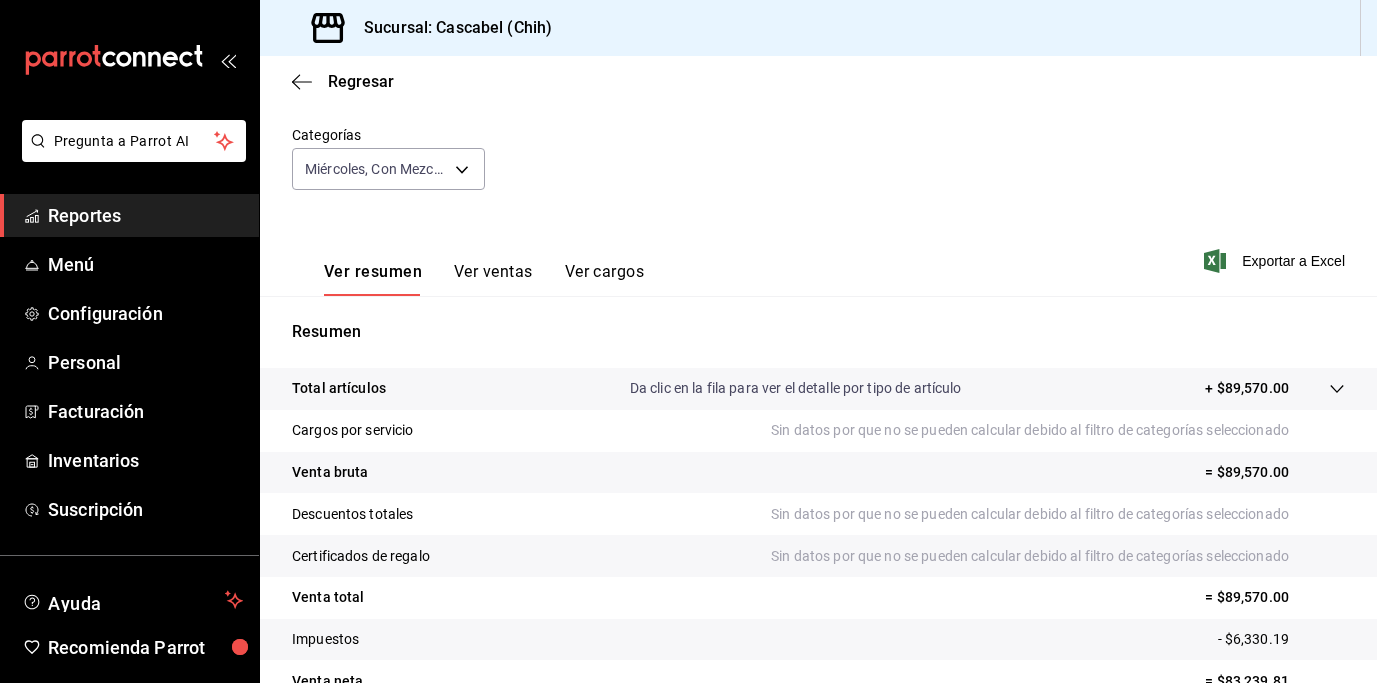 scroll, scrollTop: 275, scrollLeft: 0, axis: vertical 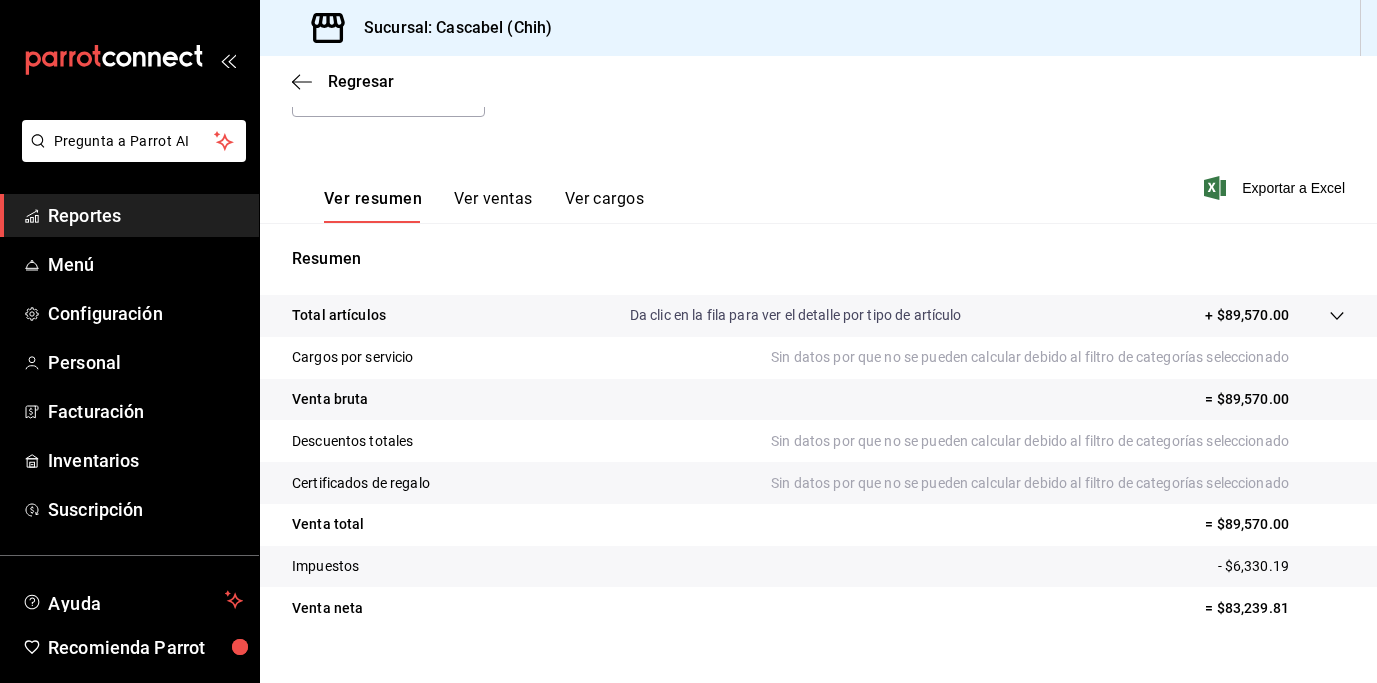 click on "Ver ventas" at bounding box center [493, 206] 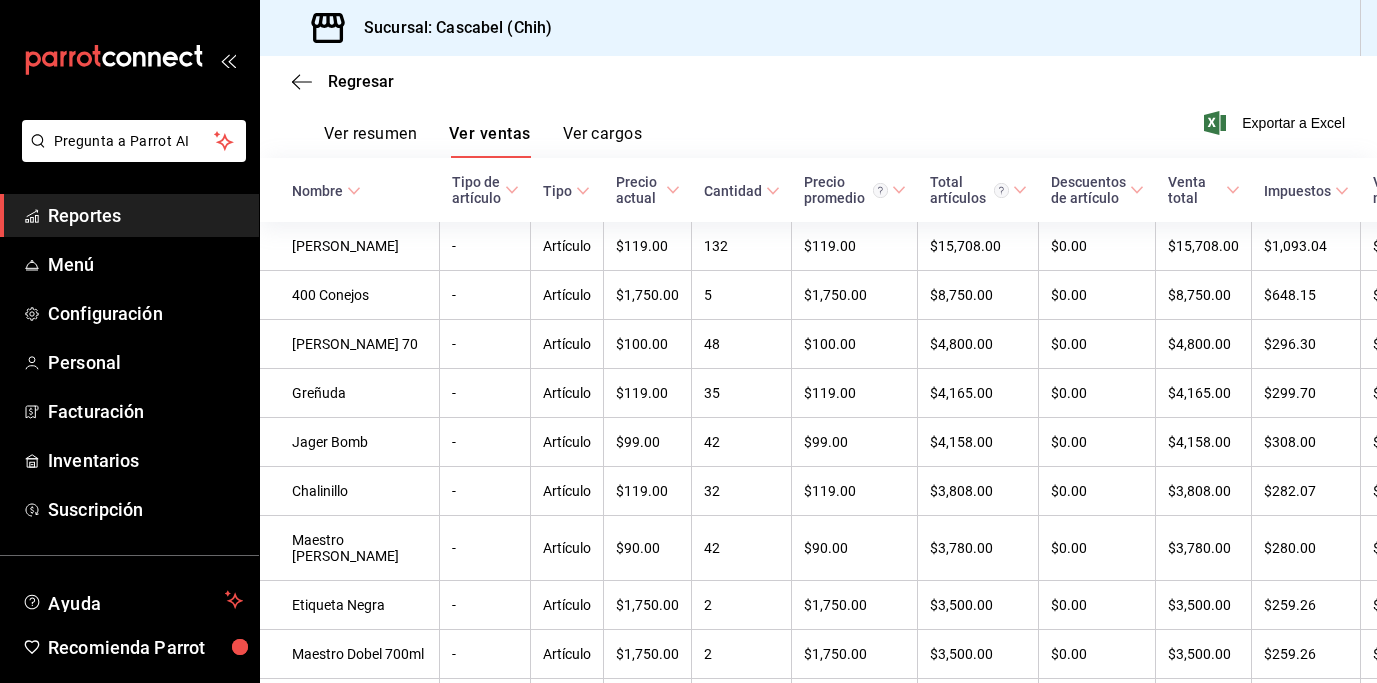 scroll, scrollTop: 0, scrollLeft: 0, axis: both 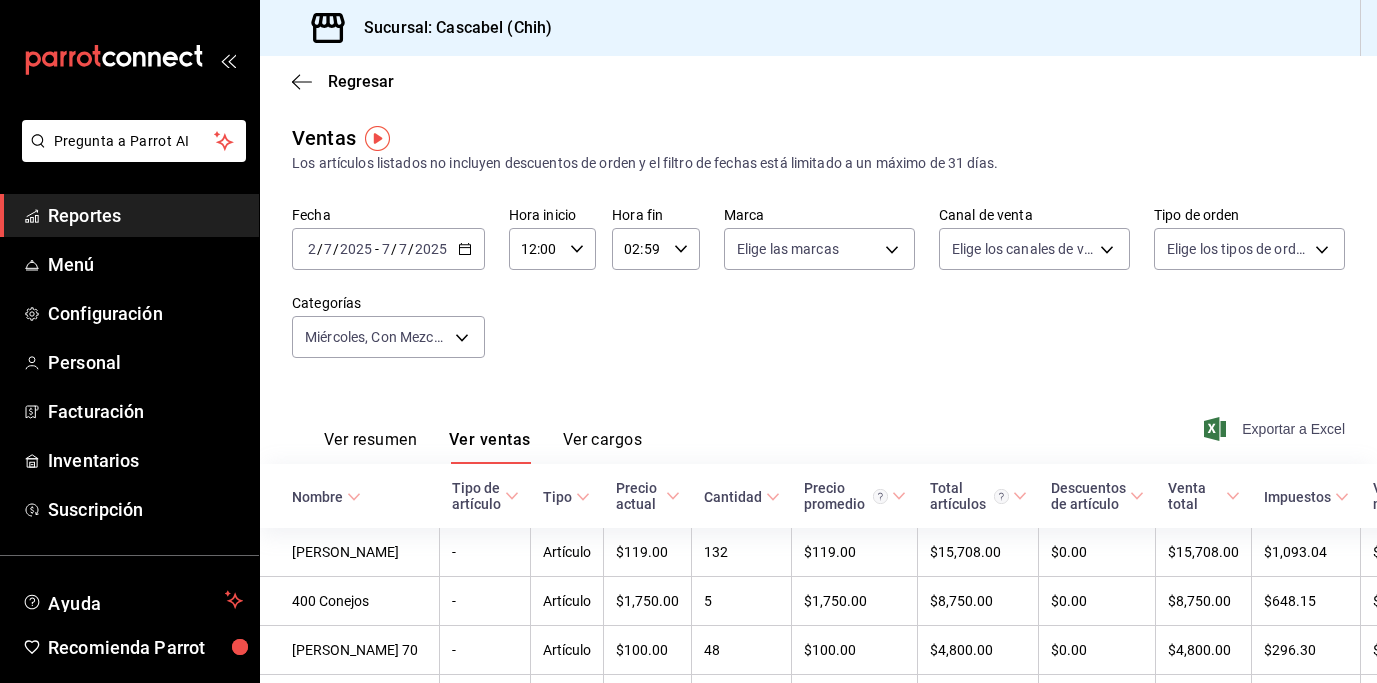 click on "Exportar a Excel" at bounding box center [1276, 429] 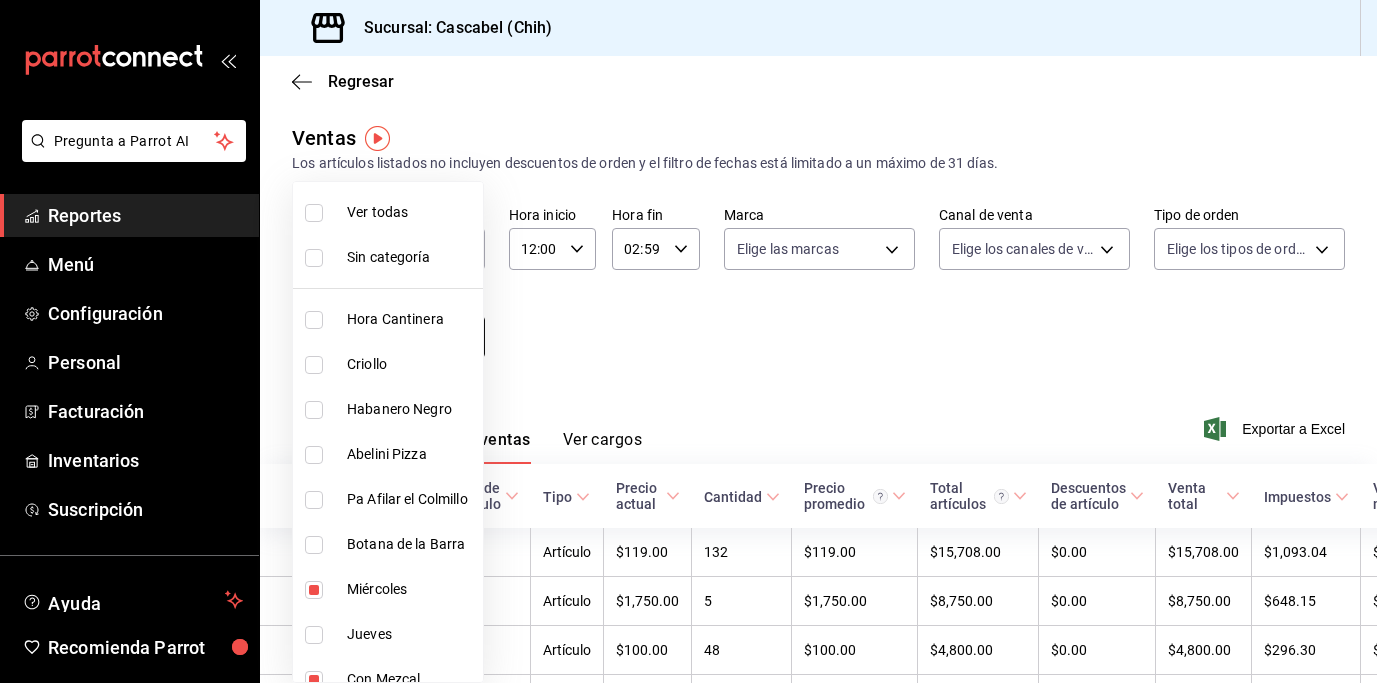 click on "Pregunta a Parrot AI Reportes   Menú   Configuración   Personal   Facturación   Inventarios   Suscripción   Ayuda Recomienda Parrot   [PERSON_NAME]   Sugerir nueva función   Sucursal: Cascabel (Chih) Regresar Ventas Los artículos listados no incluyen descuentos de orden y el filtro de fechas está limitado a un máximo de 31 [PERSON_NAME]. Fecha [DATE] [DATE] - [DATE] [DATE] Hora inicio 12:00 Hora inicio Hora fin 02:59 Hora fin Marca Elige las marcas Canal de venta Elige los [PERSON_NAME] de venta Tipo de orden Elige los tipos de orden Categorías Miércoles, Con Mezcal, Shots, Botella, Cocteleria a112fc67-7b76-41f1-81b4-9abed68e63e1,53d9e587-6f85-4413-8bf2-a7ae7074f378,8fd156c3-6019-4760-8787-da511bb0ca3a,a268b513-d2df-40cc-9229-86cd69d593d9,79b171f2-31ae-4e97-9077-0faffa1ae0fa Ver resumen Ver ventas Ver cargos Exportar a Excel Nombre Tipo de artículo Tipo Precio actual Cantidad Precio promedio   Total artículos   Descuentos de artículo Venta total Impuestos Venta [PERSON_NAME] [PERSON_NAME] - $119.00" at bounding box center [688, 341] 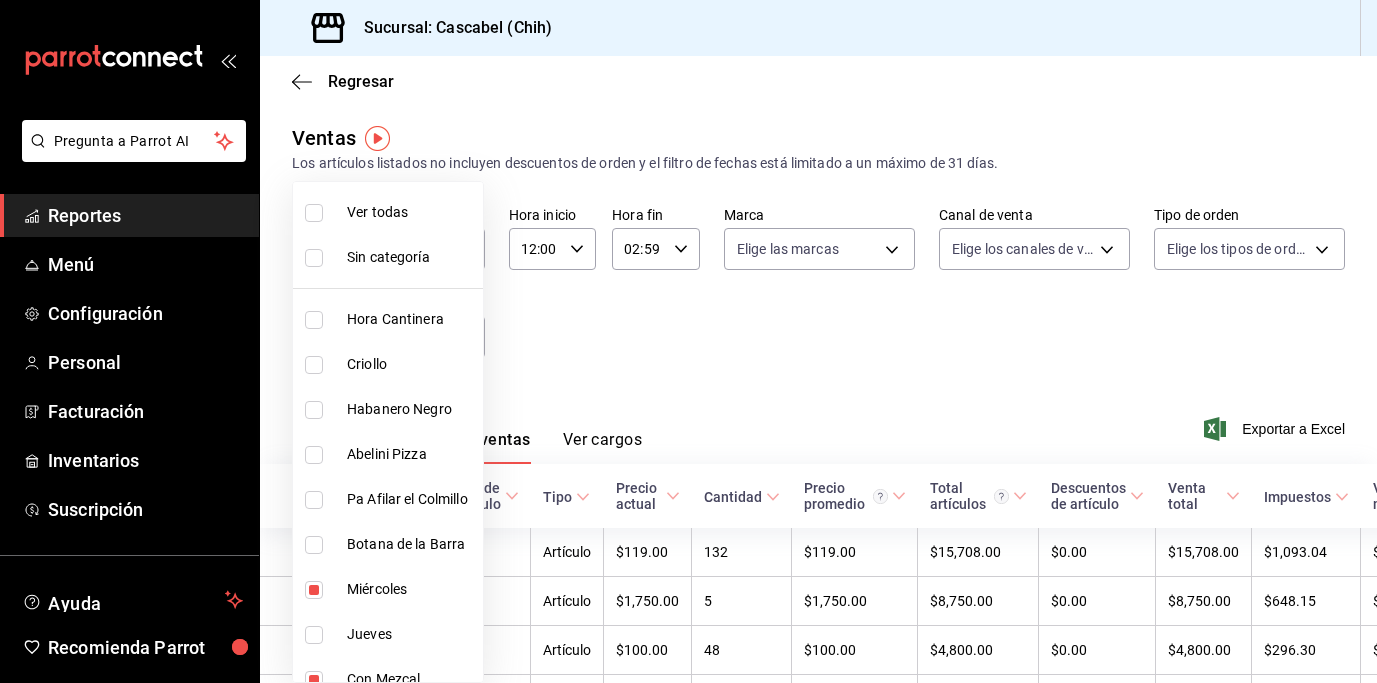 click at bounding box center (314, 590) 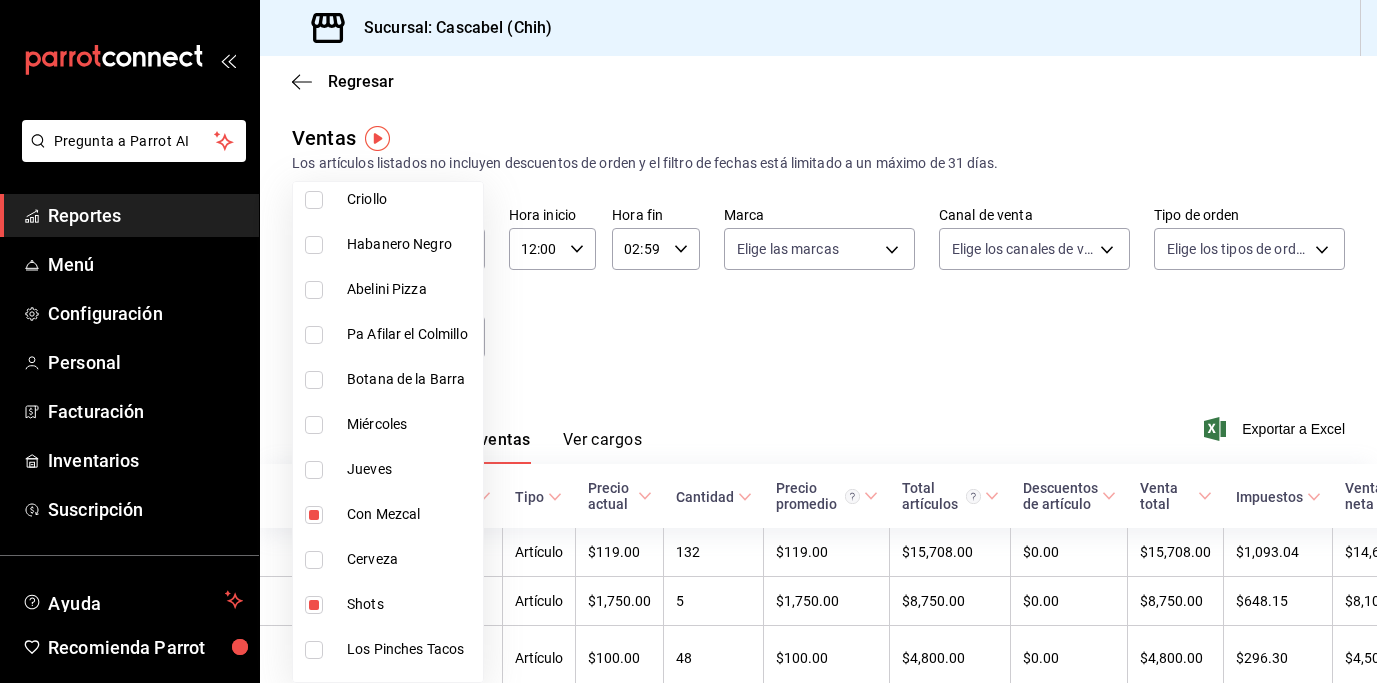 scroll, scrollTop: 196, scrollLeft: 0, axis: vertical 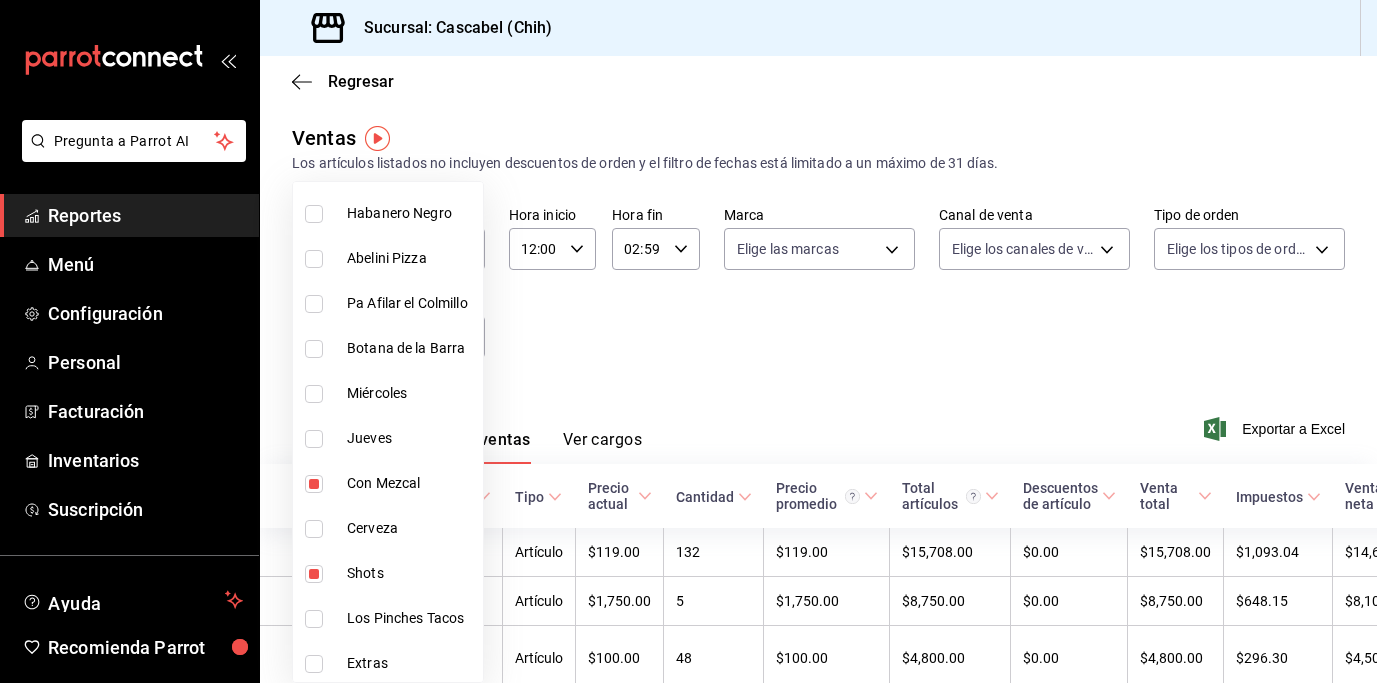 drag, startPoint x: 315, startPoint y: 479, endPoint x: 350, endPoint y: 470, distance: 36.138622 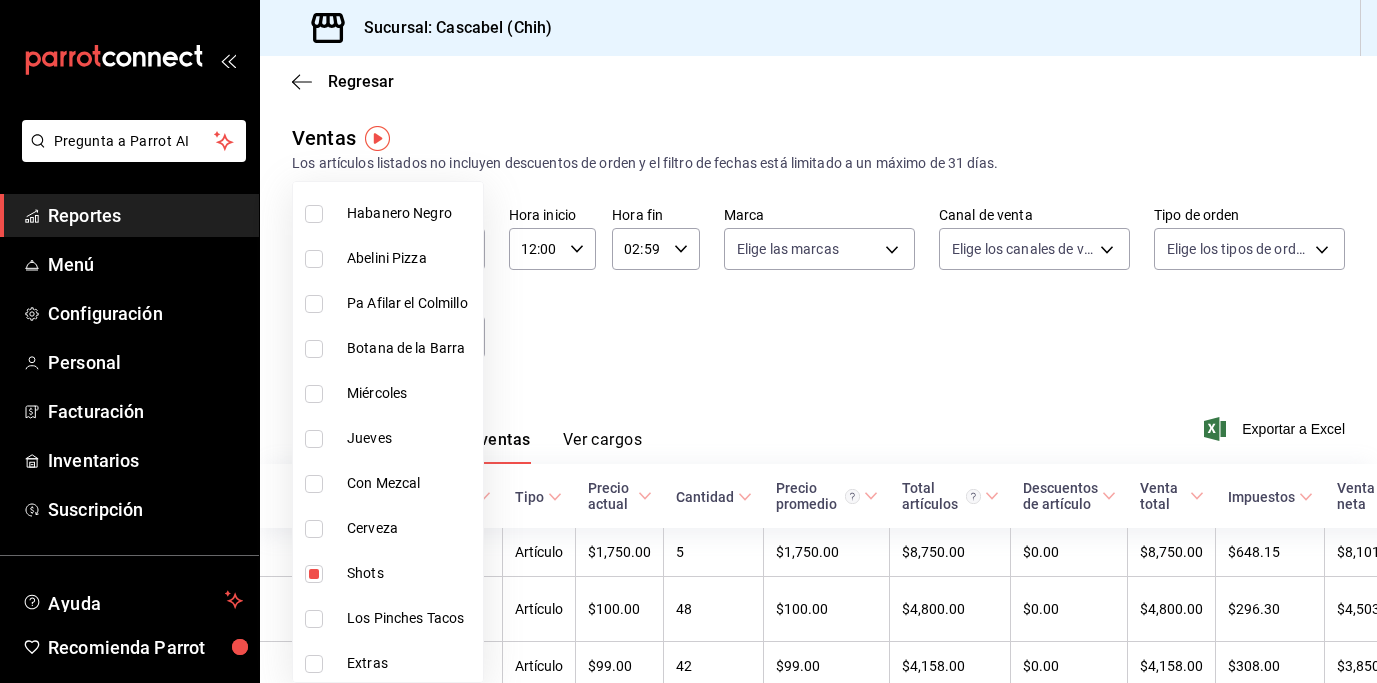 click at bounding box center (314, 574) 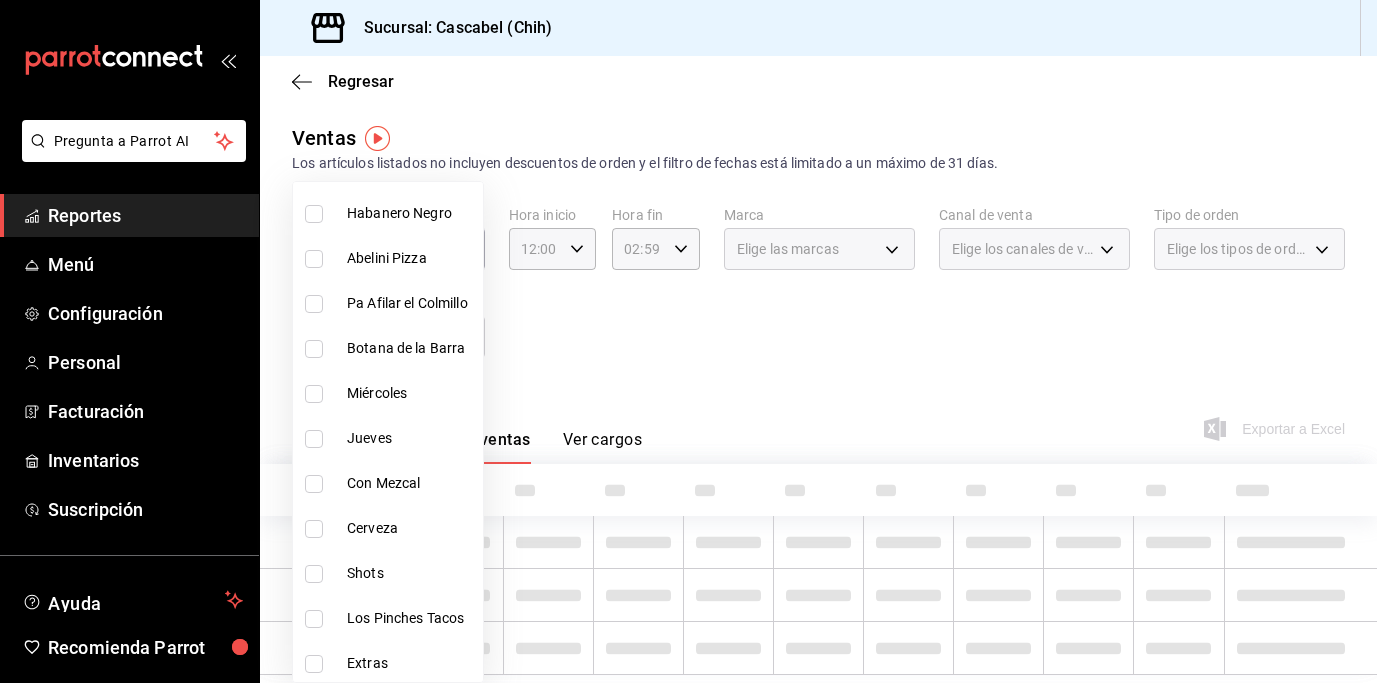 scroll, scrollTop: 335, scrollLeft: 0, axis: vertical 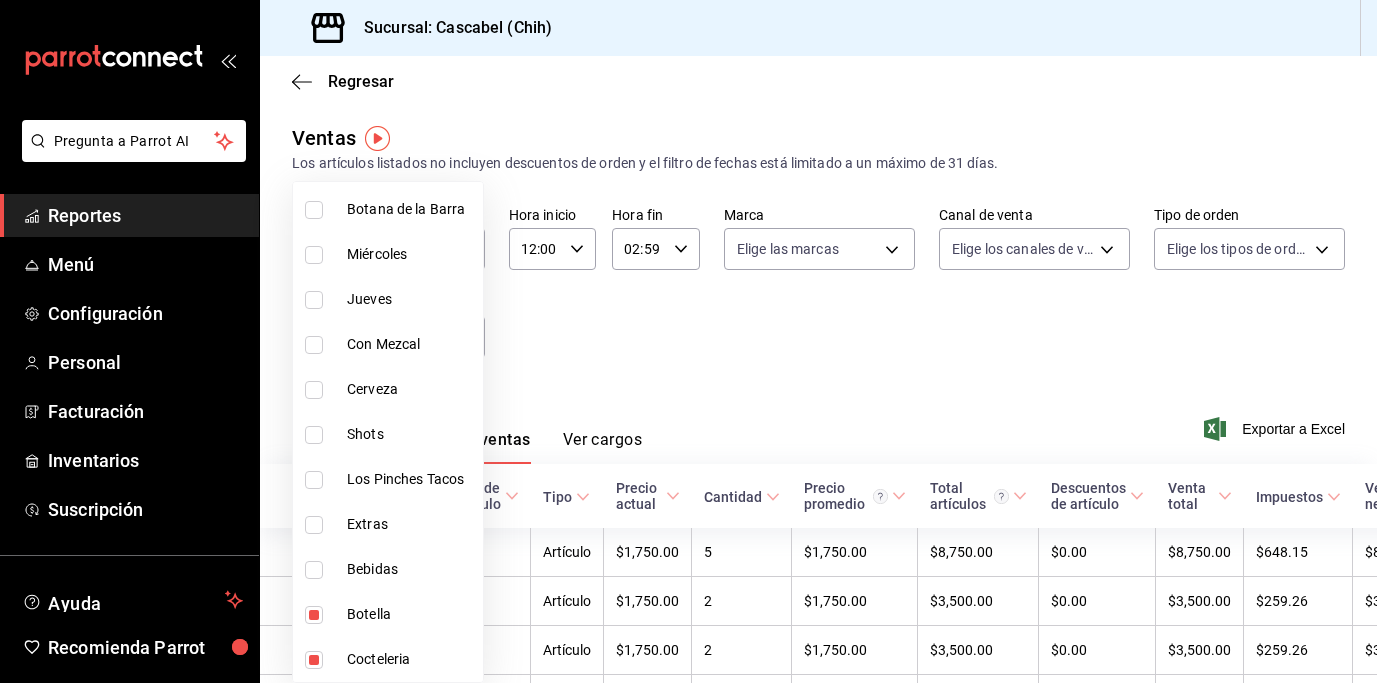 click at bounding box center (314, 615) 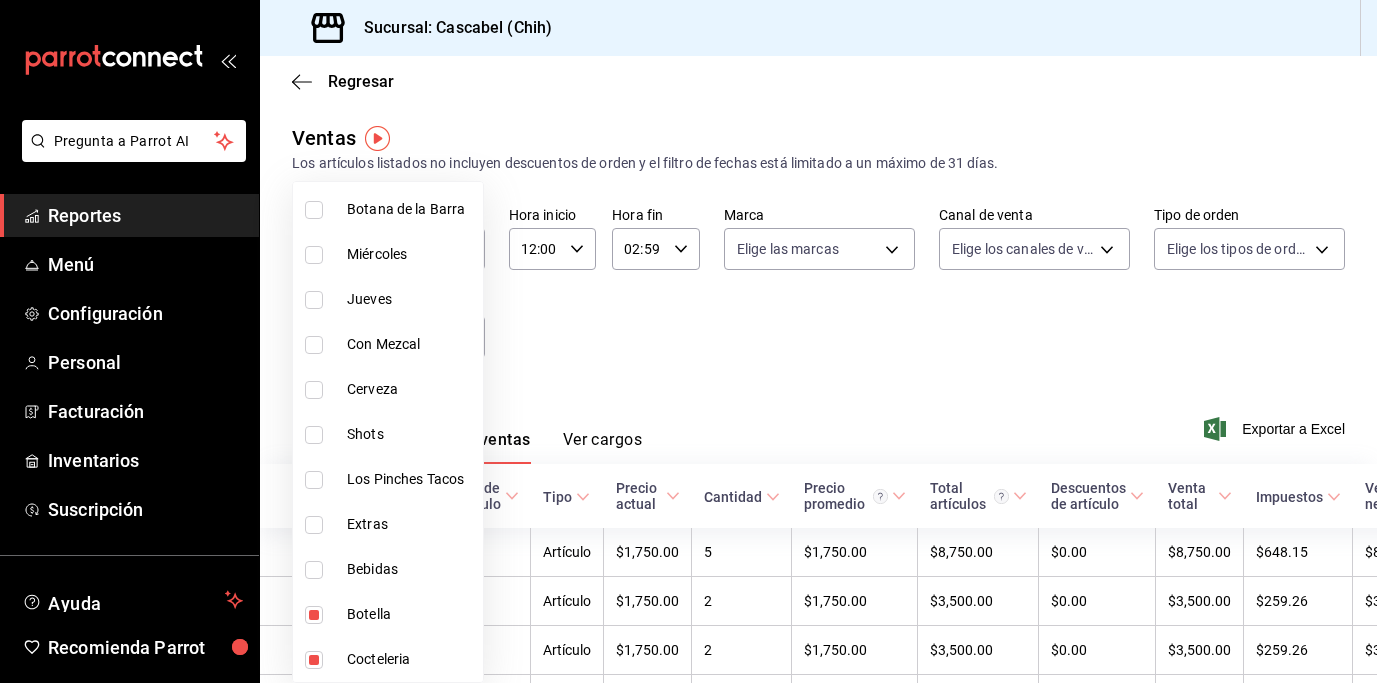 checkbox on "false" 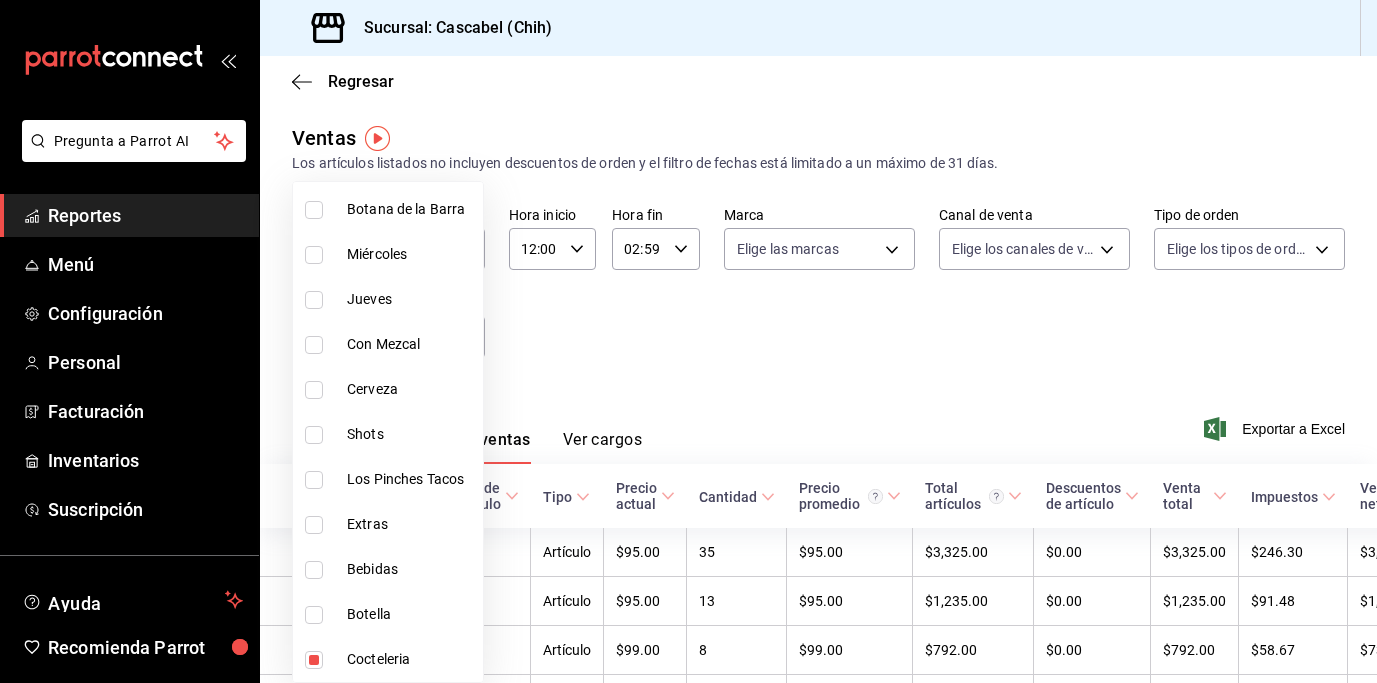 click at bounding box center [314, 660] 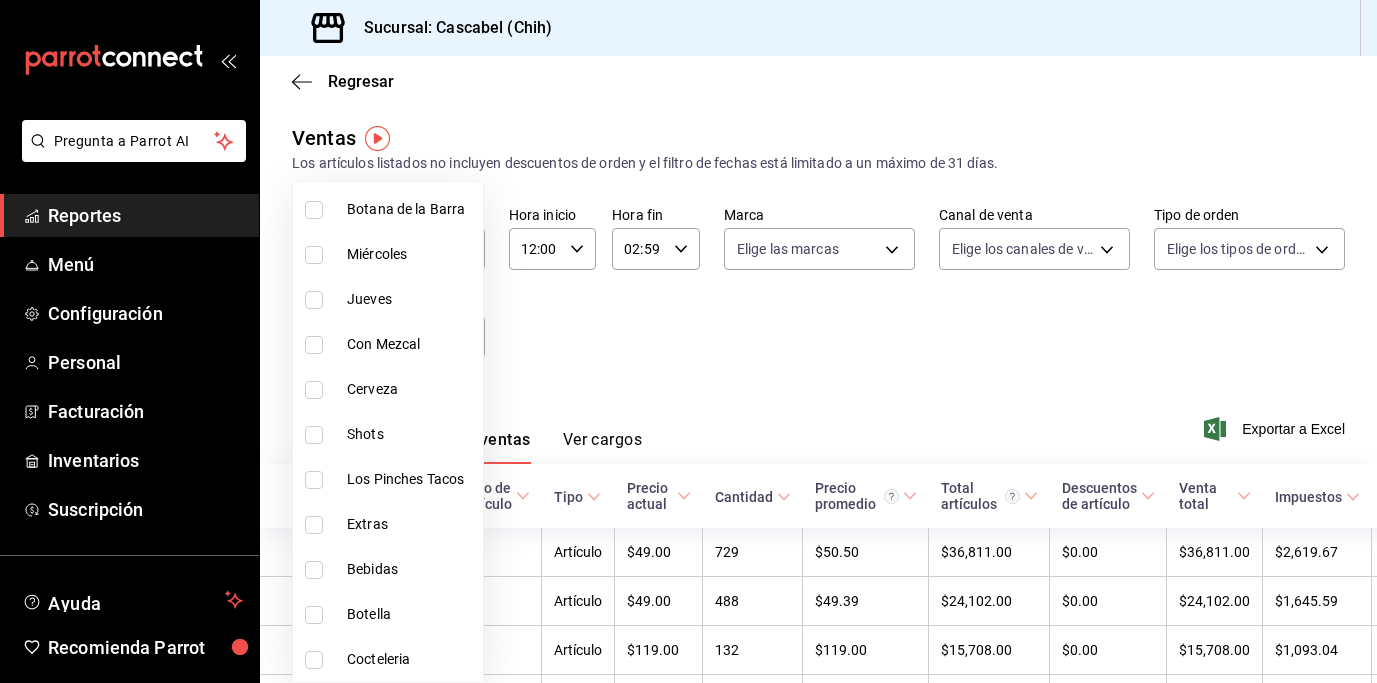click at bounding box center [314, 570] 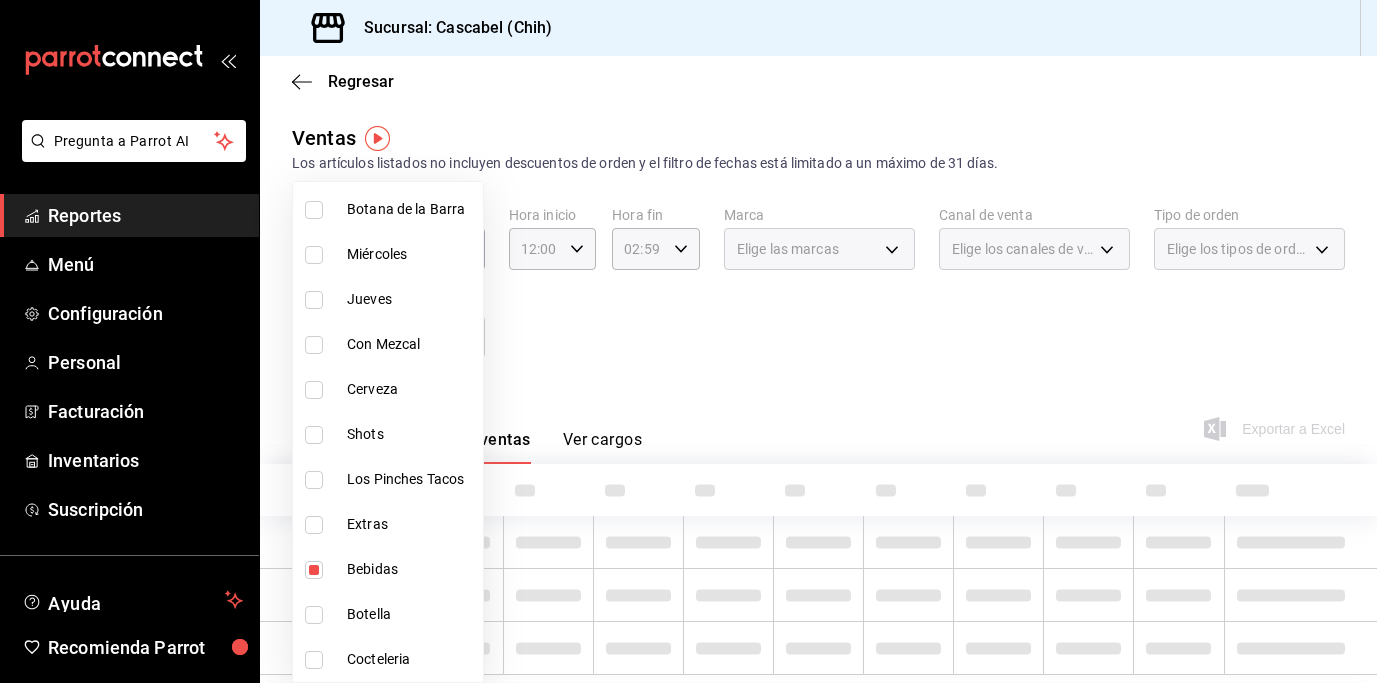 click at bounding box center [314, 525] 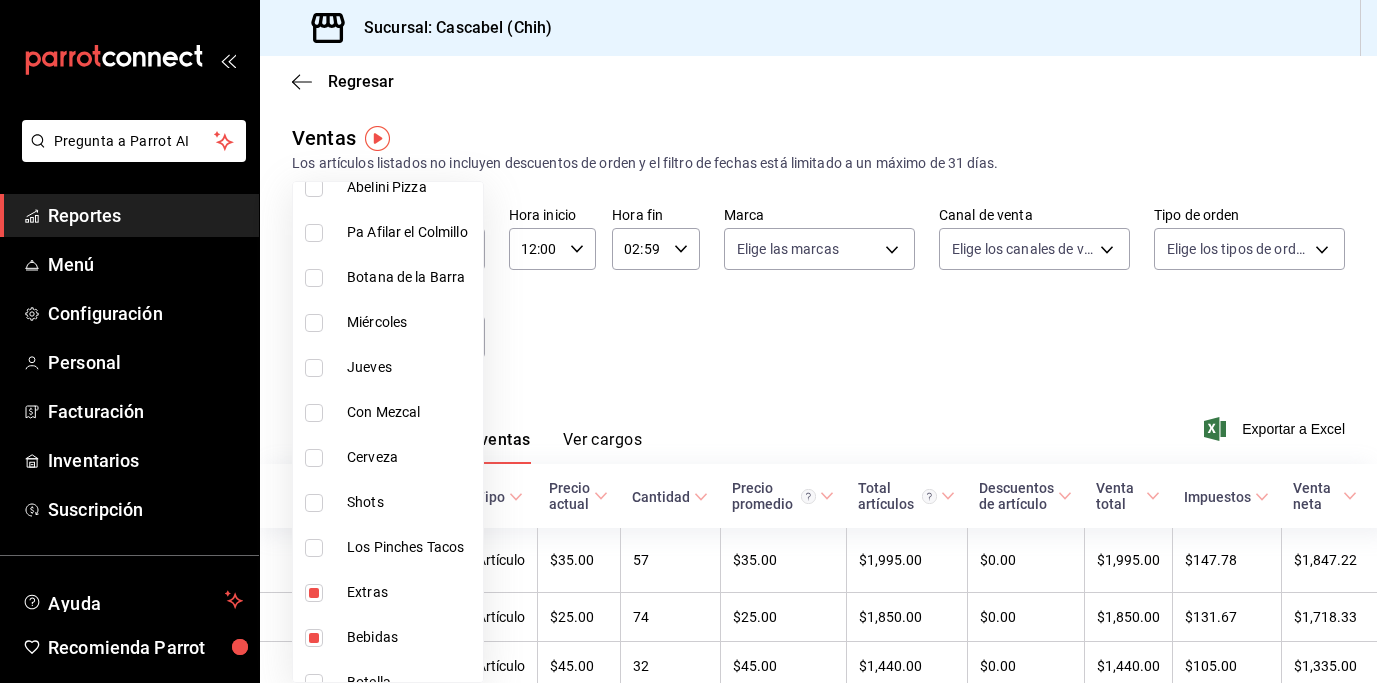 scroll, scrollTop: 0, scrollLeft: 0, axis: both 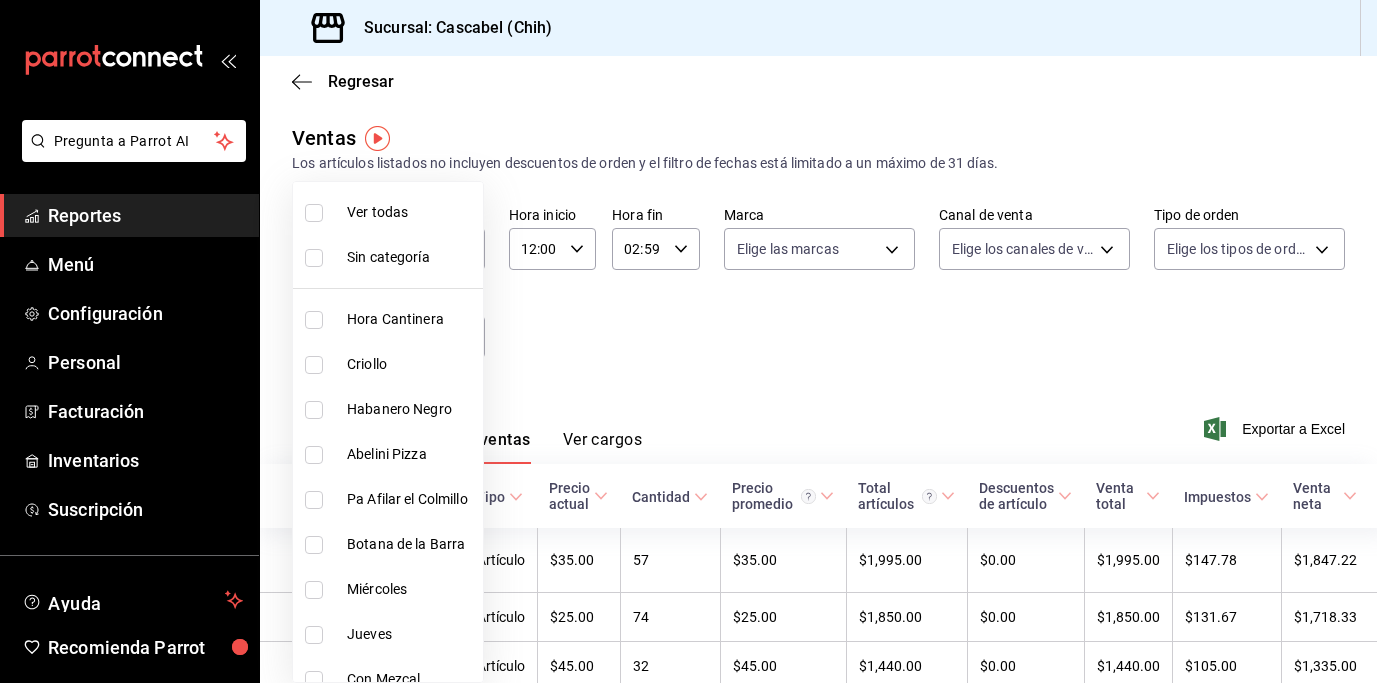 click at bounding box center [688, 341] 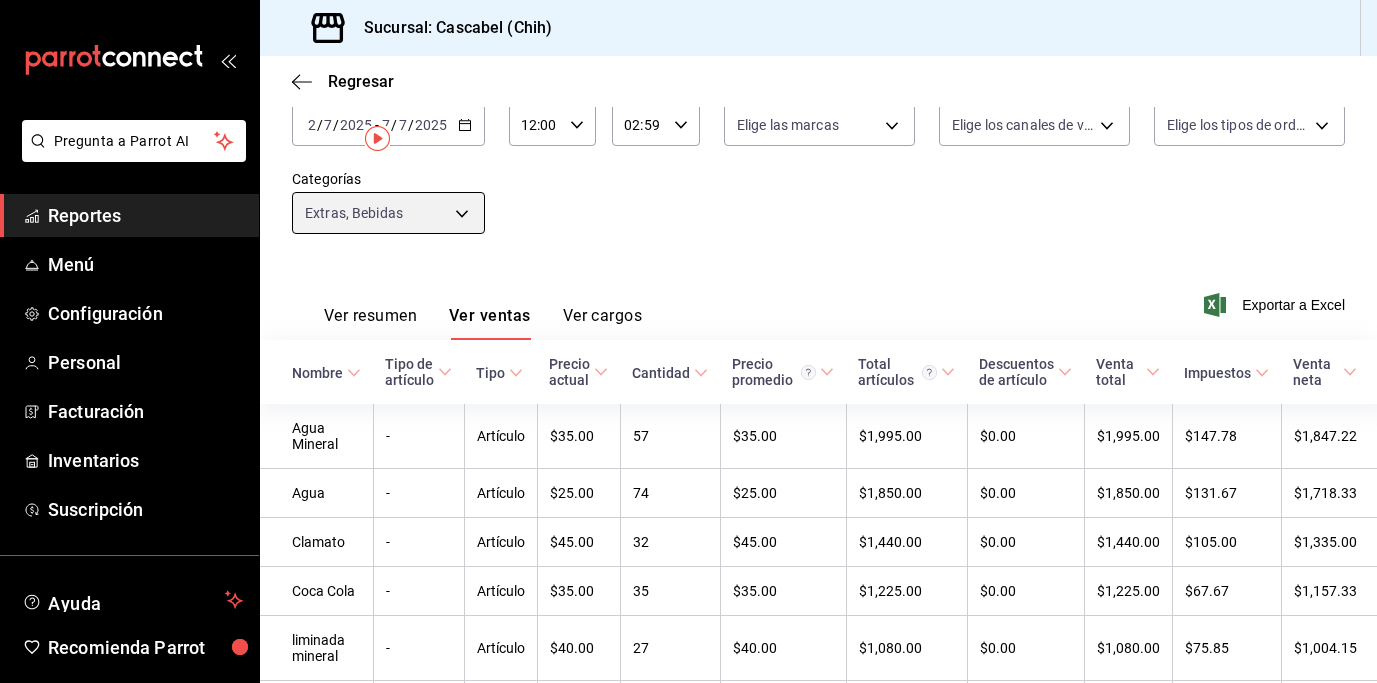 scroll, scrollTop: 0, scrollLeft: 0, axis: both 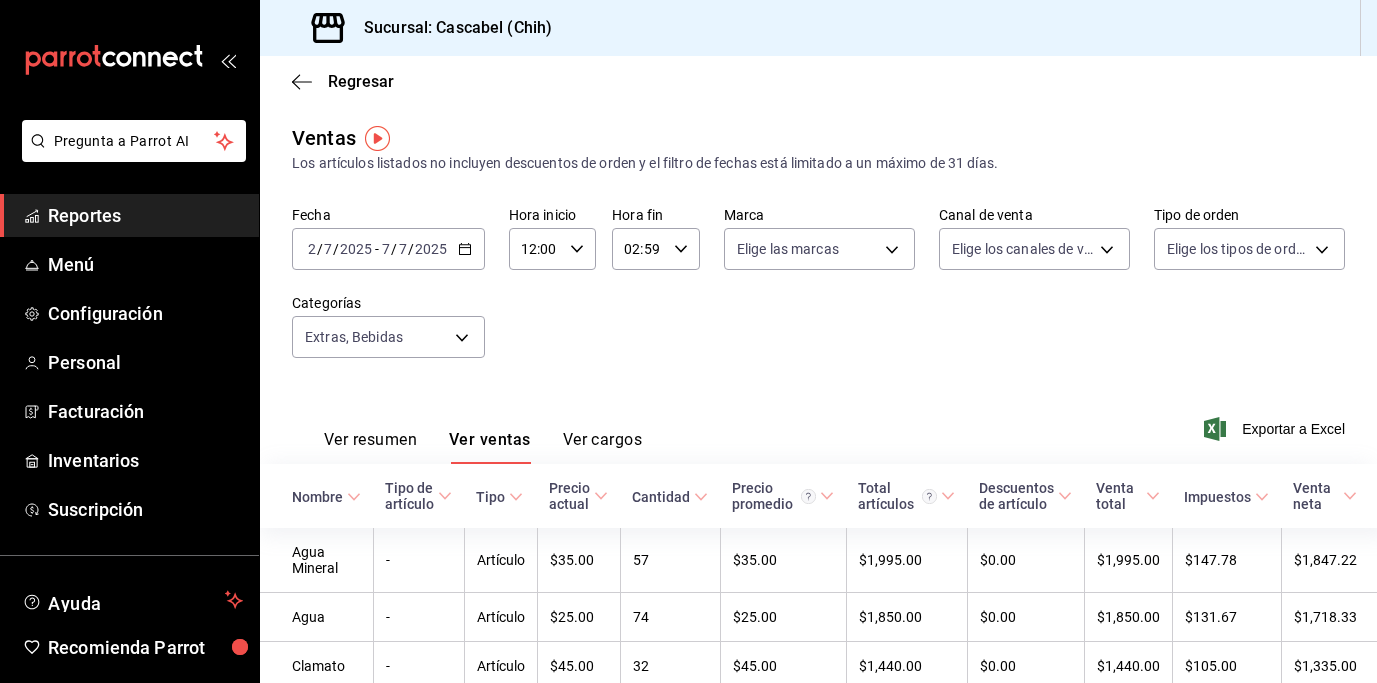 click on "Ver resumen" at bounding box center (370, 447) 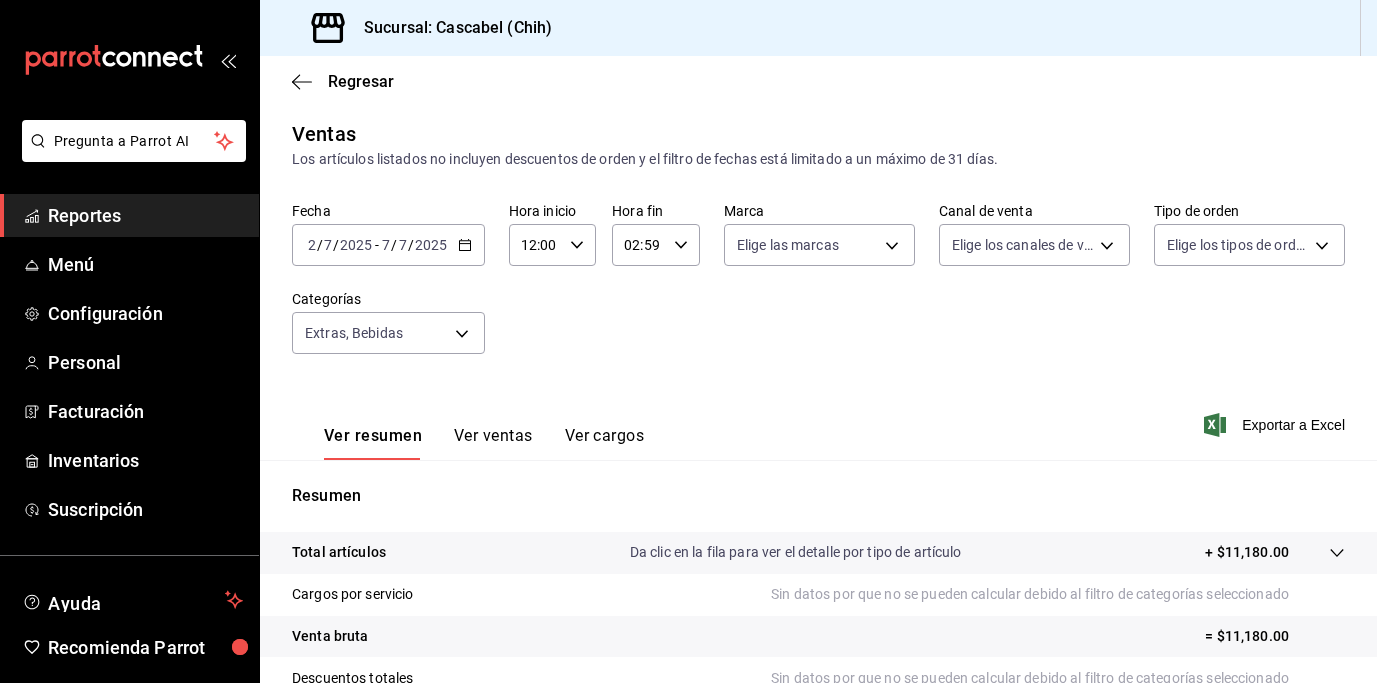 scroll, scrollTop: 0, scrollLeft: 0, axis: both 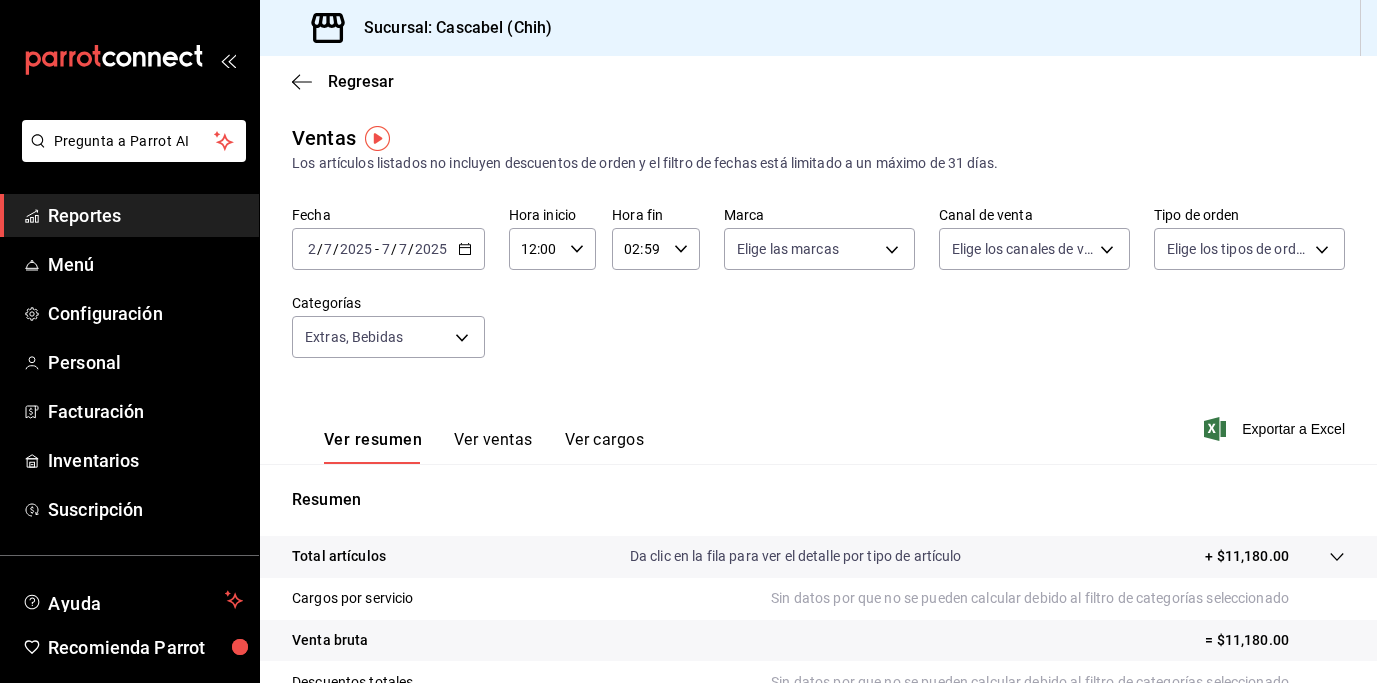 click on "Ver ventas" at bounding box center [493, 447] 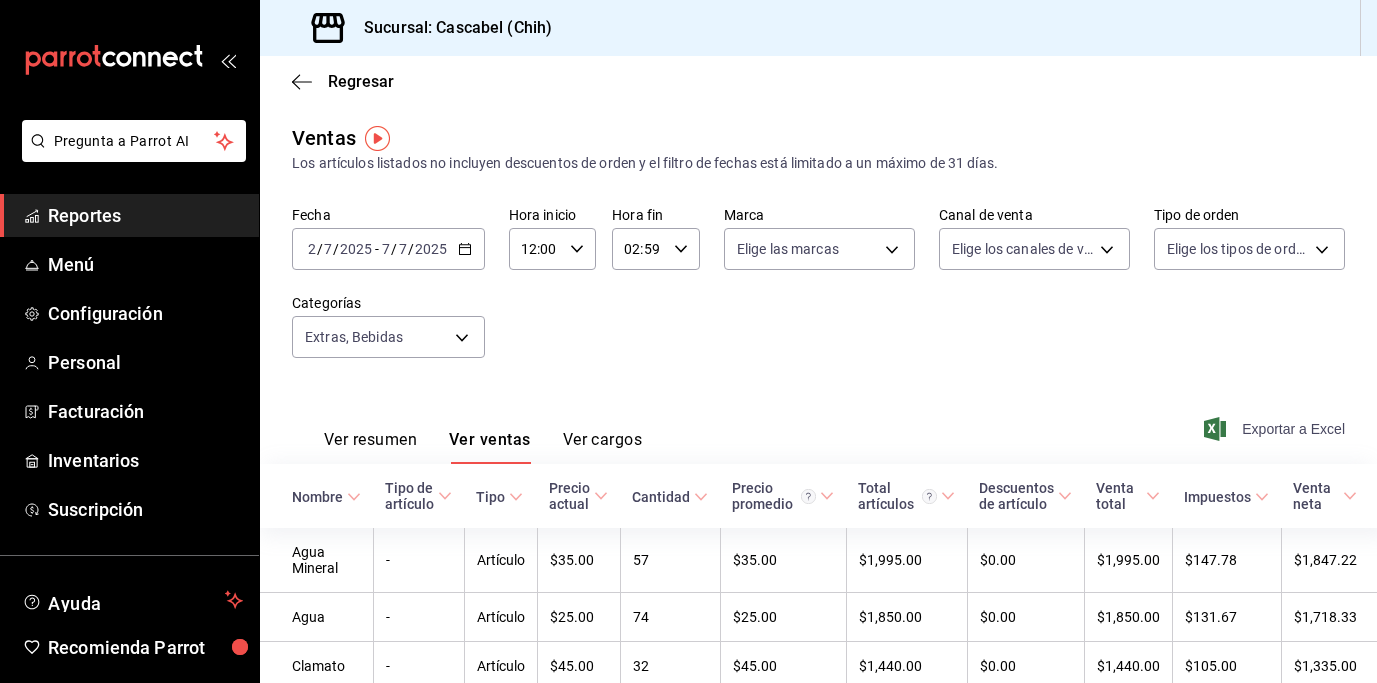 click on "Exportar a Excel" at bounding box center [1276, 429] 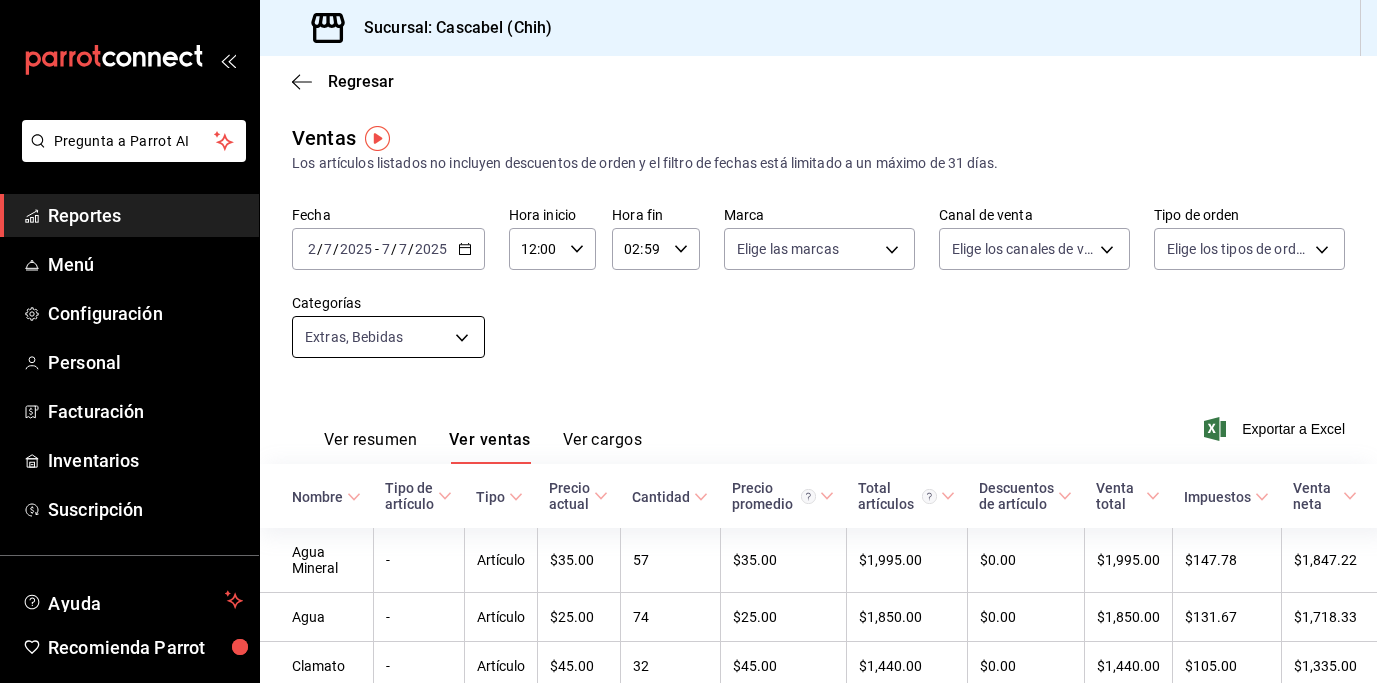 click on "Pregunta a Parrot AI Reportes   Menú   Configuración   Personal   Facturación   Inventarios   Suscripción   Ayuda Recomienda Parrot   [PERSON_NAME]   Sugerir nueva función   Sucursal: Cascabel (Chih) Regresar Ventas Los artículos listados no incluyen descuentos de orden y el filtro de fechas está limitado a un máximo de 31 [PERSON_NAME]. Fecha [DATE] [DATE] - [DATE] [DATE] Hora inicio 12:00 Hora inicio Hora fin 02:59 Hora fin Marca Elige las marcas Canal de venta Elige los [PERSON_NAME] de venta Tipo de orden Elige los tipos de orden Categorías Extras, Bebidas 1839f412-05fe-4799-abfb-305df5422a00,7d95bb7a-08f9-41be-bff8-2740386e1b5a Ver resumen Ver ventas Ver cargos Exportar a Excel Nombre Tipo de artículo Tipo Precio actual Cantidad Precio promedio   Total artículos   Descuentos de artículo Venta total Impuestos Venta [PERSON_NAME] Agua Mineral - Artículo $35.00 57 $35.00 $1,995.00 $0.00 $1,995.00 $147.78 $1,847.22 Agua - Artículo $25.00 74 $25.00 $1,850.00 $0.00 $1,850.00 $131.67 $1,718.33 - 32" at bounding box center [688, 341] 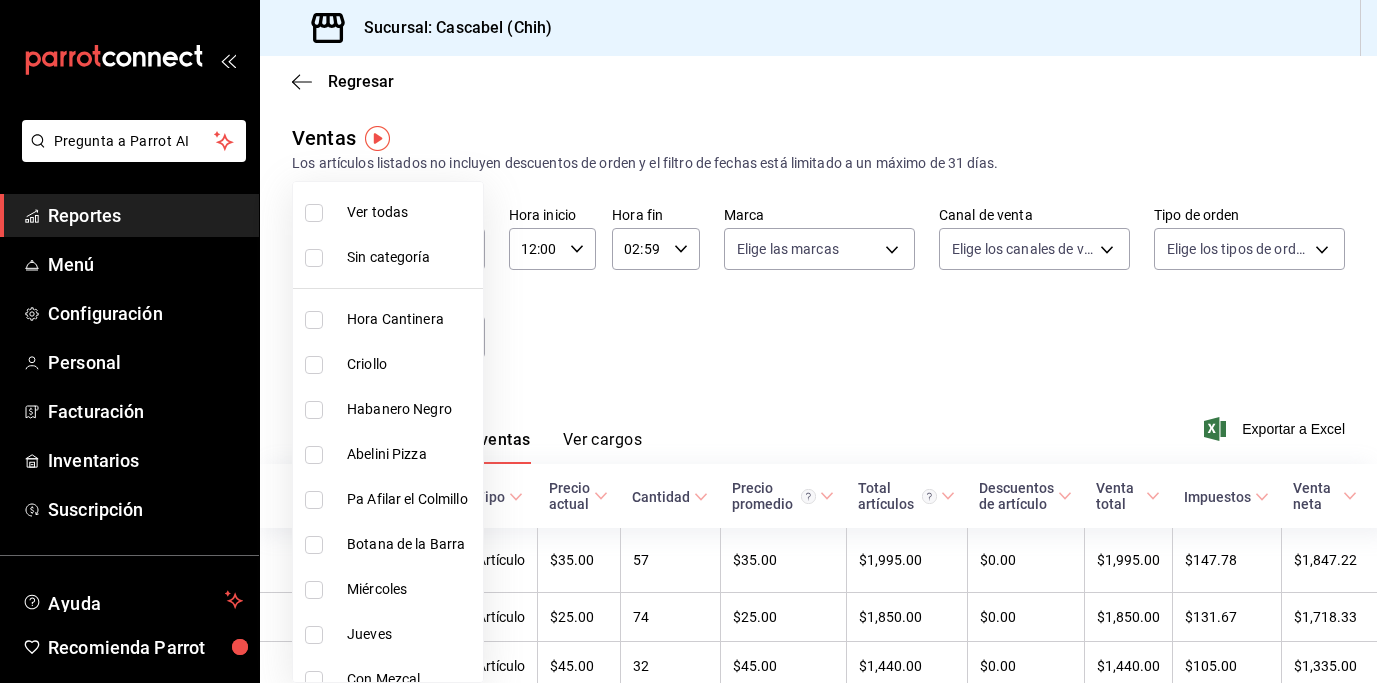 scroll, scrollTop: 335, scrollLeft: 0, axis: vertical 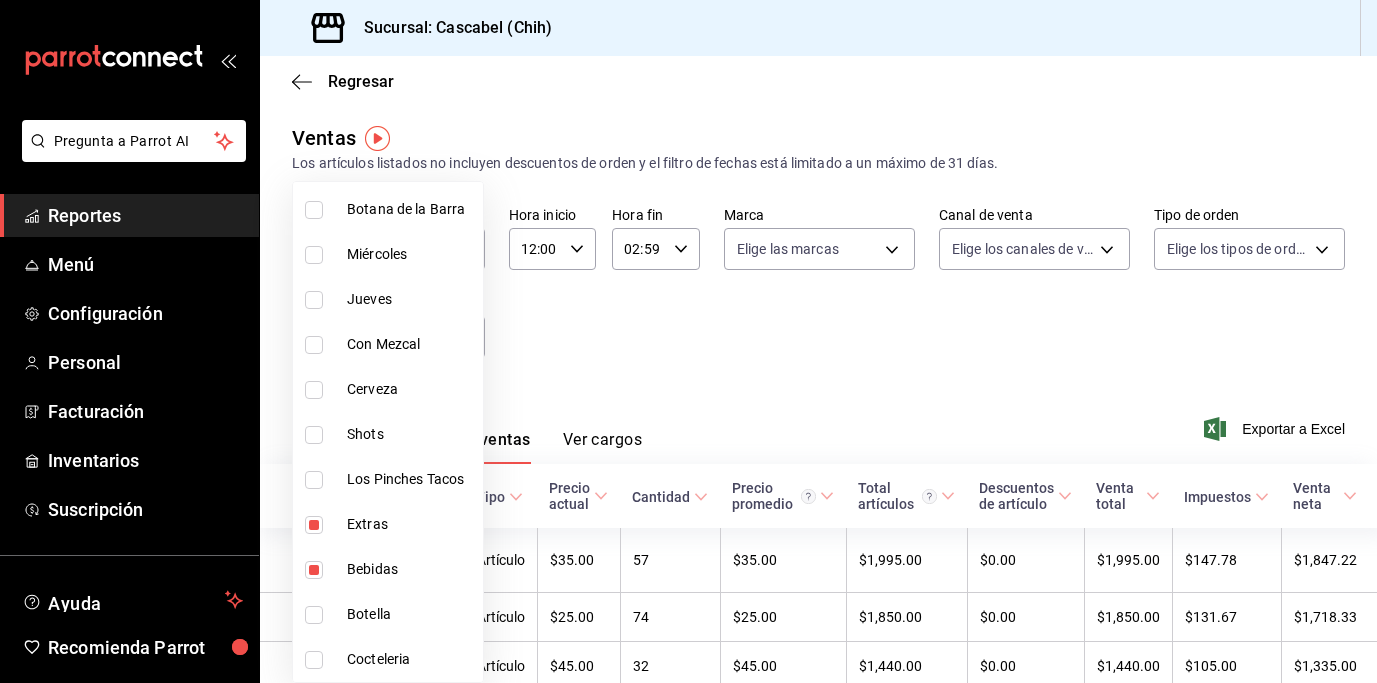 click at bounding box center [314, 525] 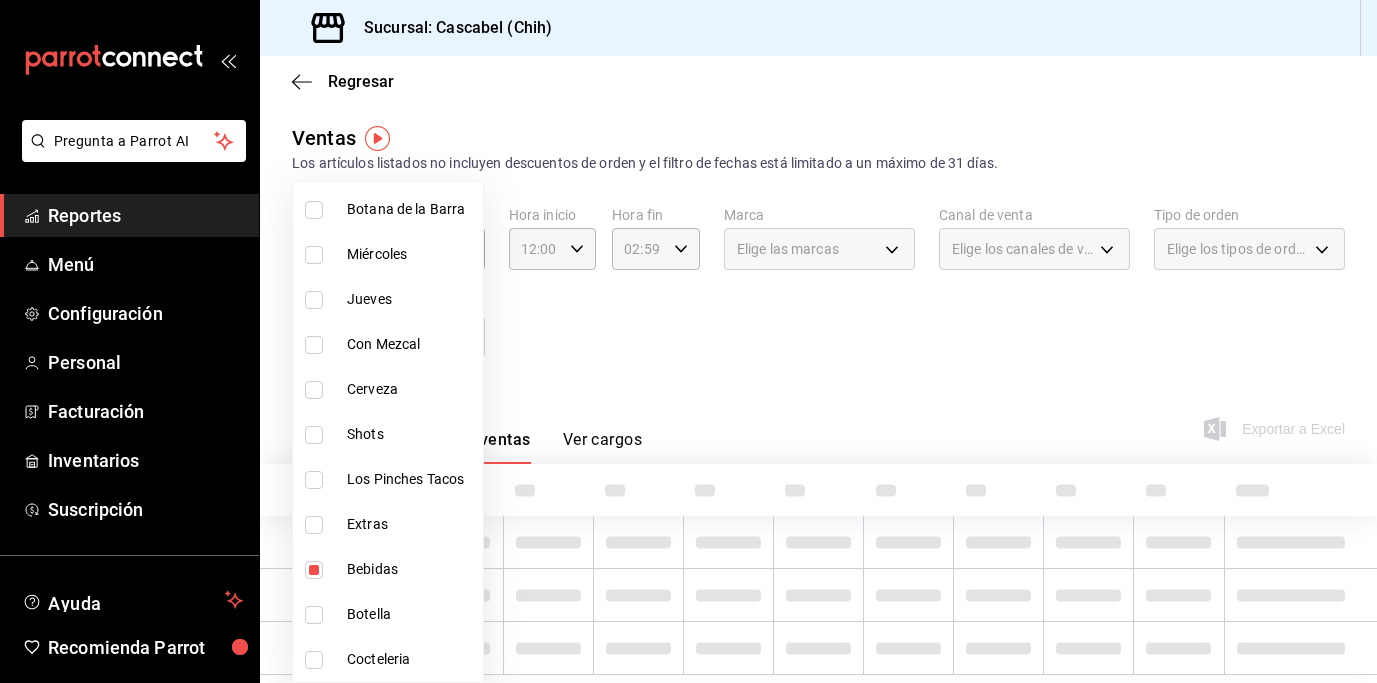 click at bounding box center (314, 570) 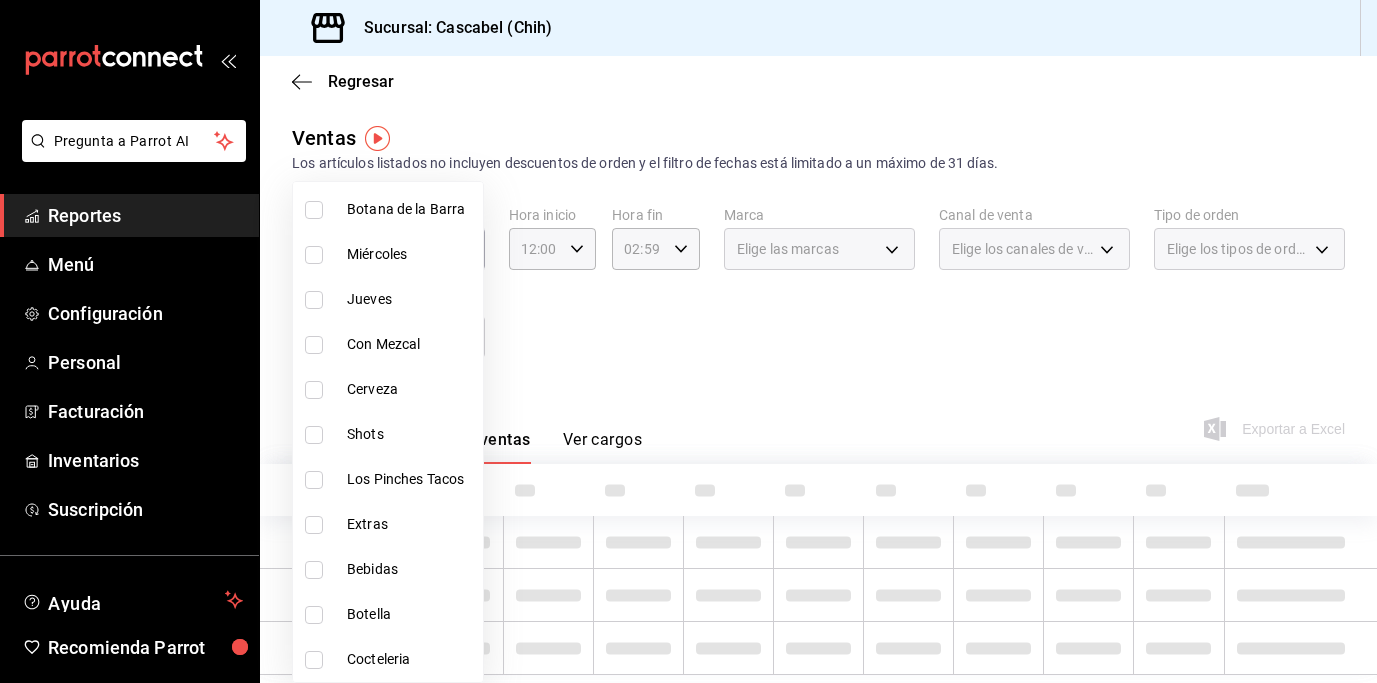 click at bounding box center [688, 341] 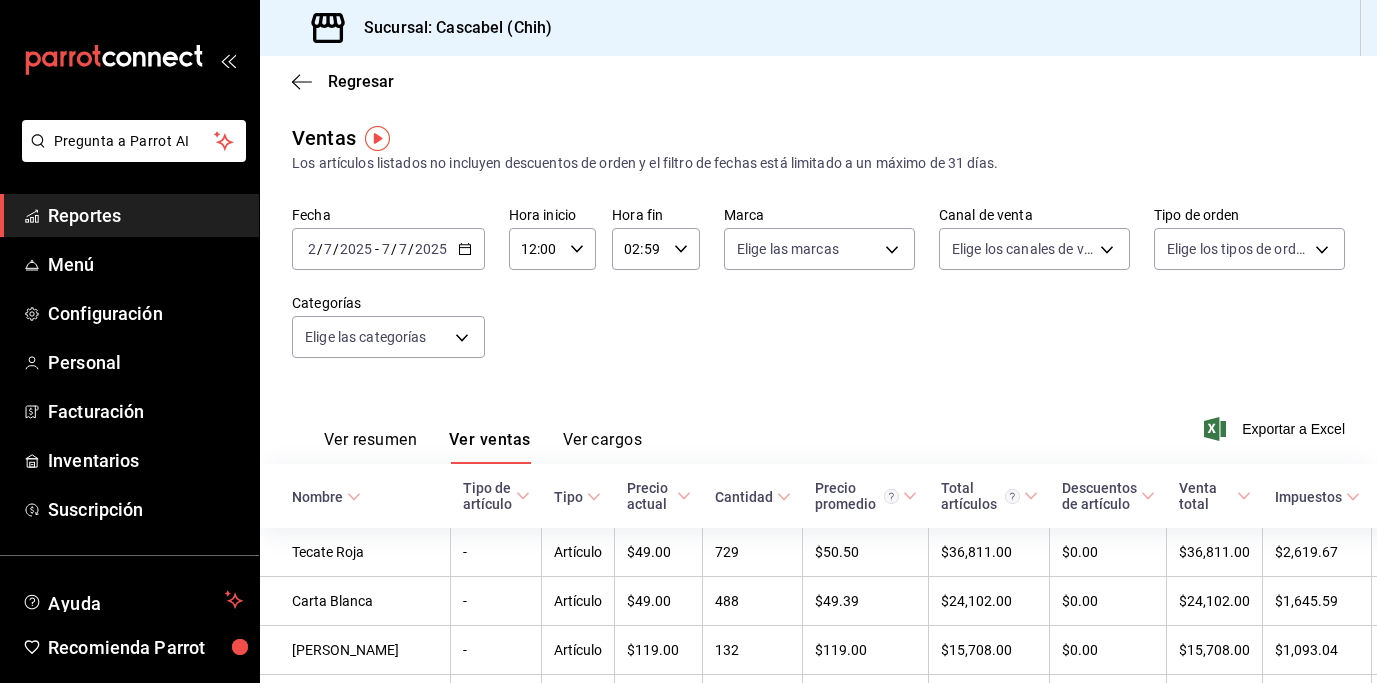 click on "Ver resumen" at bounding box center (370, 447) 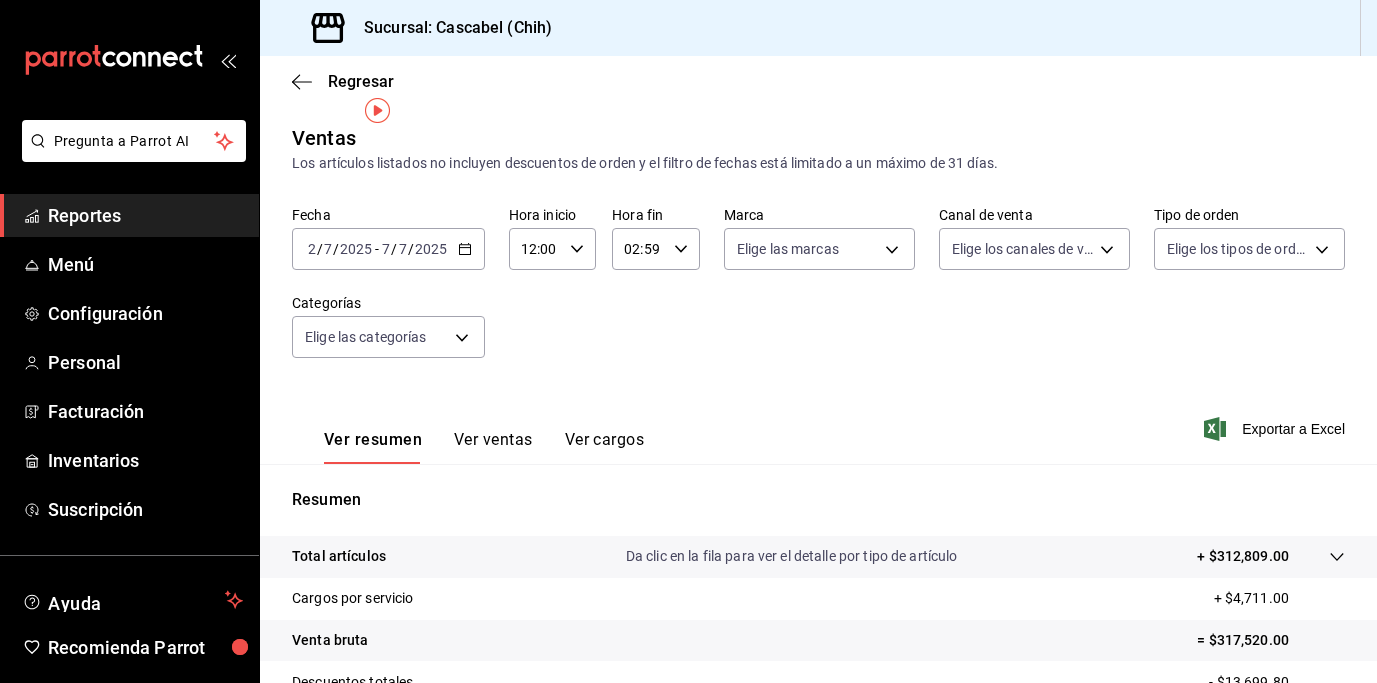 scroll, scrollTop: 275, scrollLeft: 0, axis: vertical 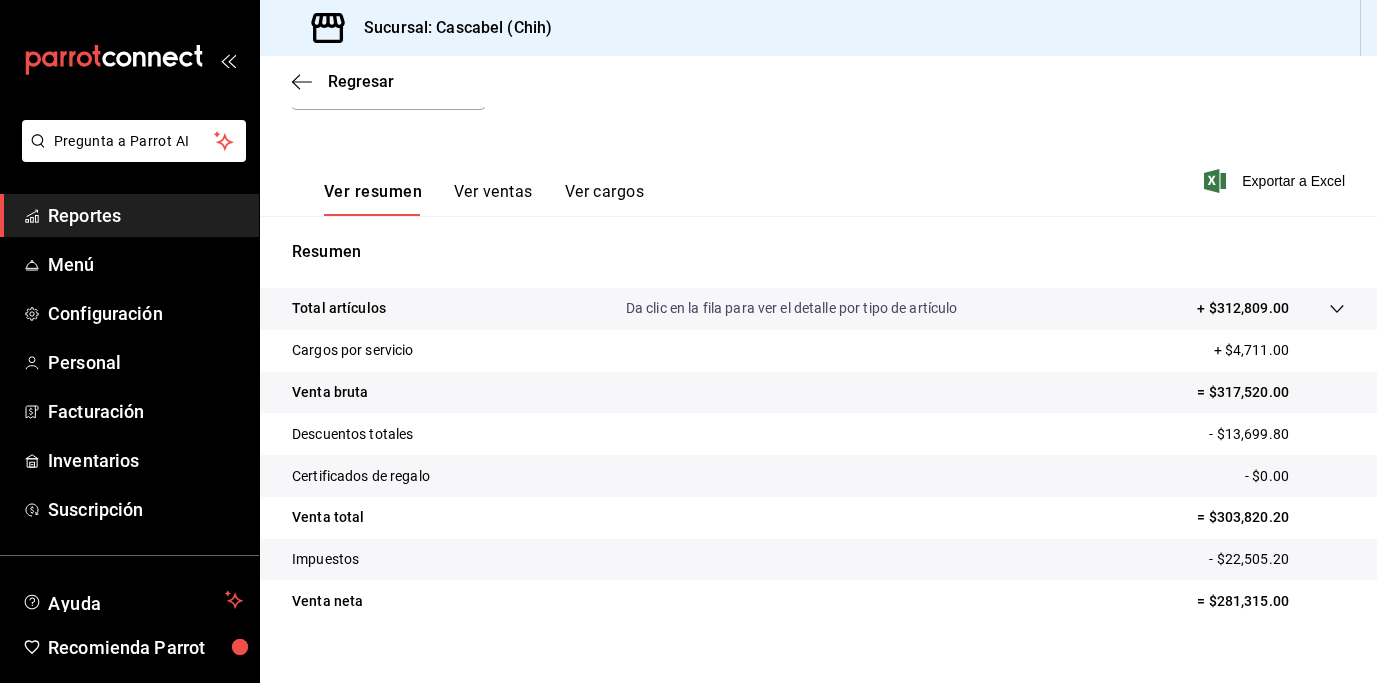 click on "Ver ventas" at bounding box center [493, 199] 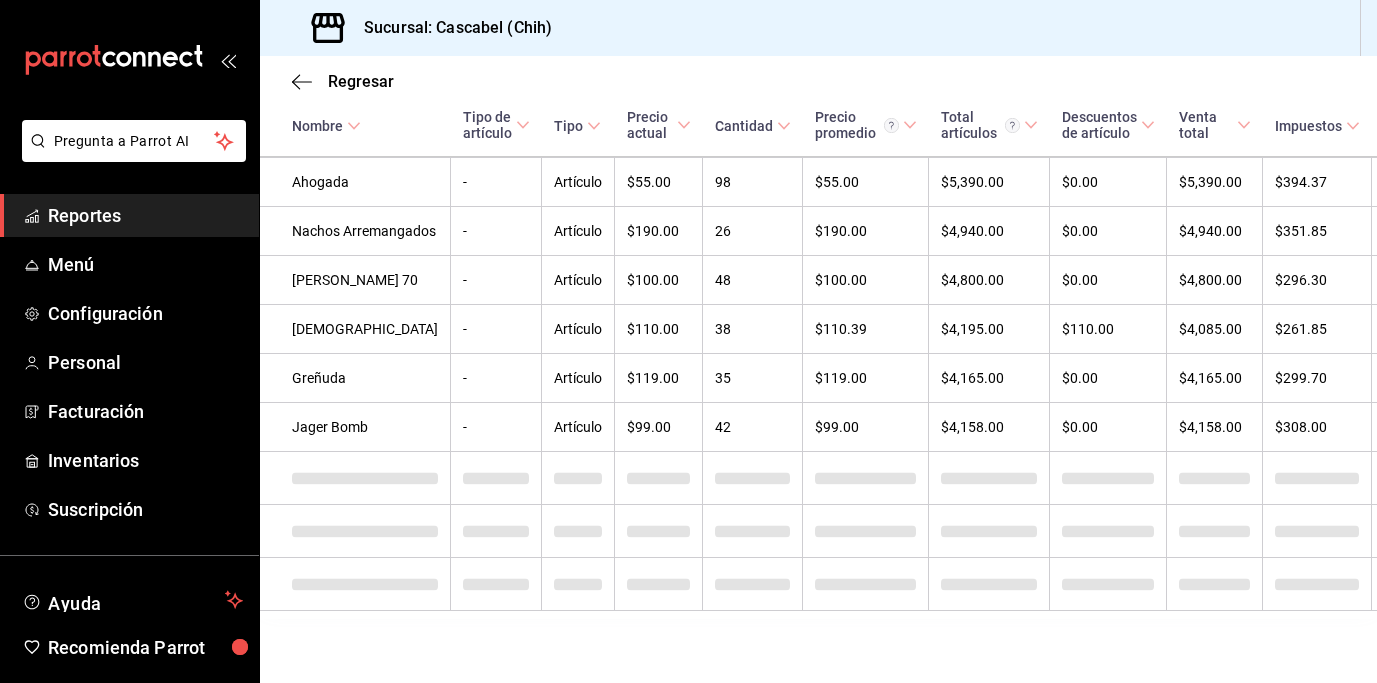 scroll, scrollTop: 1218, scrollLeft: 0, axis: vertical 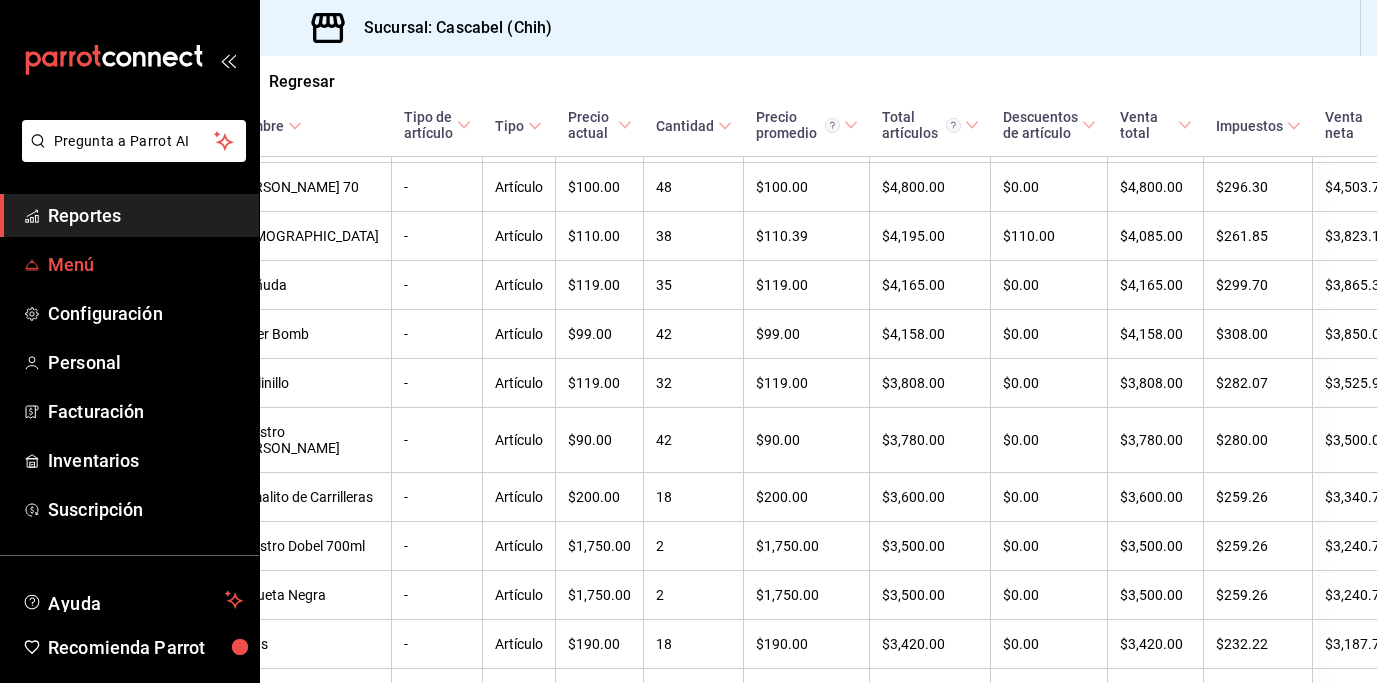click on "Menú" at bounding box center (145, 264) 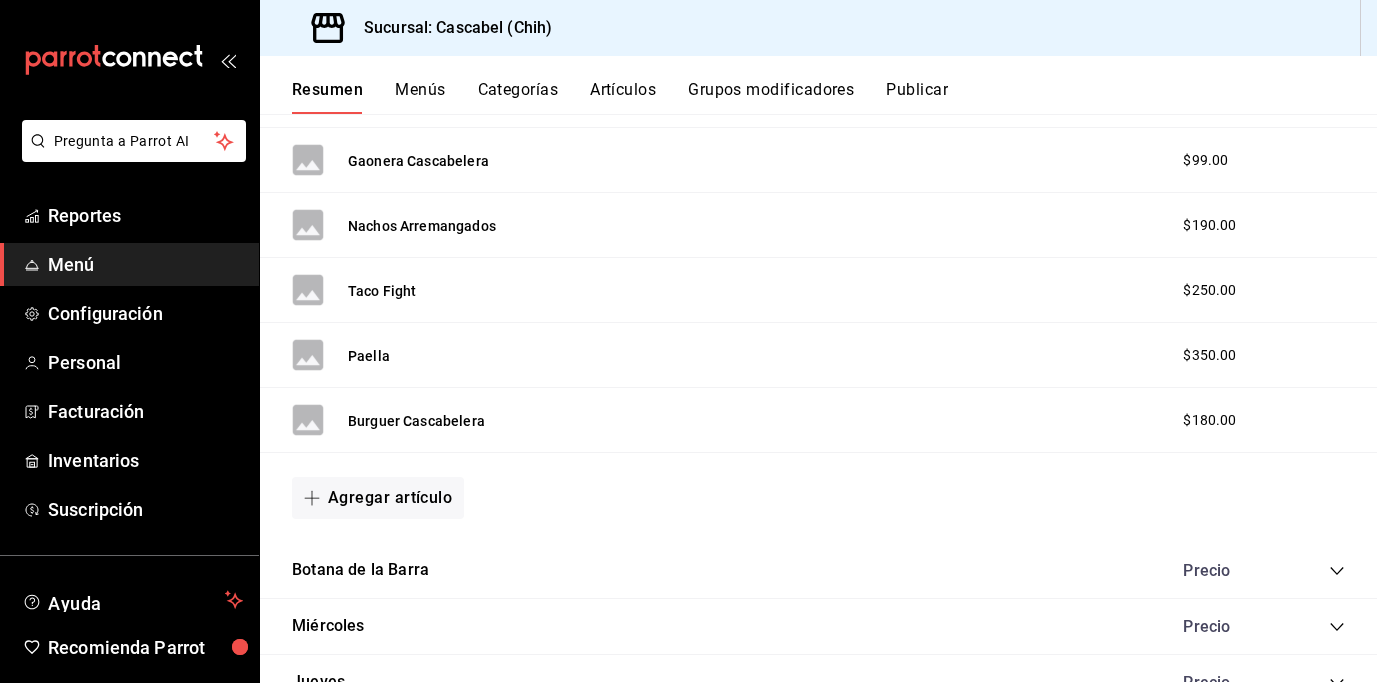scroll, scrollTop: 1919, scrollLeft: 0, axis: vertical 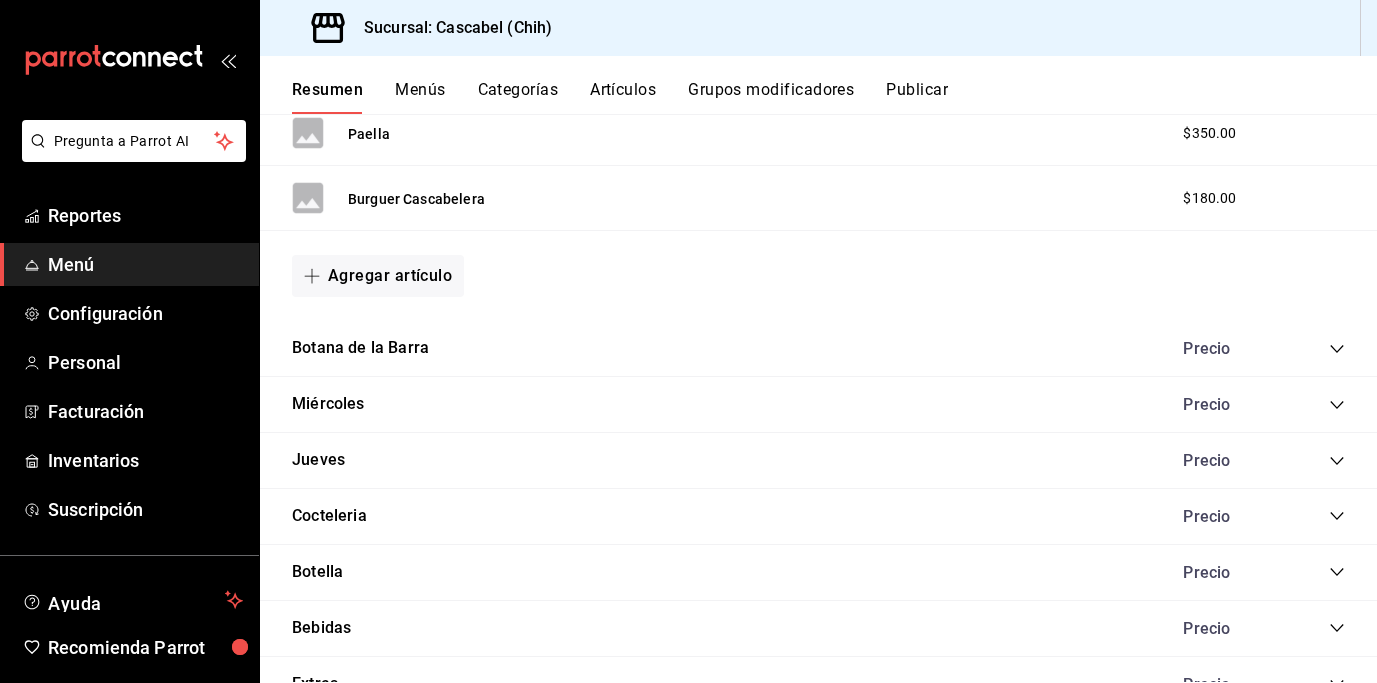 click 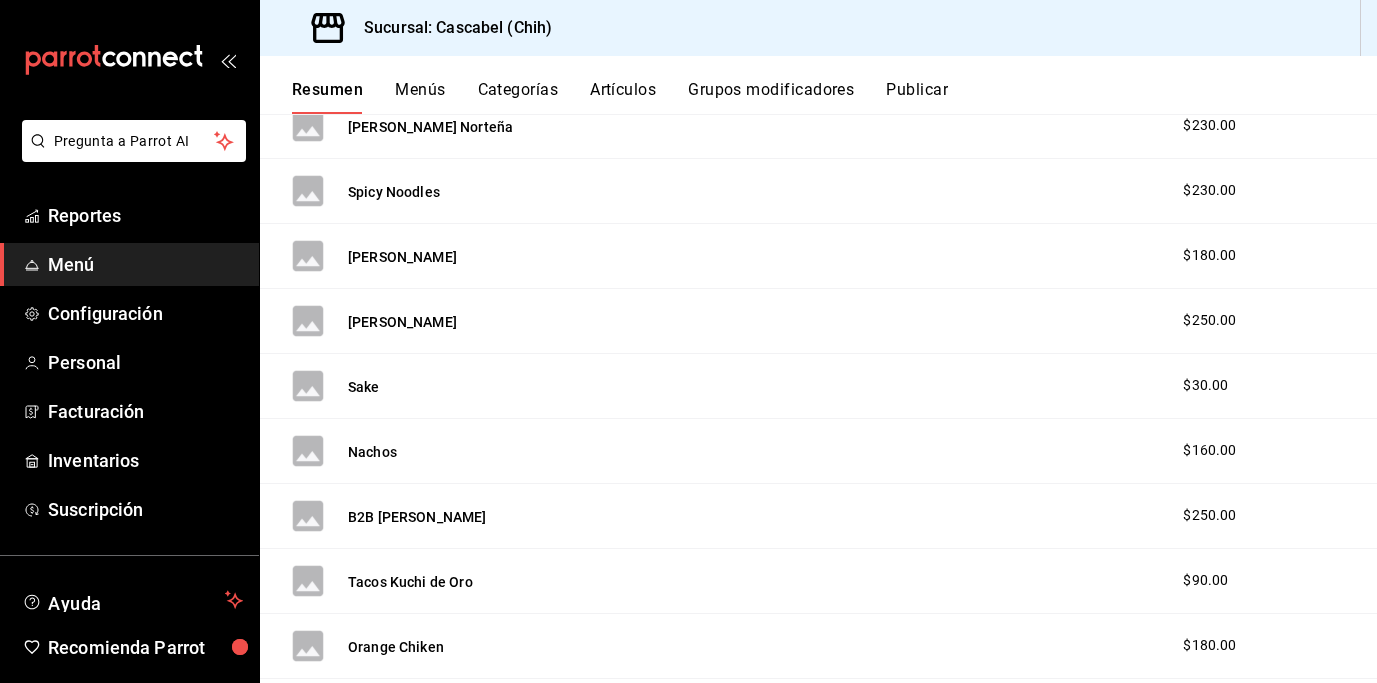 scroll, scrollTop: 3028, scrollLeft: 0, axis: vertical 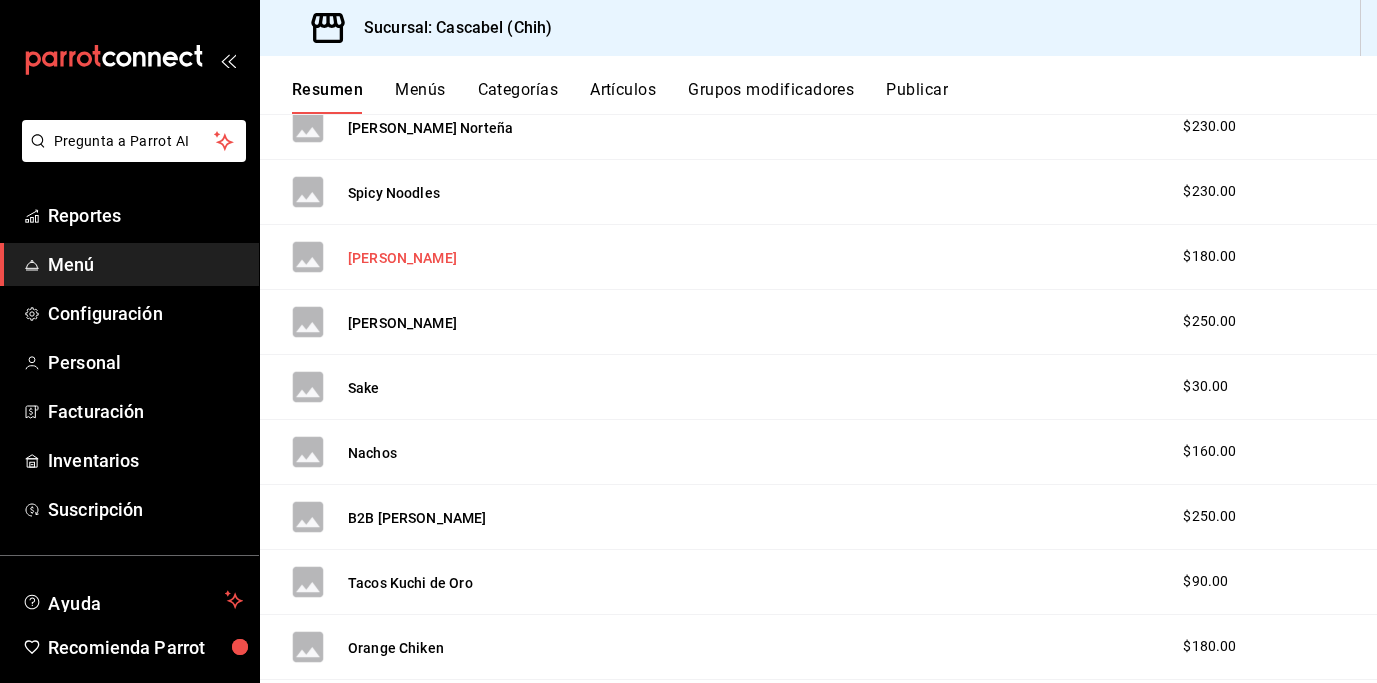 click on "[PERSON_NAME]" at bounding box center [402, 258] 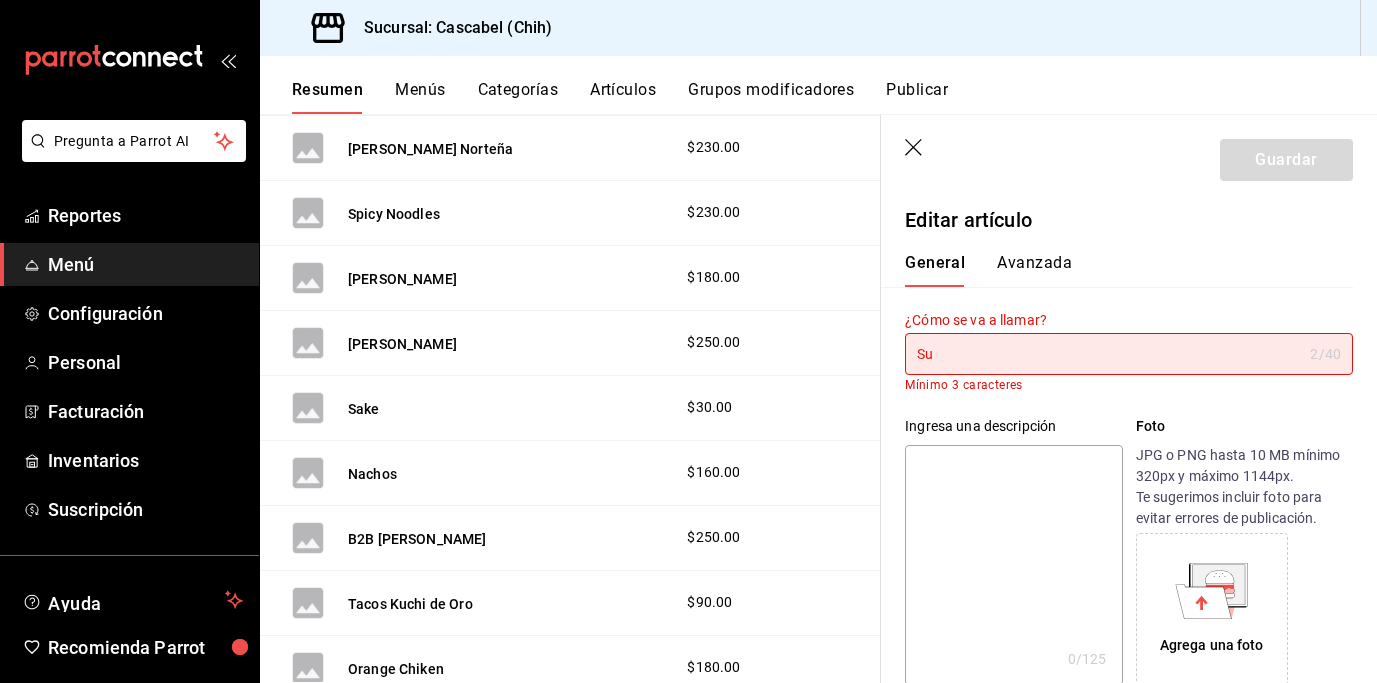 type on "S" 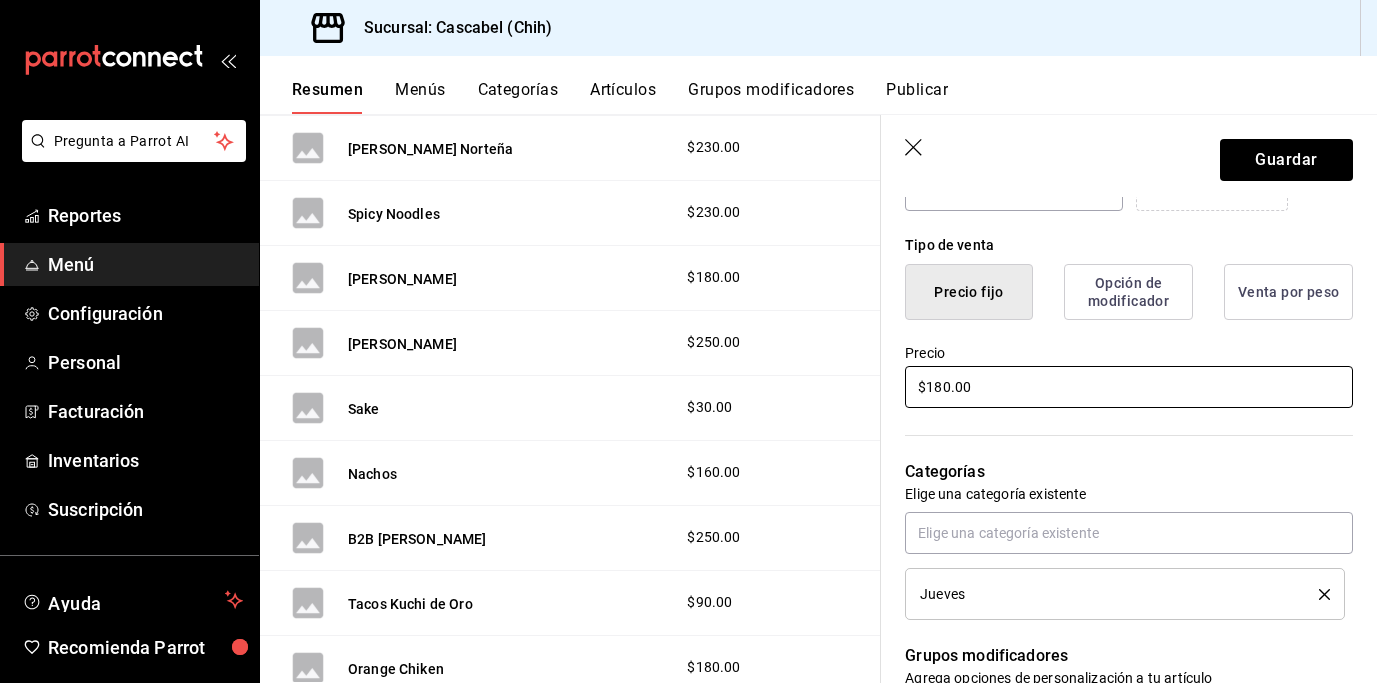 scroll, scrollTop: 458, scrollLeft: 0, axis: vertical 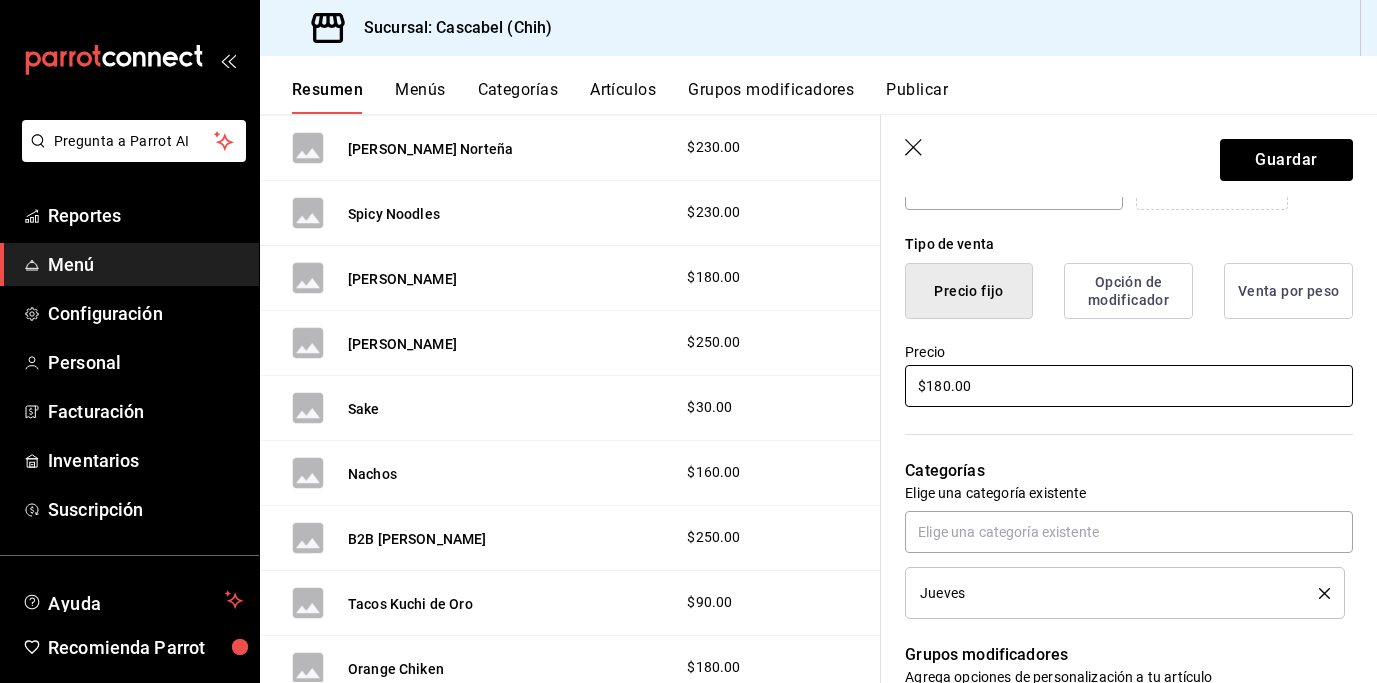 type on "Dumplings - Noodles" 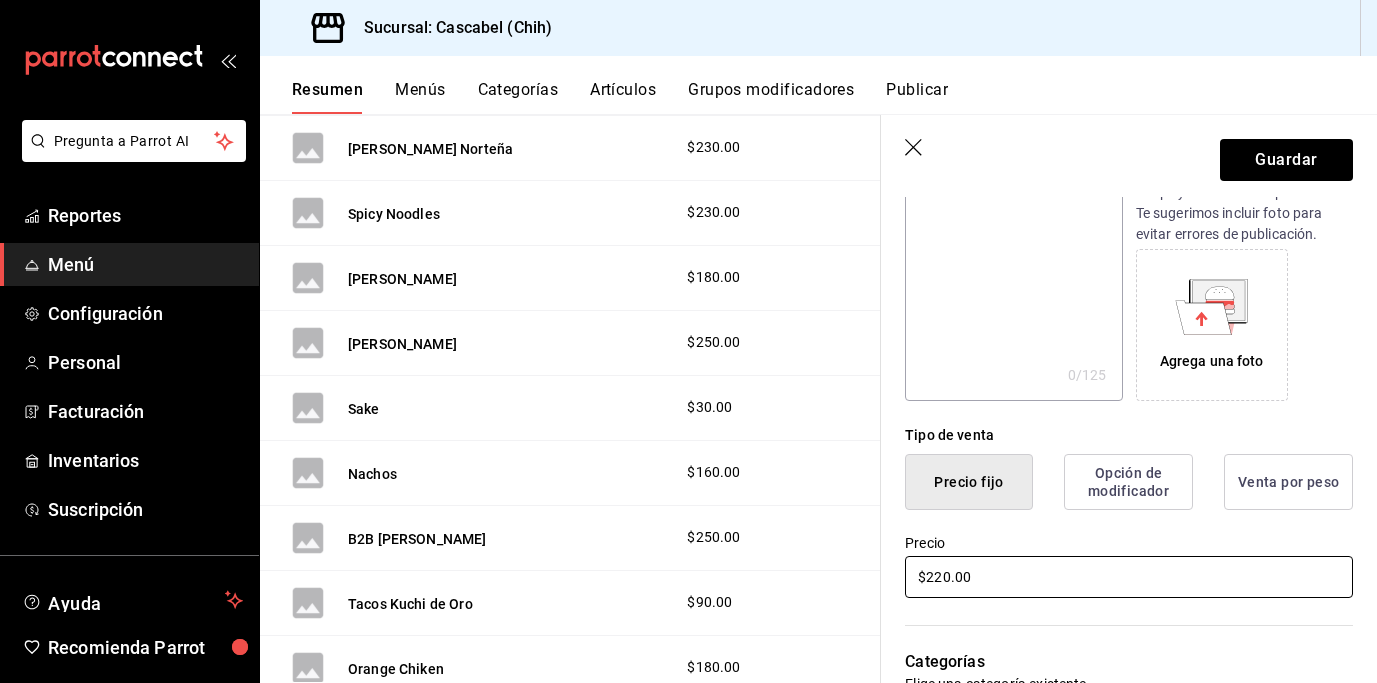 scroll, scrollTop: 314, scrollLeft: 0, axis: vertical 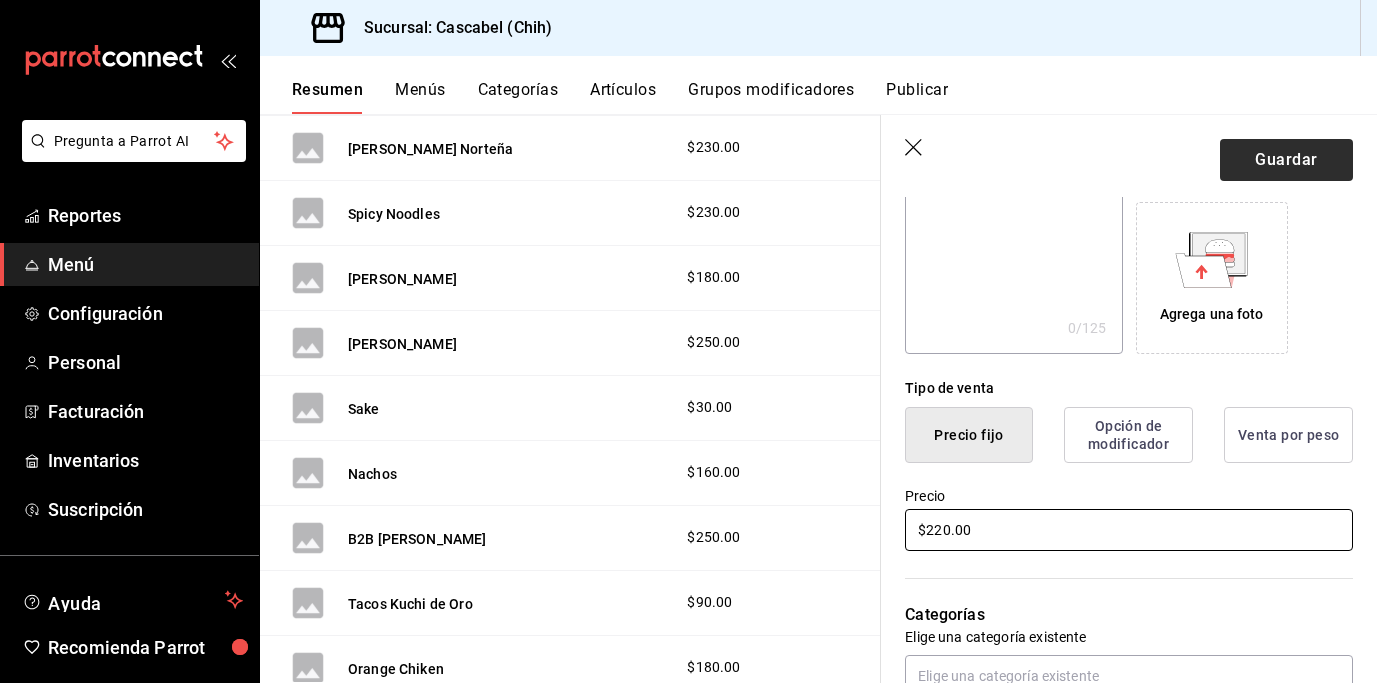 type on "$220.00" 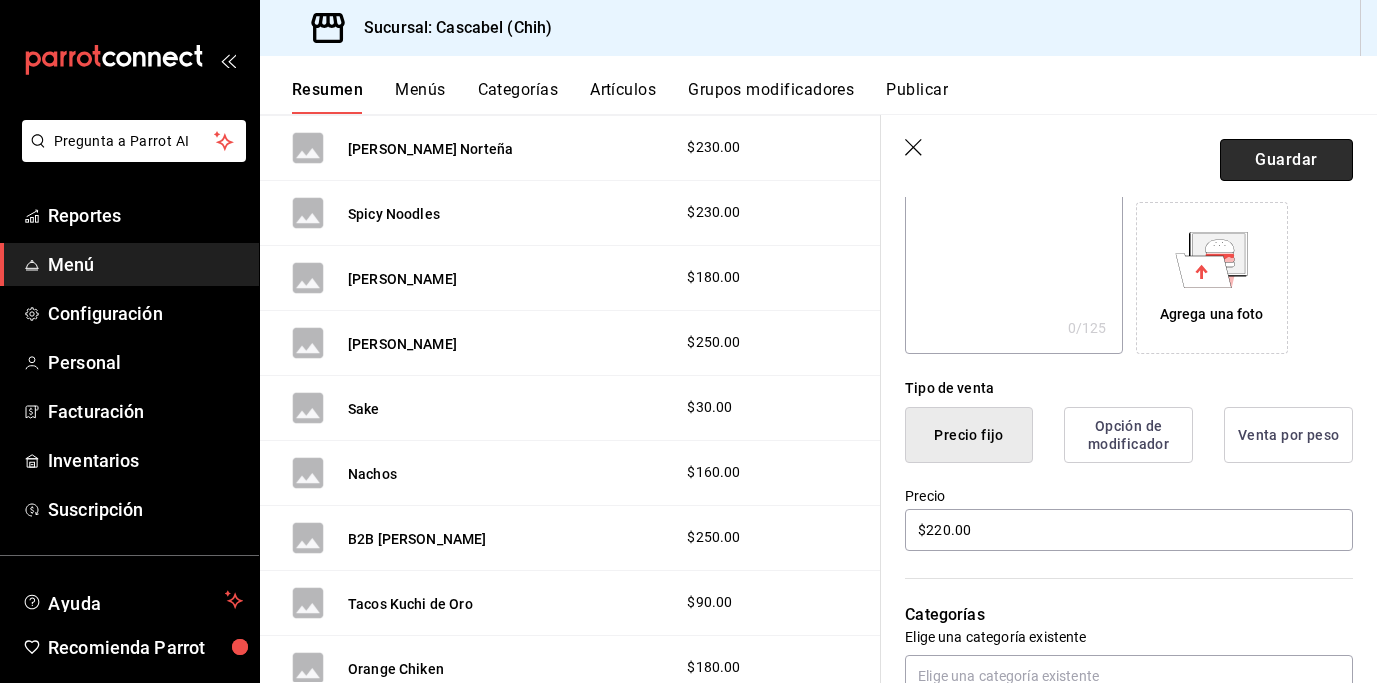 click on "Guardar" at bounding box center [1286, 160] 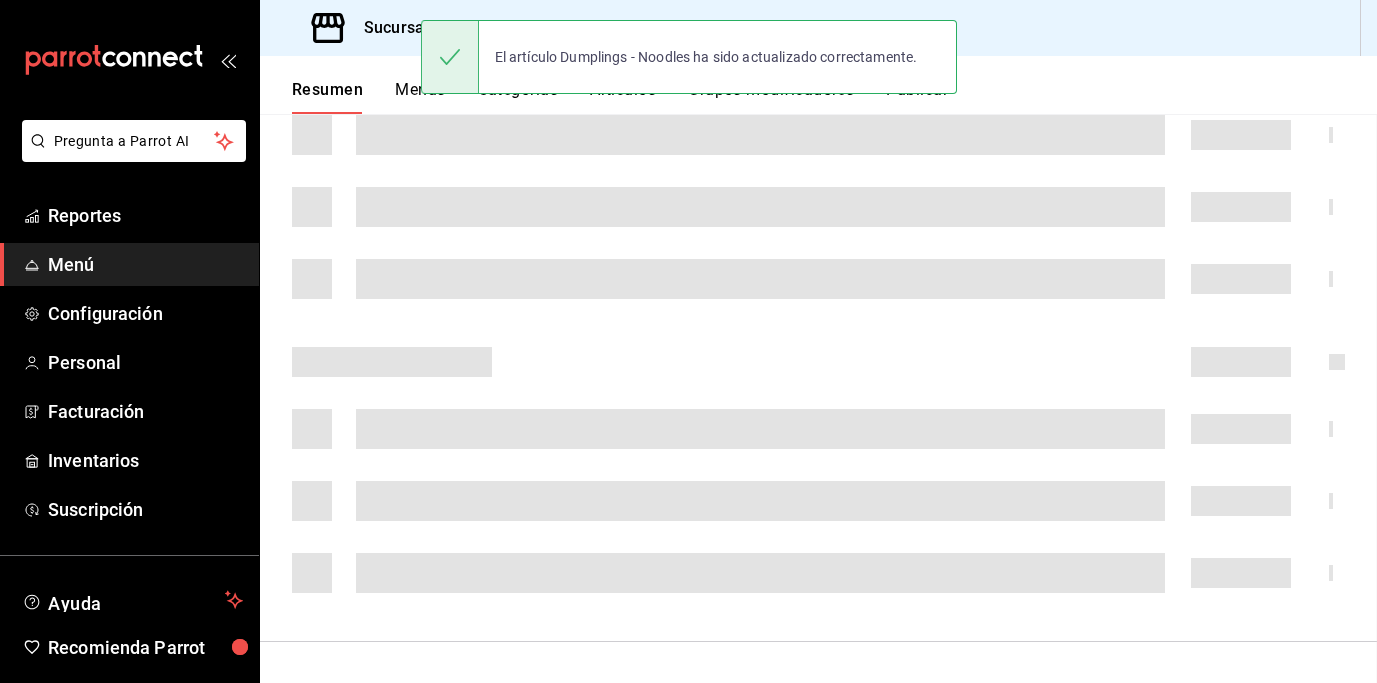 scroll, scrollTop: 0, scrollLeft: 0, axis: both 